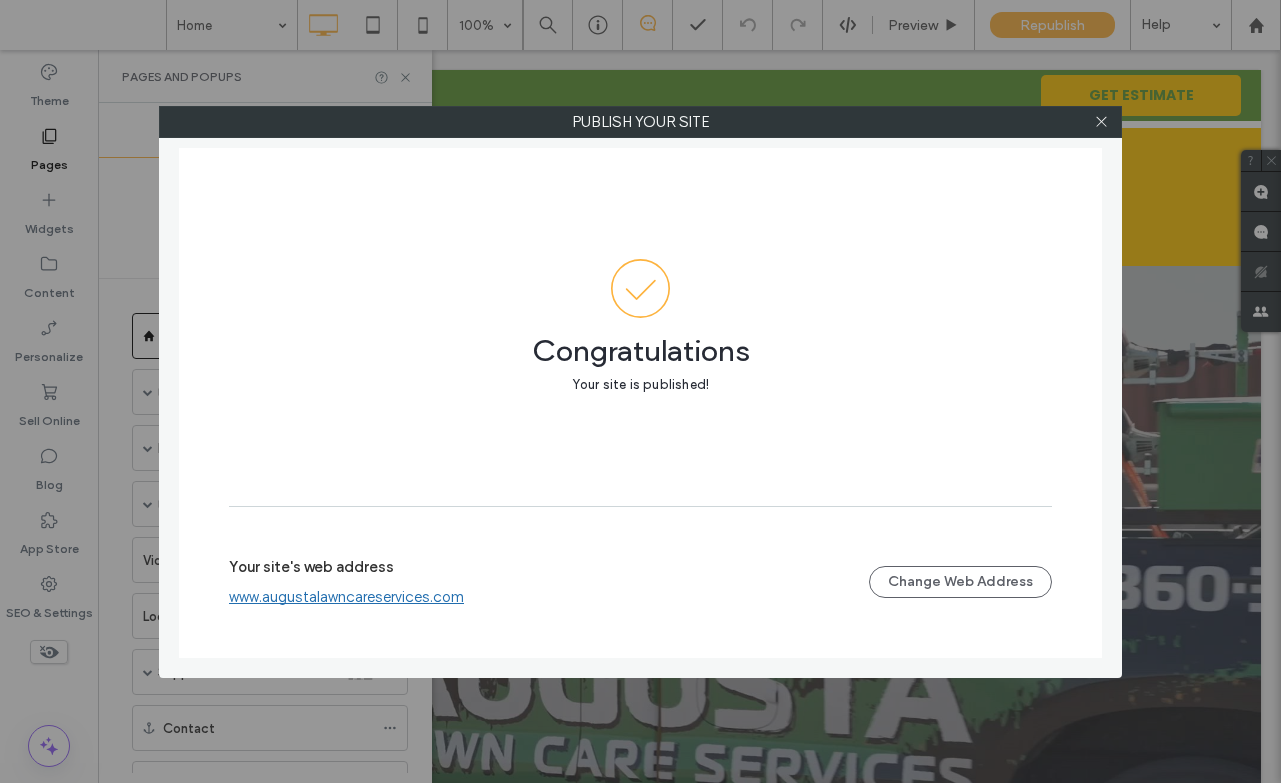 scroll, scrollTop: 0, scrollLeft: 0, axis: both 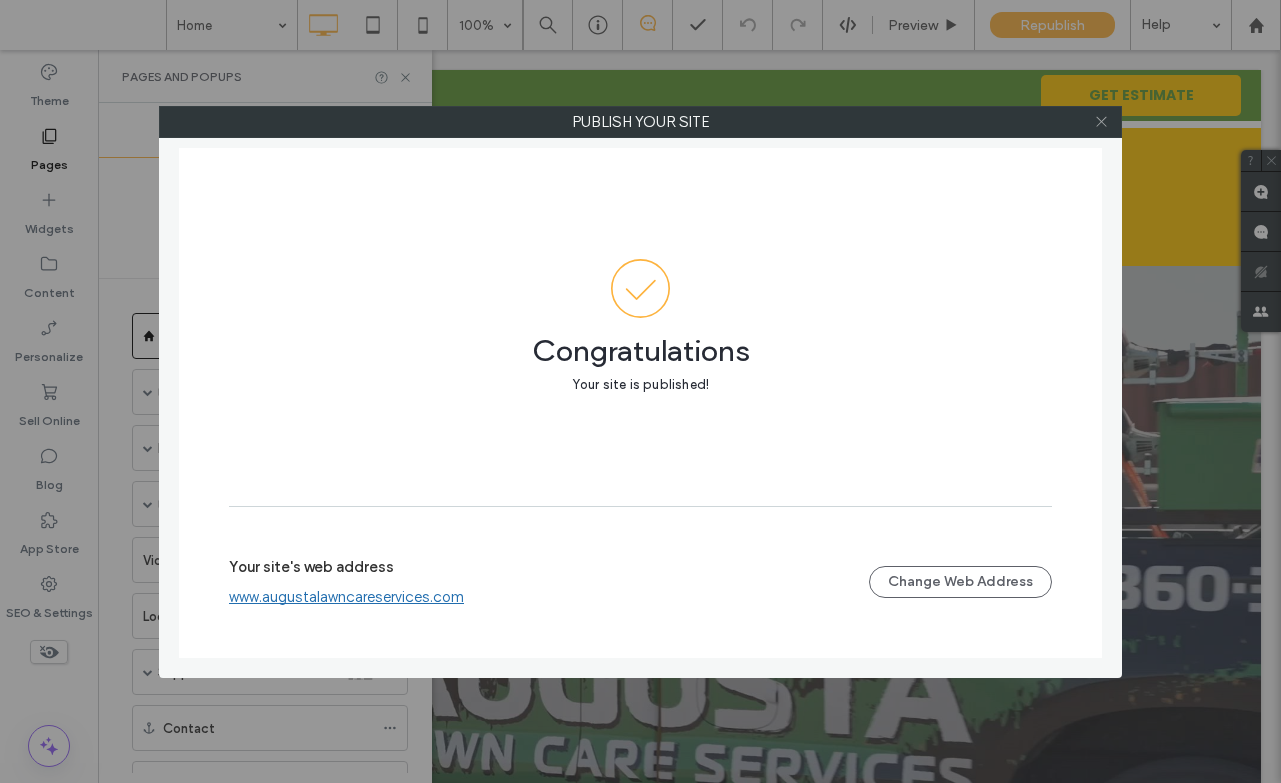 click 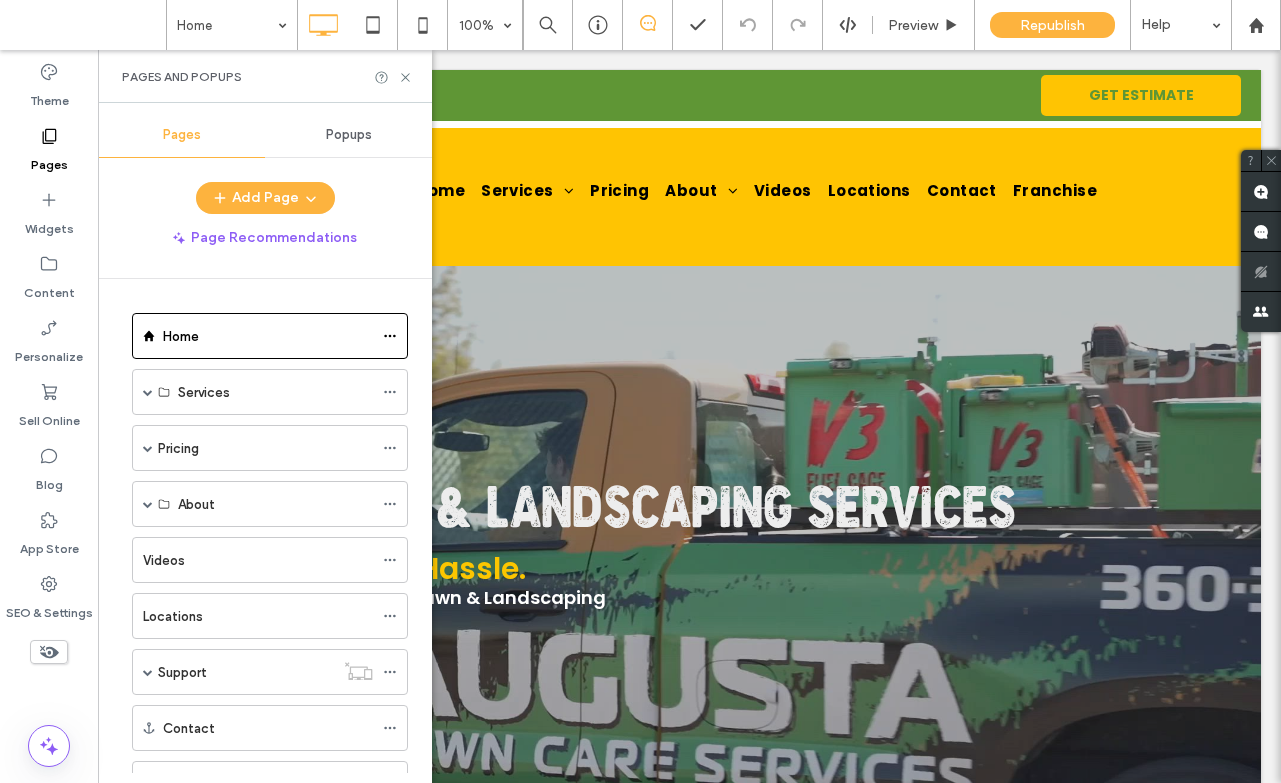 click 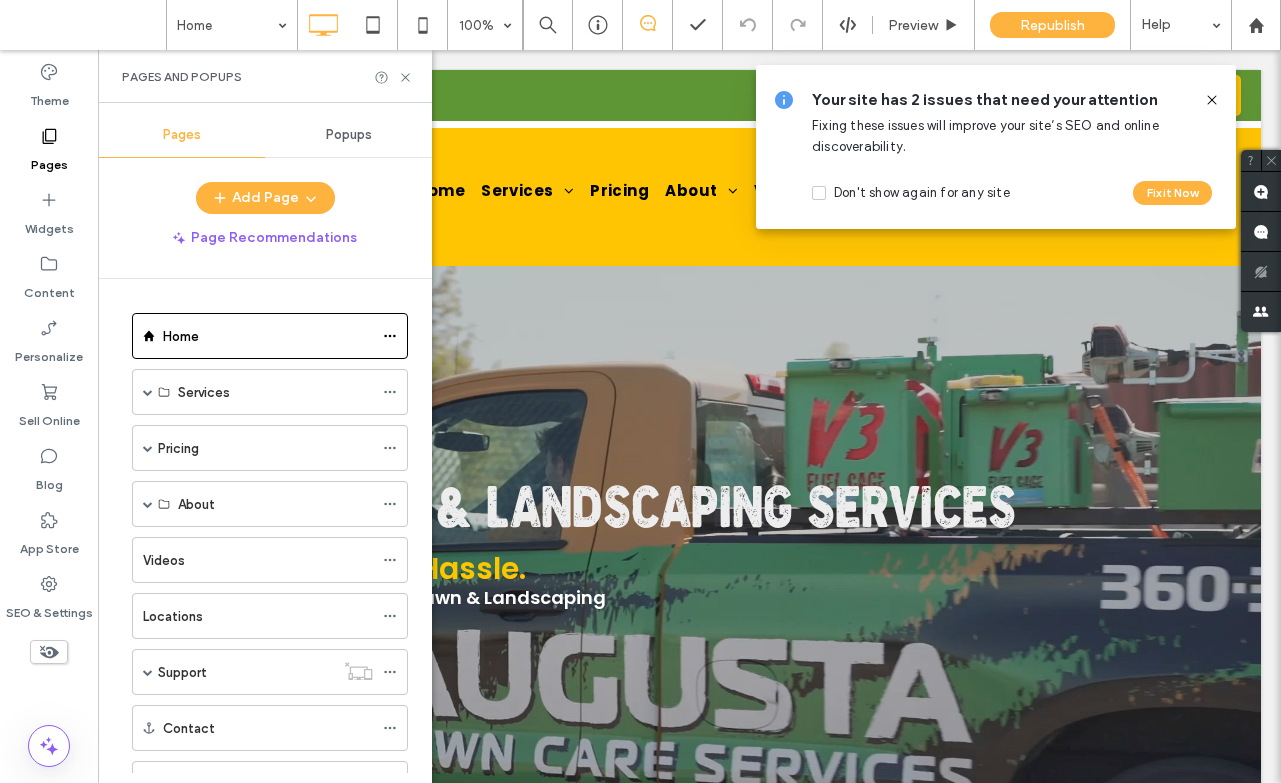 click 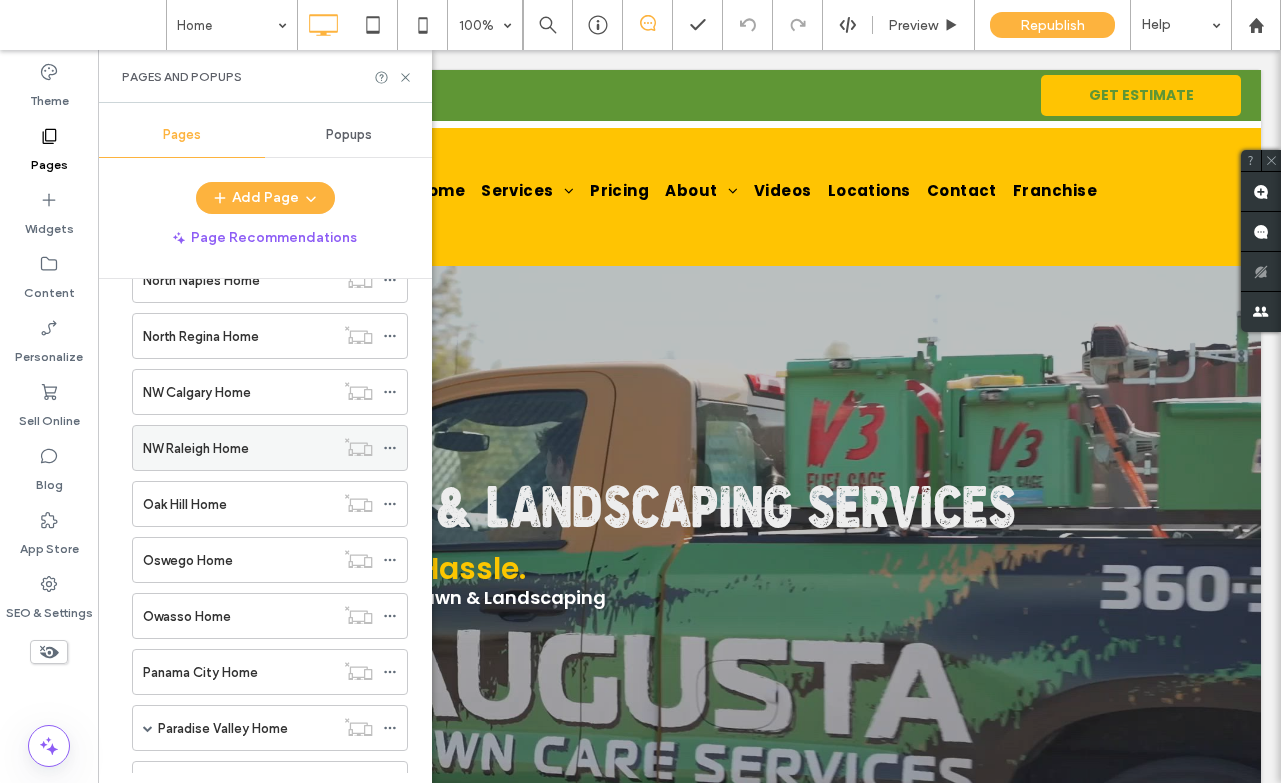 scroll, scrollTop: 7174, scrollLeft: 0, axis: vertical 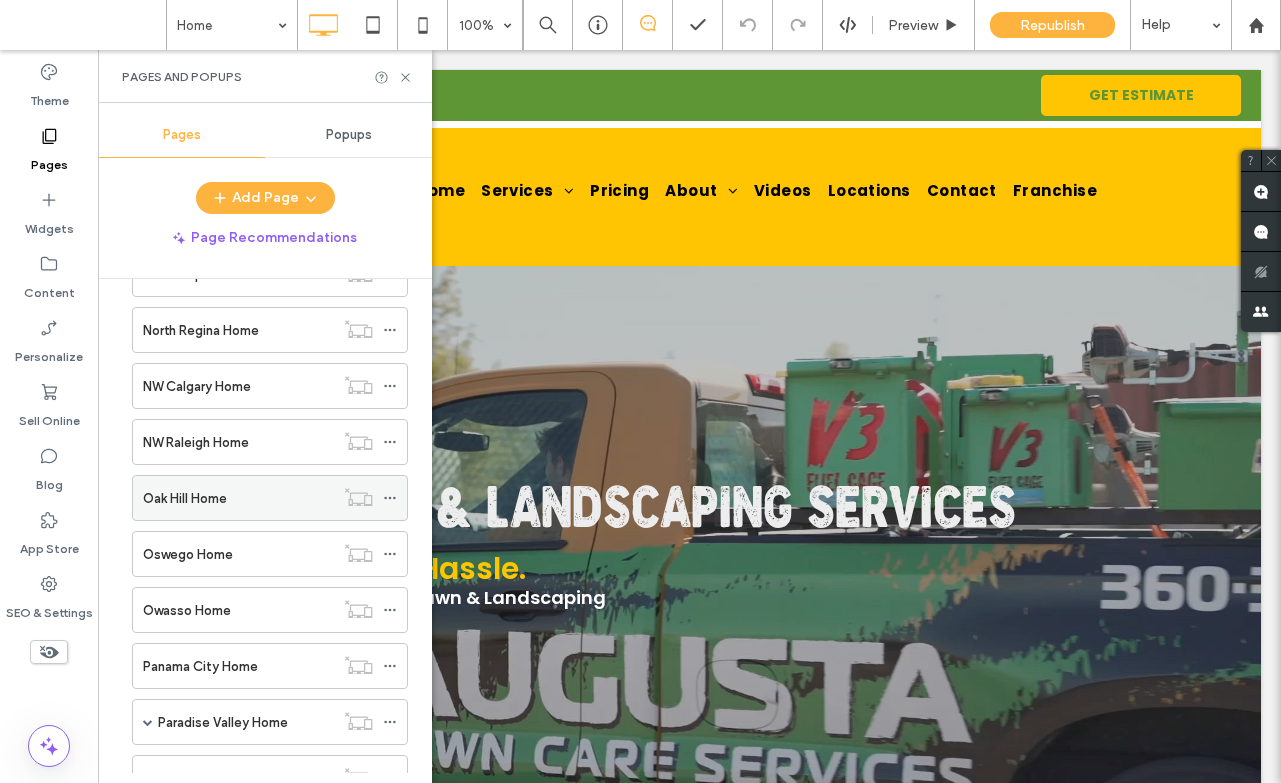 click on "Oak Hill Home" at bounding box center (238, 498) 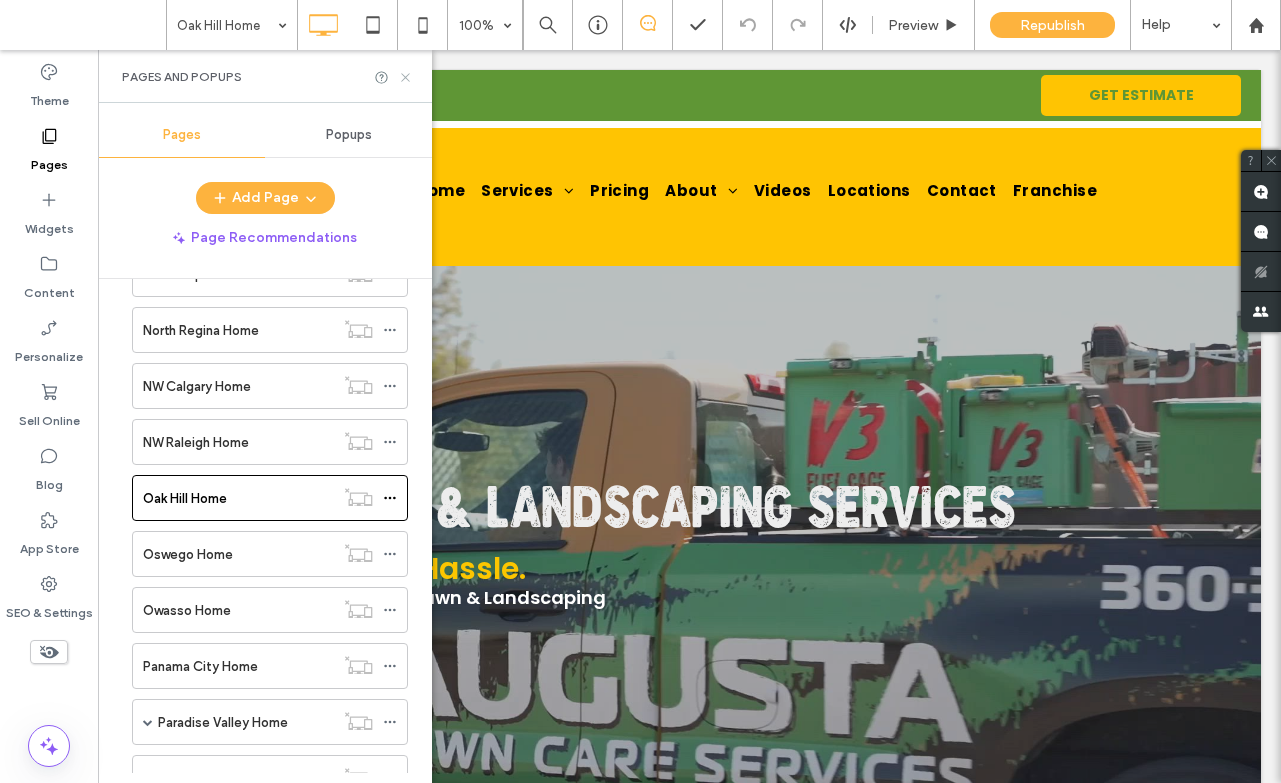 click 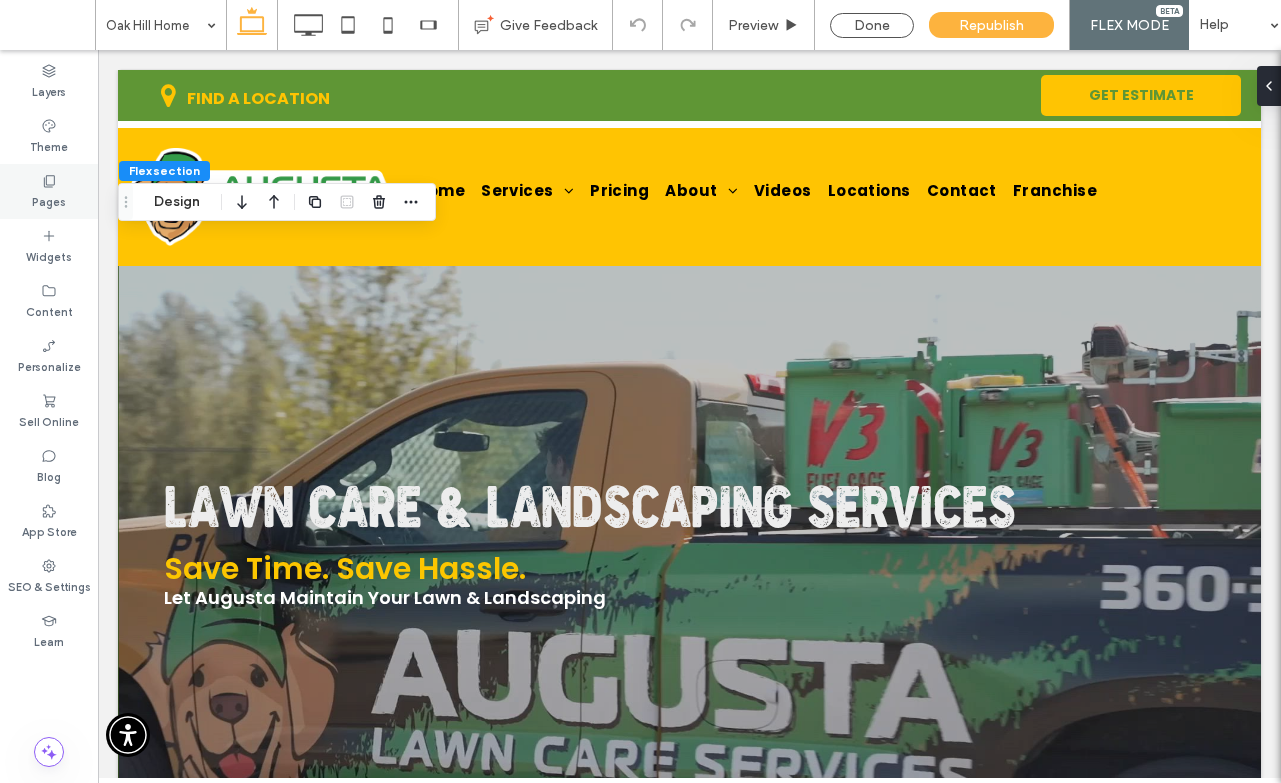 click on "Pages" at bounding box center (49, 191) 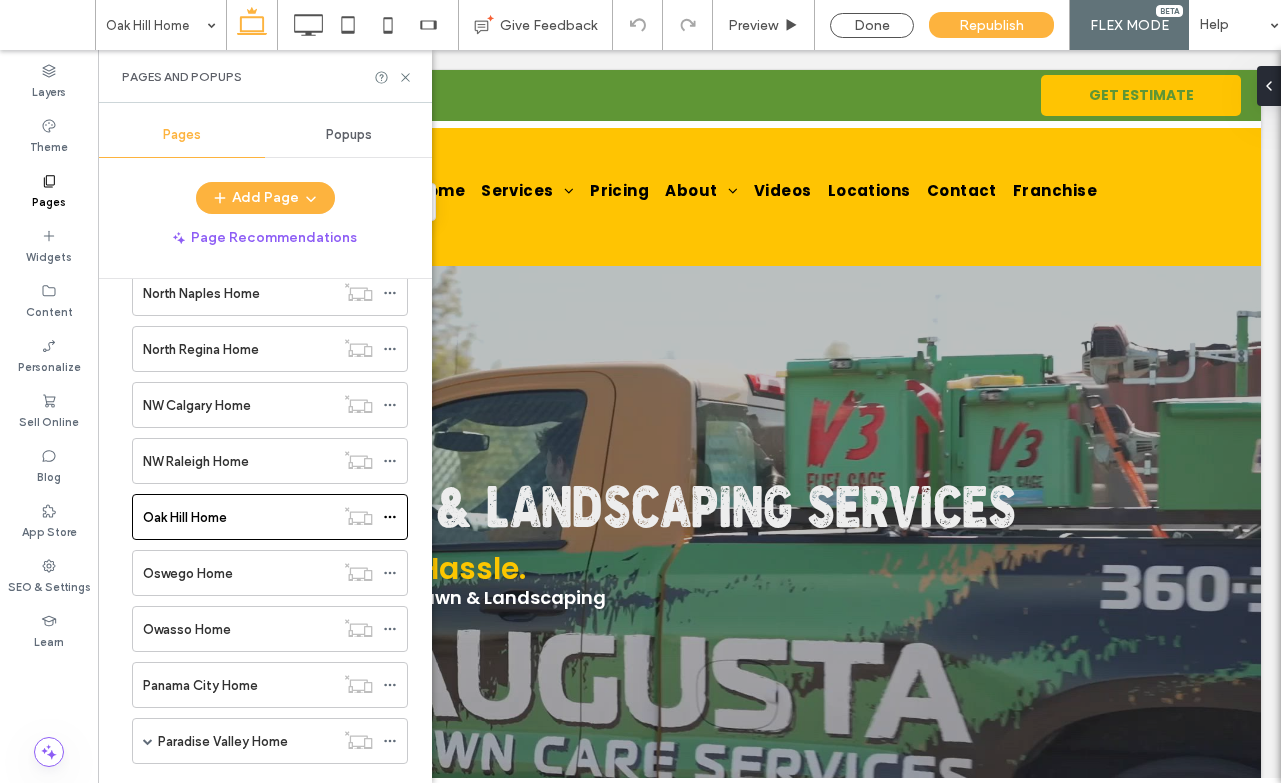 scroll, scrollTop: 7173, scrollLeft: 0, axis: vertical 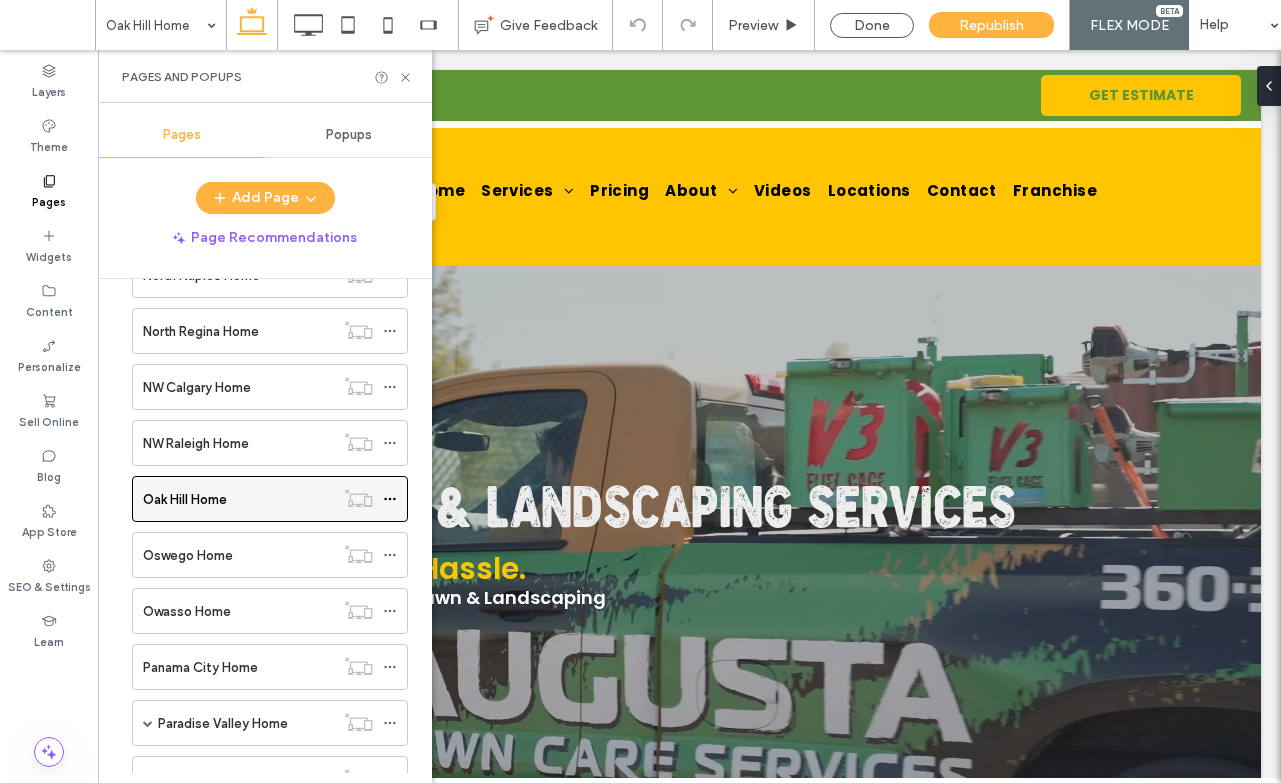 click 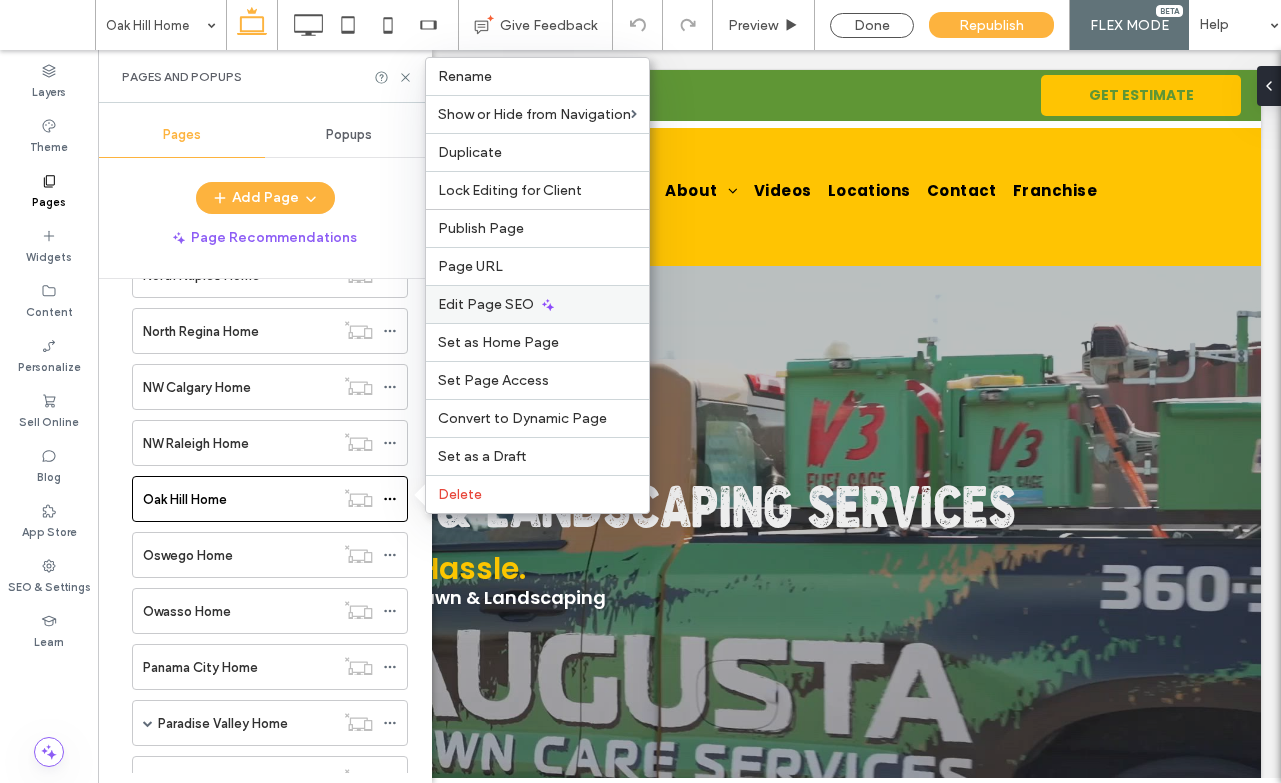 click on "Edit Page SEO" at bounding box center [486, 304] 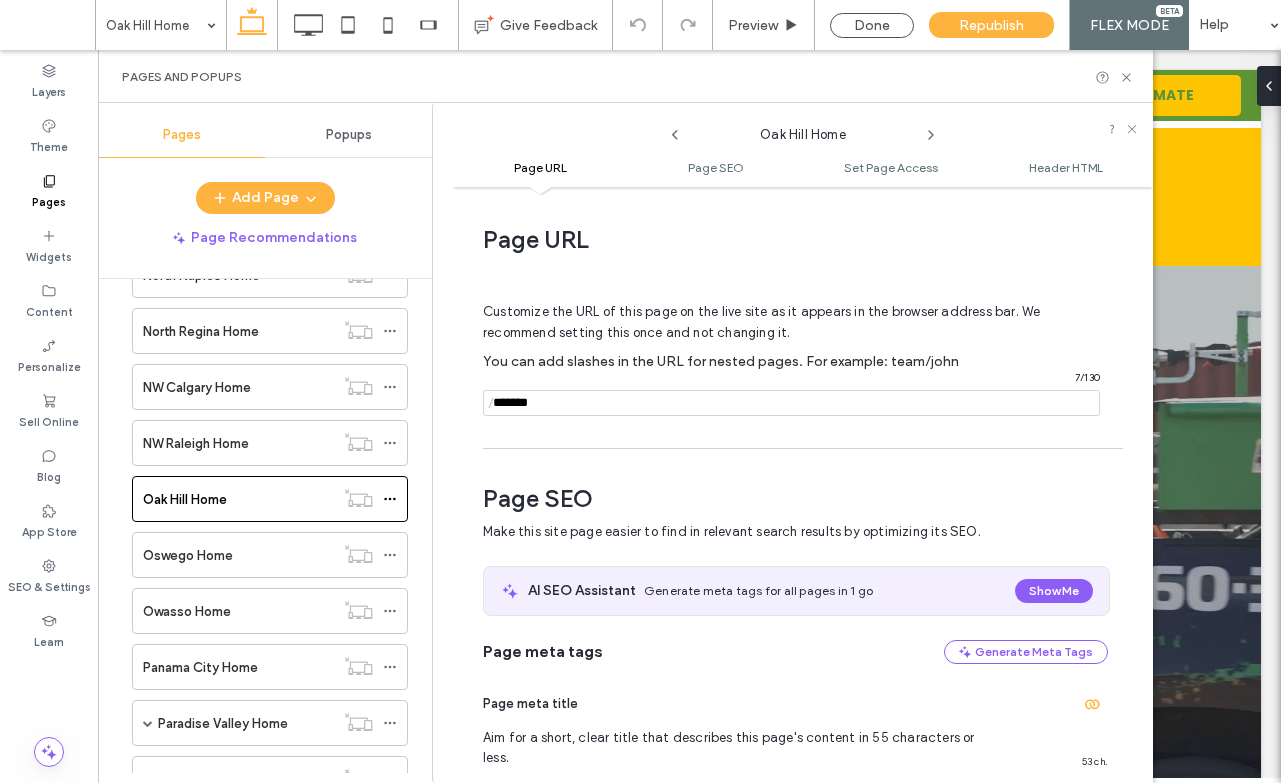 scroll, scrollTop: 0, scrollLeft: 0, axis: both 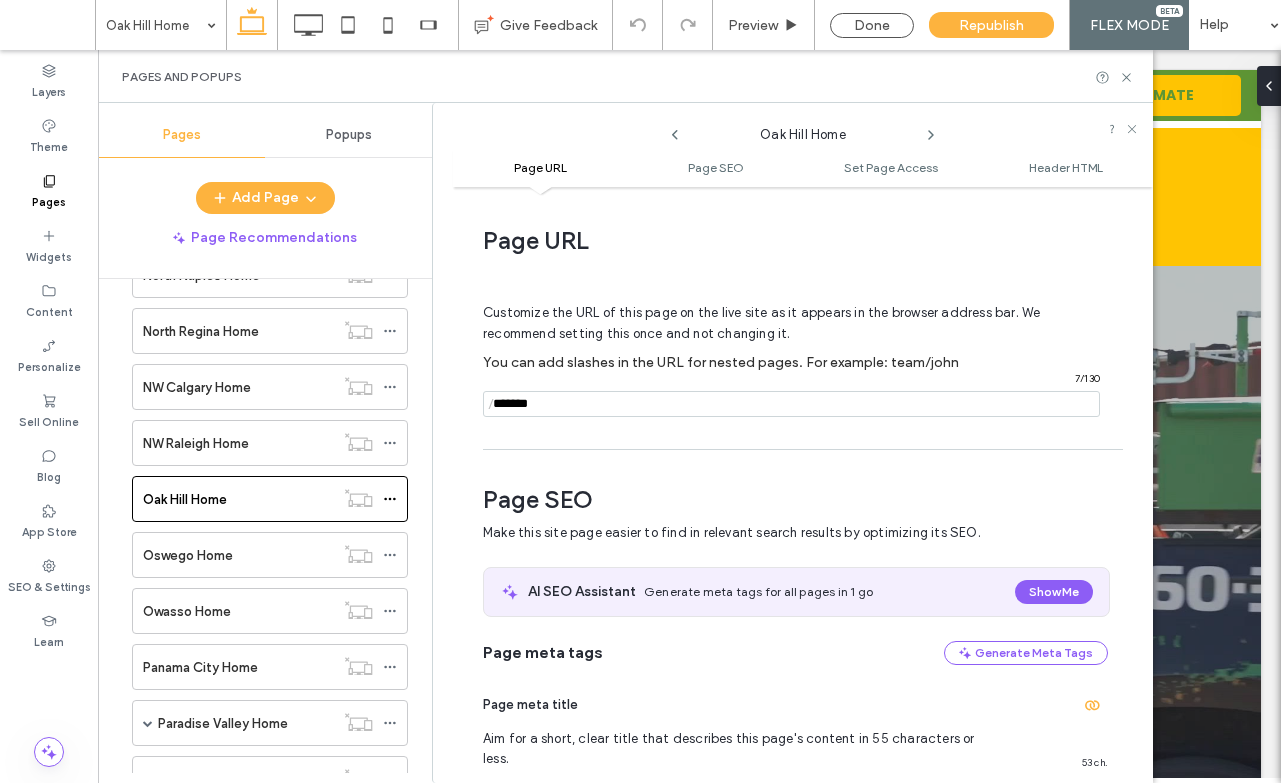 drag, startPoint x: 562, startPoint y: 406, endPoint x: 418, endPoint y: 396, distance: 144.3468 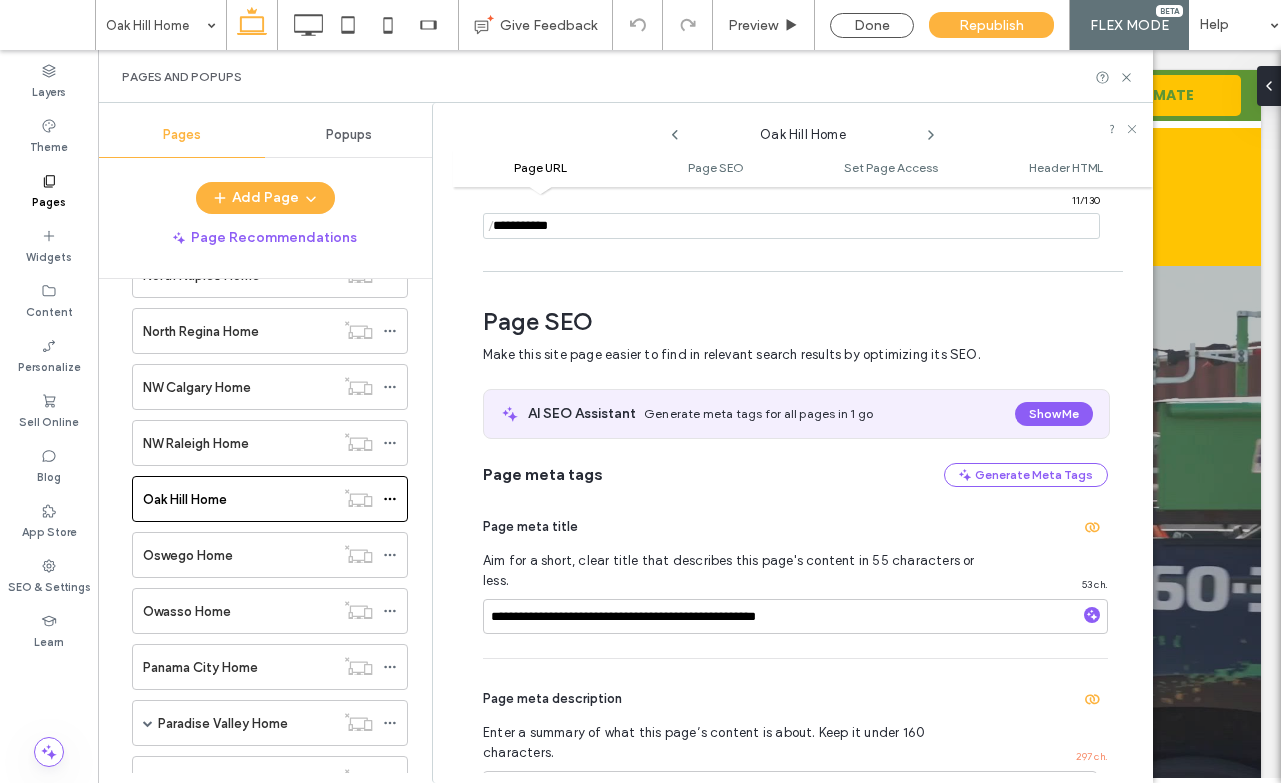 scroll, scrollTop: 179, scrollLeft: 0, axis: vertical 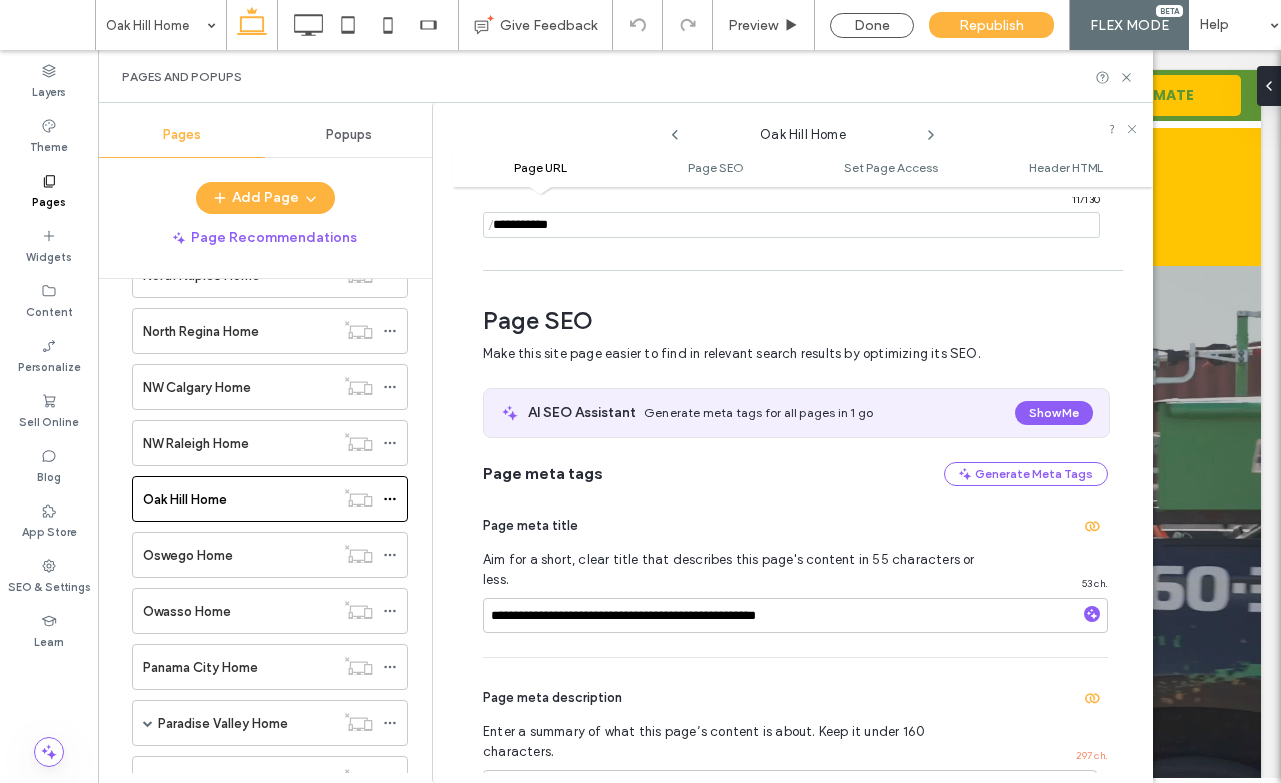 type on "**********" 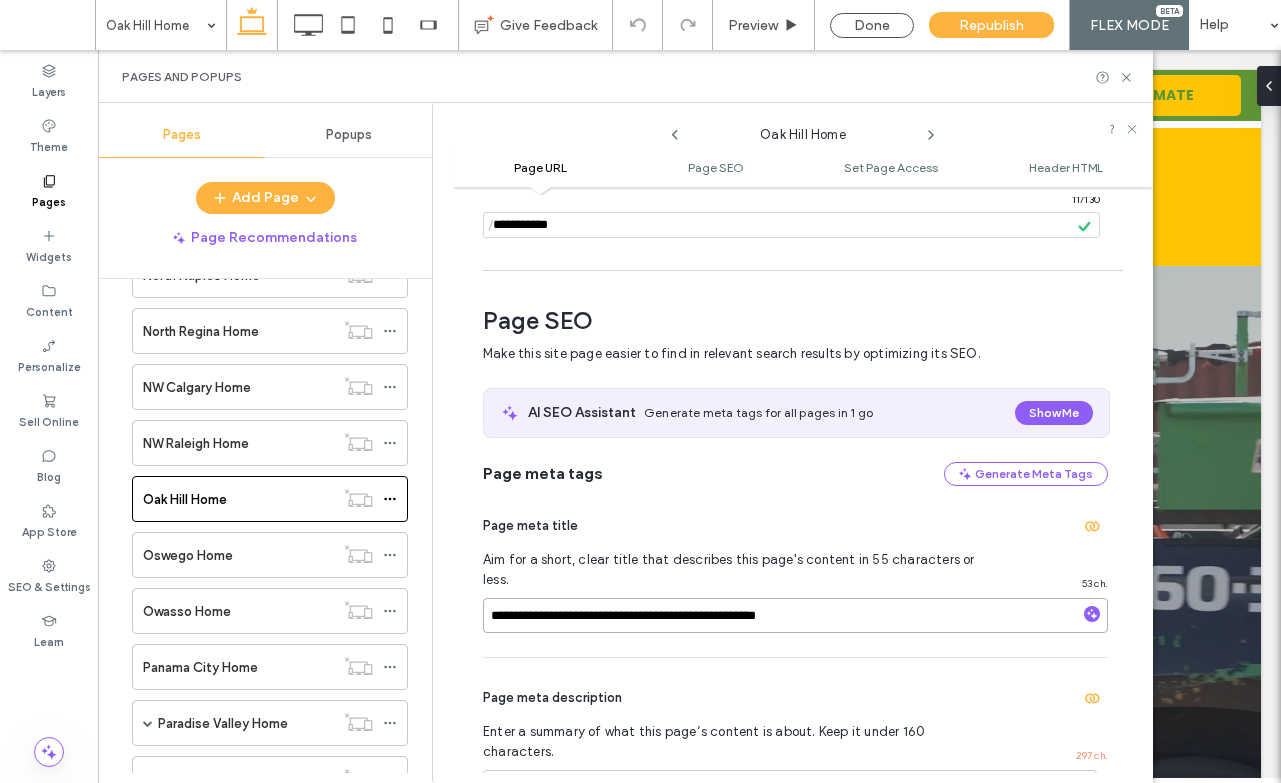 drag, startPoint x: 560, startPoint y: 596, endPoint x: 644, endPoint y: 597, distance: 84.00595 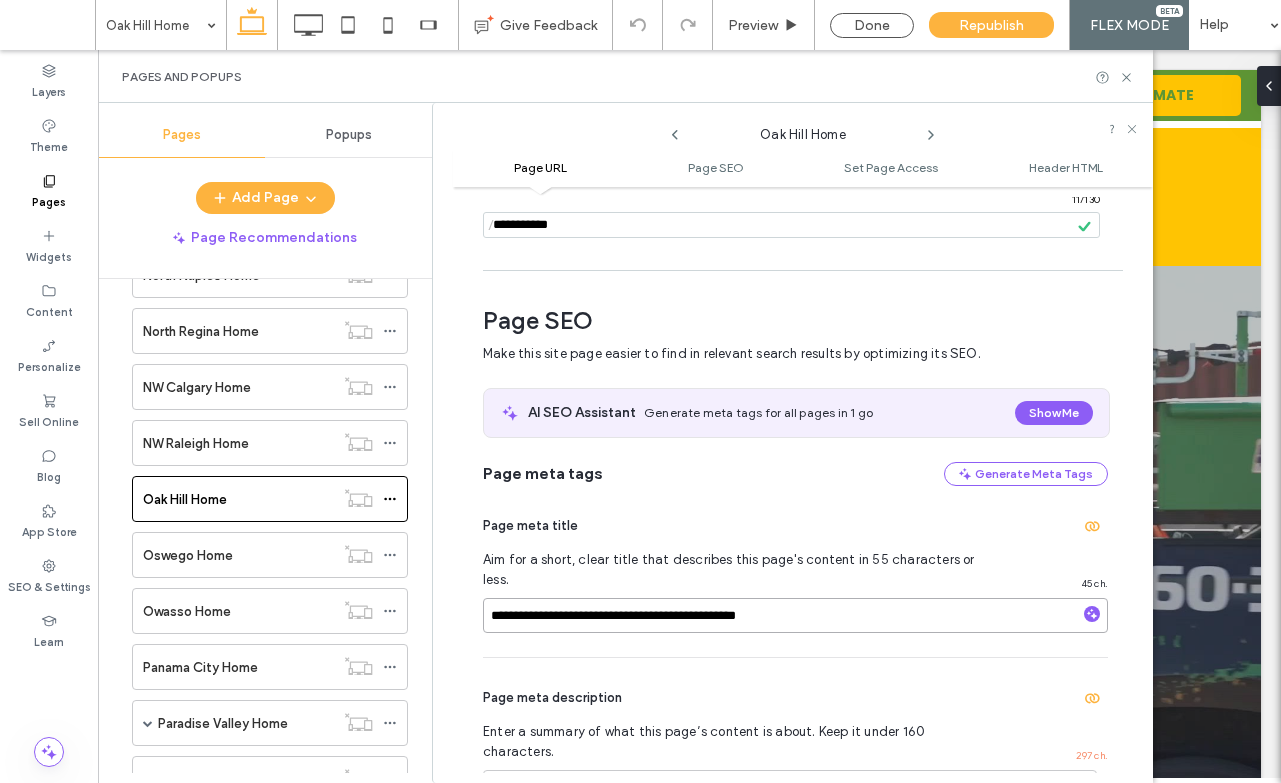 type on "**********" 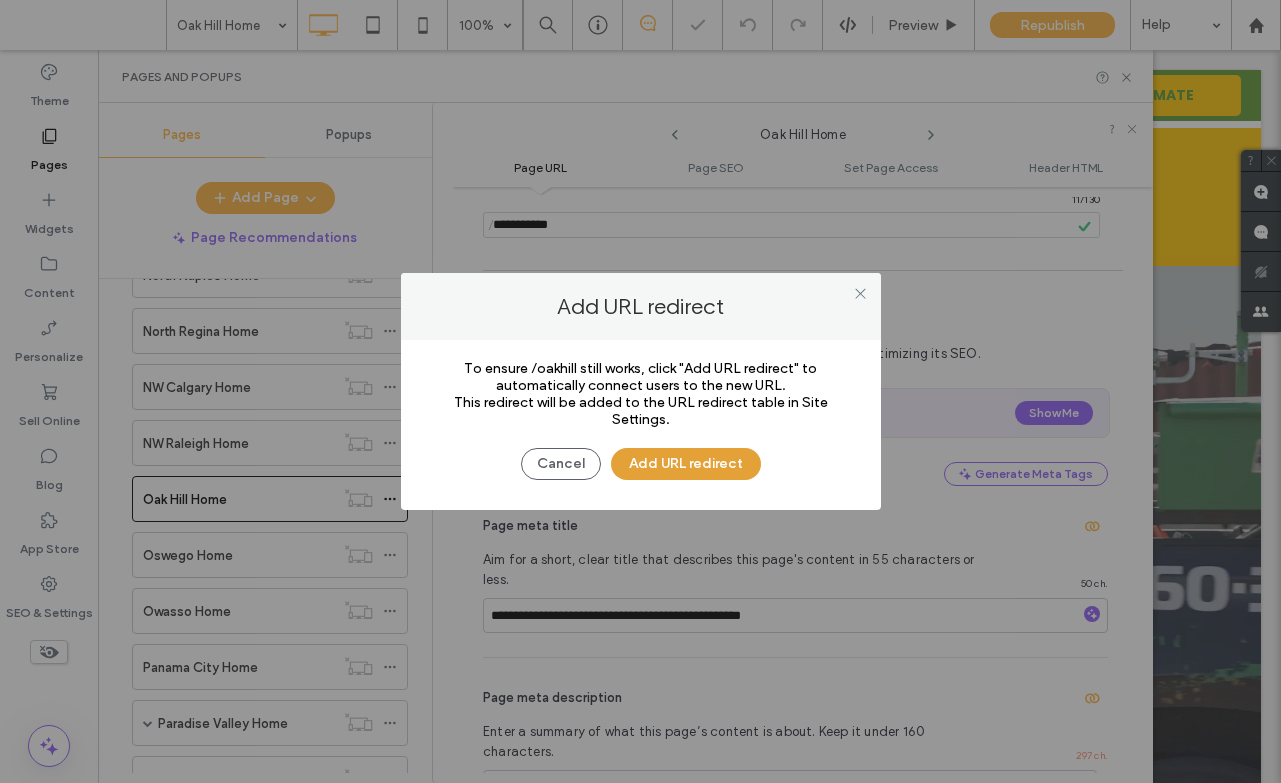 click on "Add URL redirect" at bounding box center [686, 464] 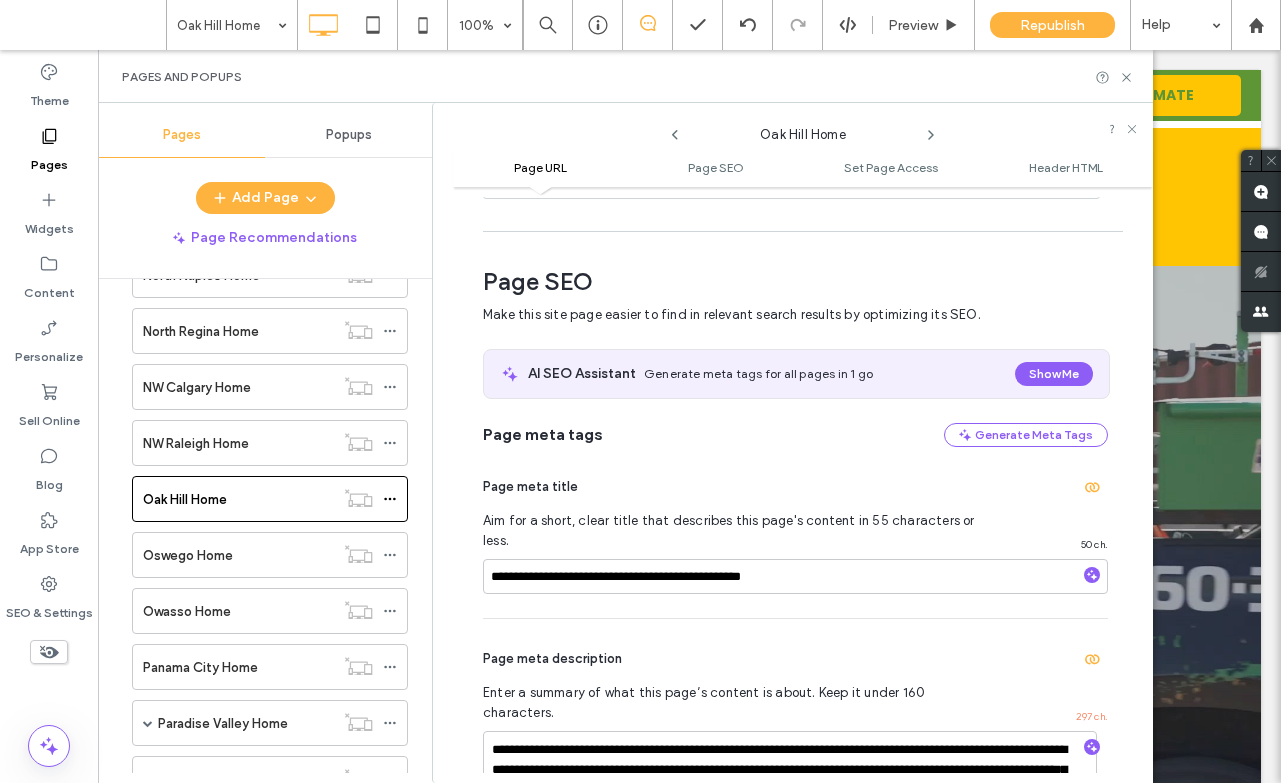 scroll, scrollTop: 251, scrollLeft: 0, axis: vertical 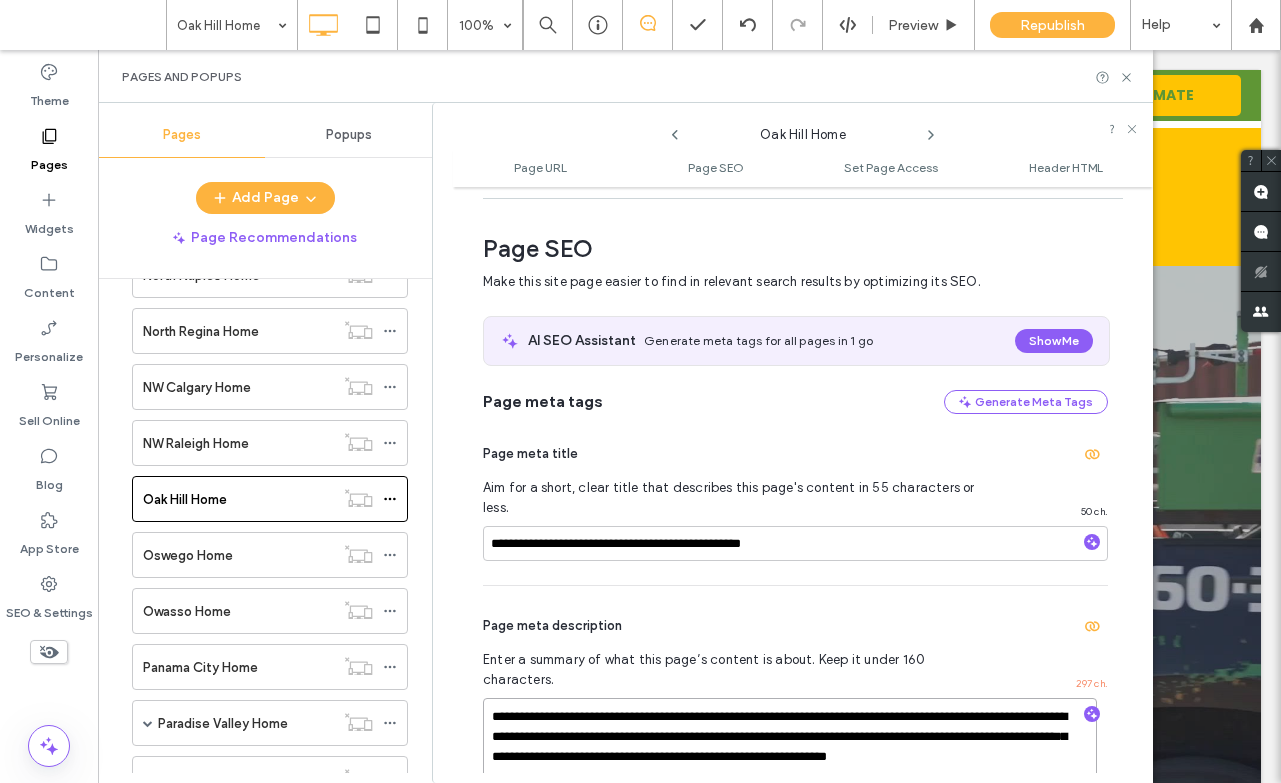 drag, startPoint x: 633, startPoint y: 680, endPoint x: 714, endPoint y: 678, distance: 81.02469 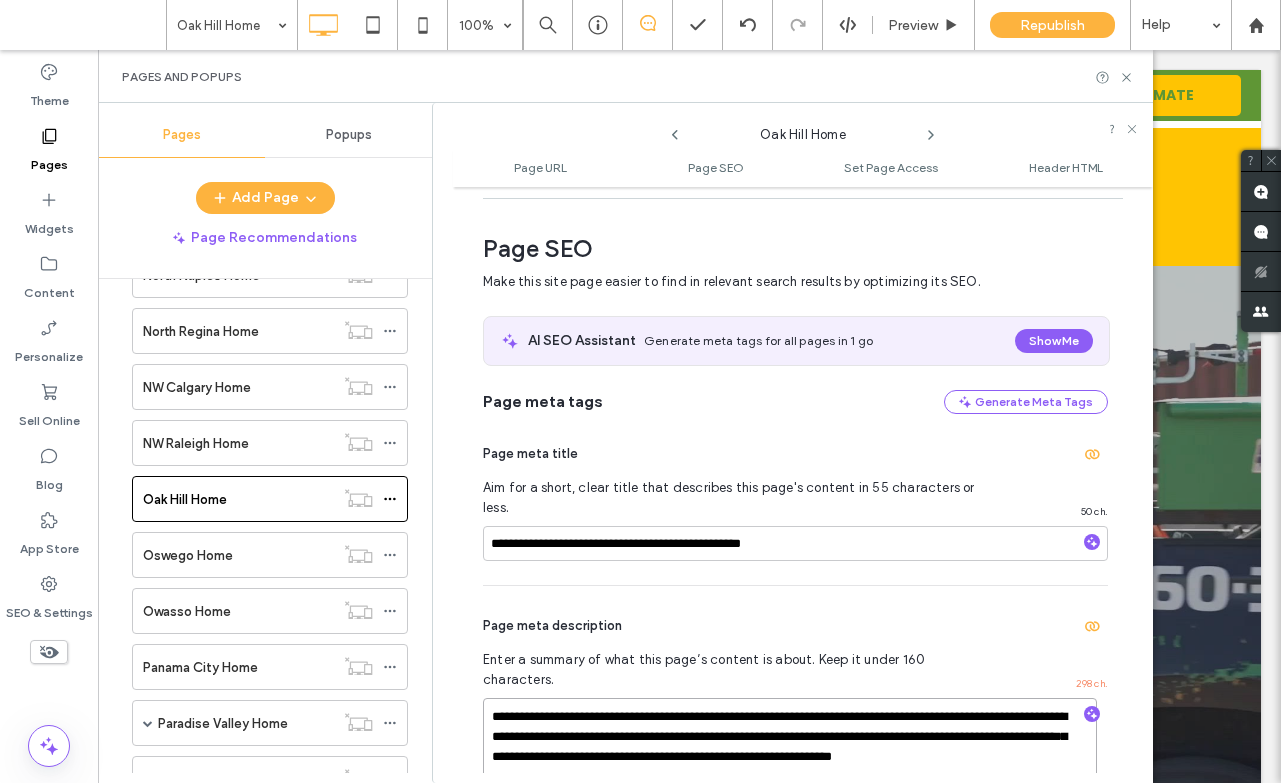 drag, startPoint x: 621, startPoint y: 697, endPoint x: 666, endPoint y: 694, distance: 45.099888 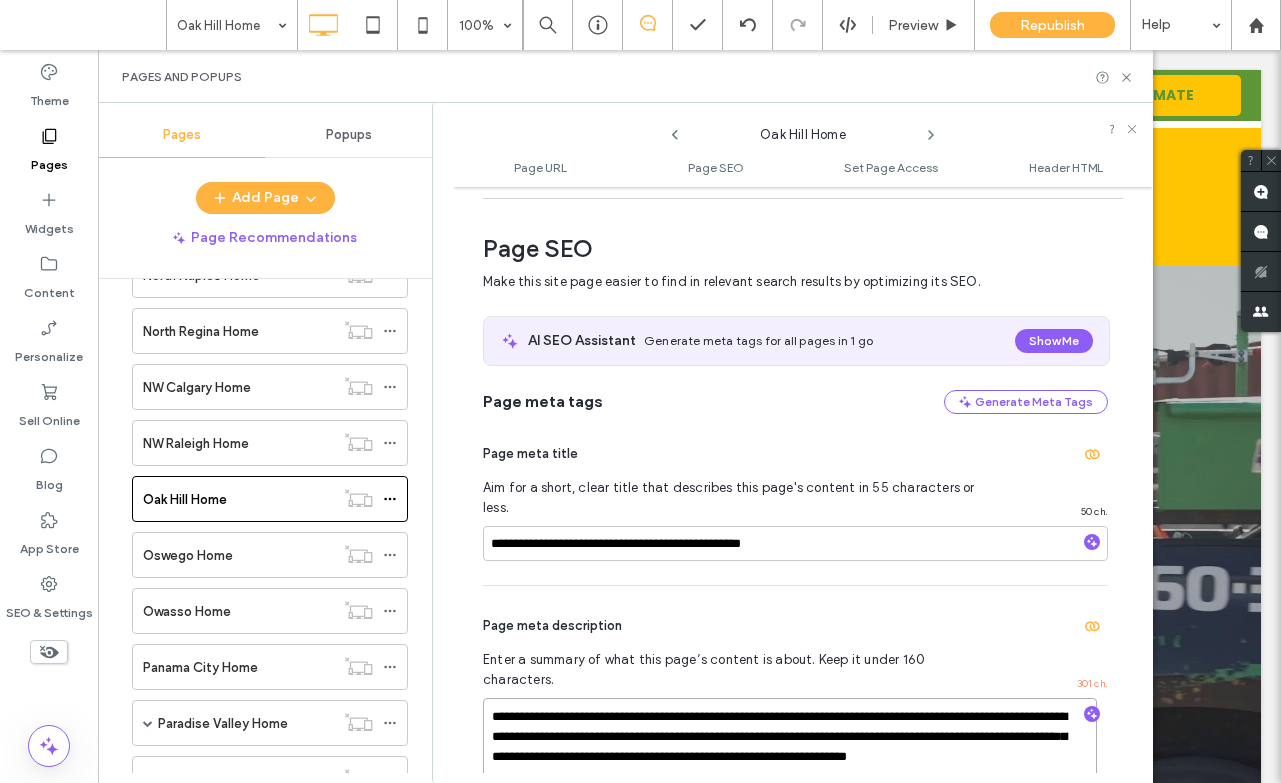 type on "**********" 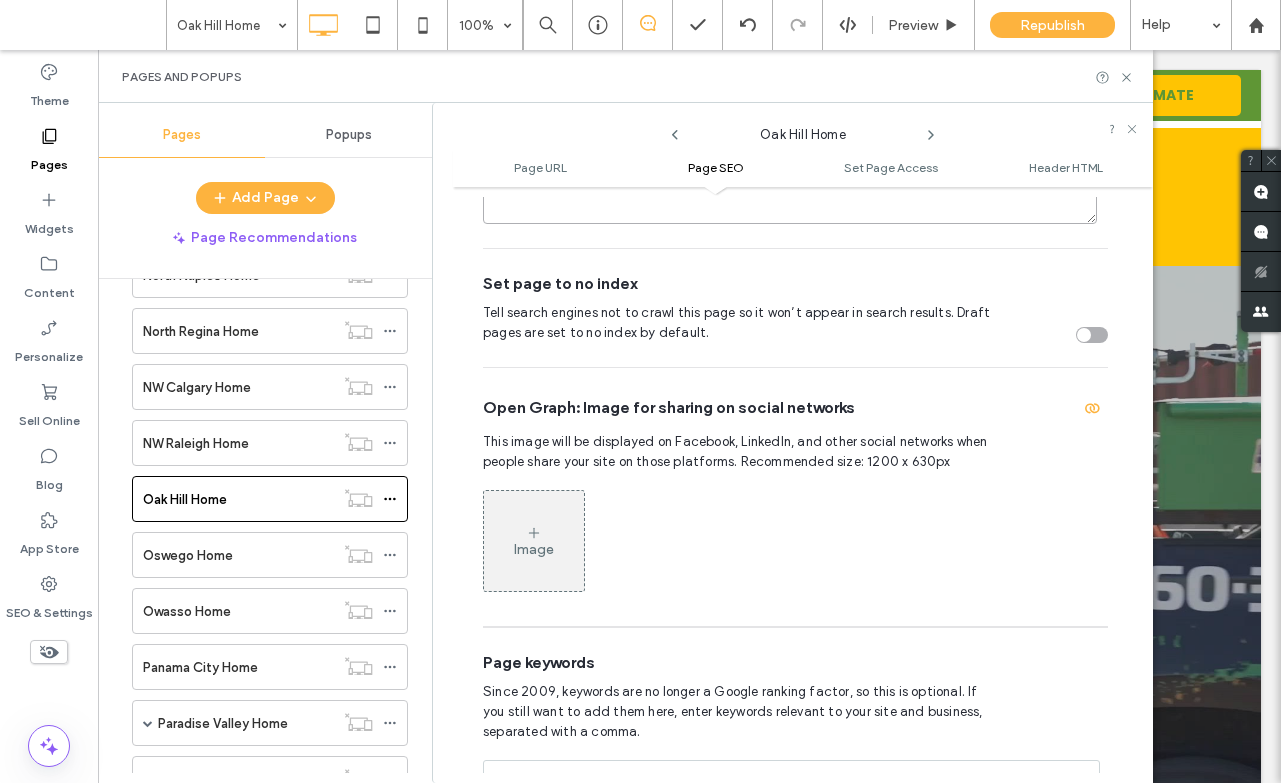 scroll, scrollTop: 1901, scrollLeft: 0, axis: vertical 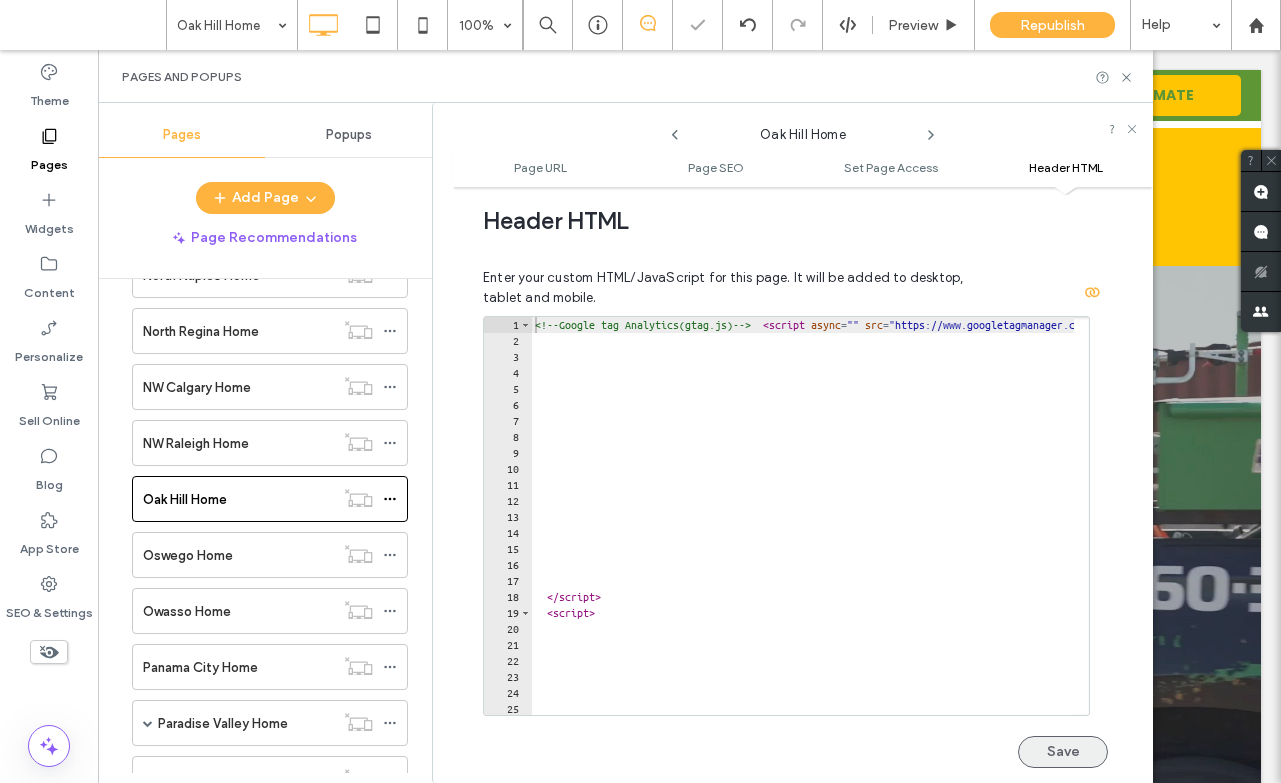 click on "Save" at bounding box center [1063, 752] 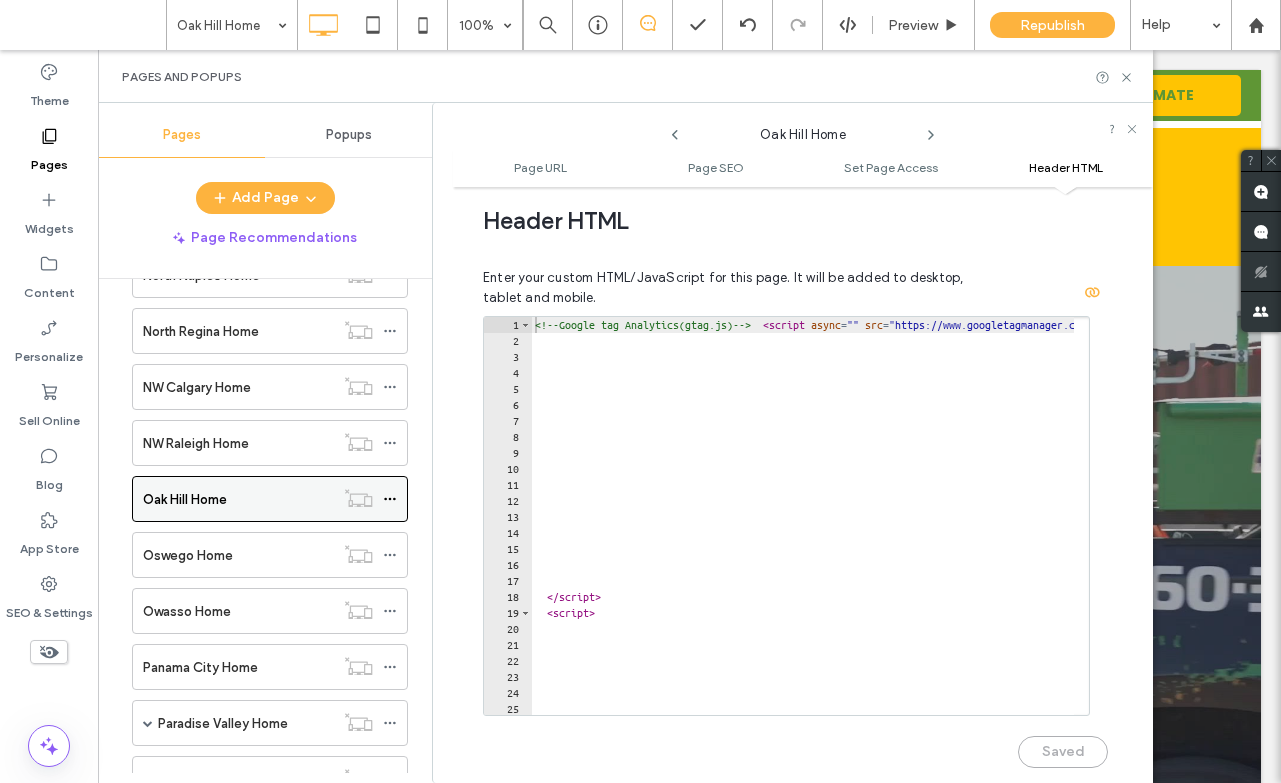 click on "Oak Hill Home" at bounding box center (238, 499) 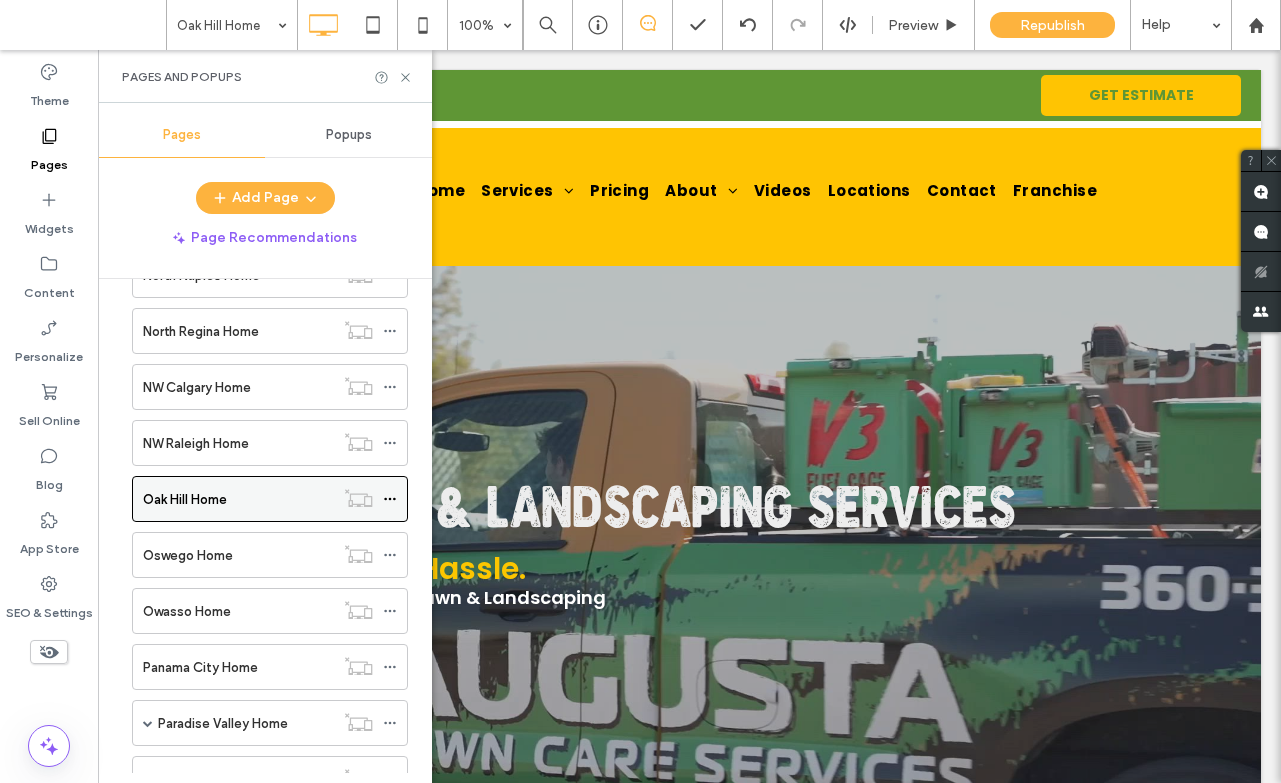 click 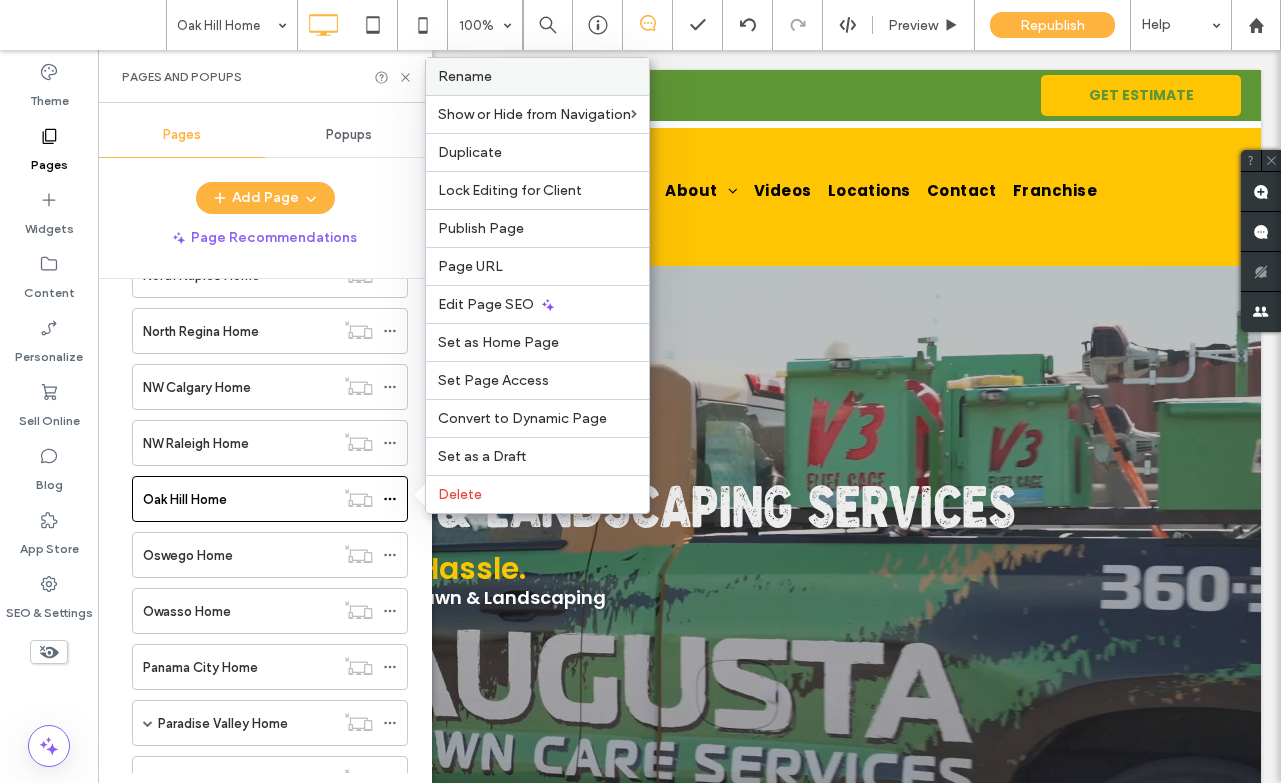 click on "Rename" at bounding box center [465, 76] 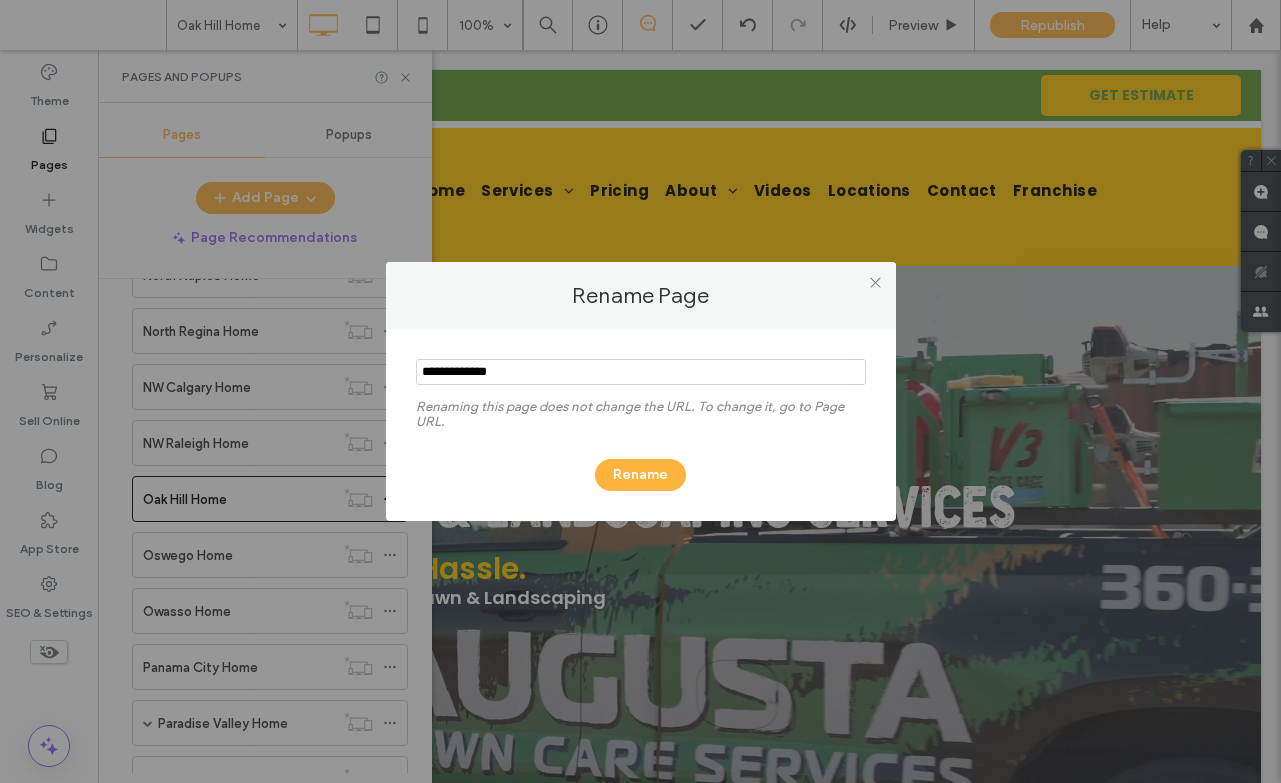 drag, startPoint x: 465, startPoint y: 372, endPoint x: 411, endPoint y: 370, distance: 54.037025 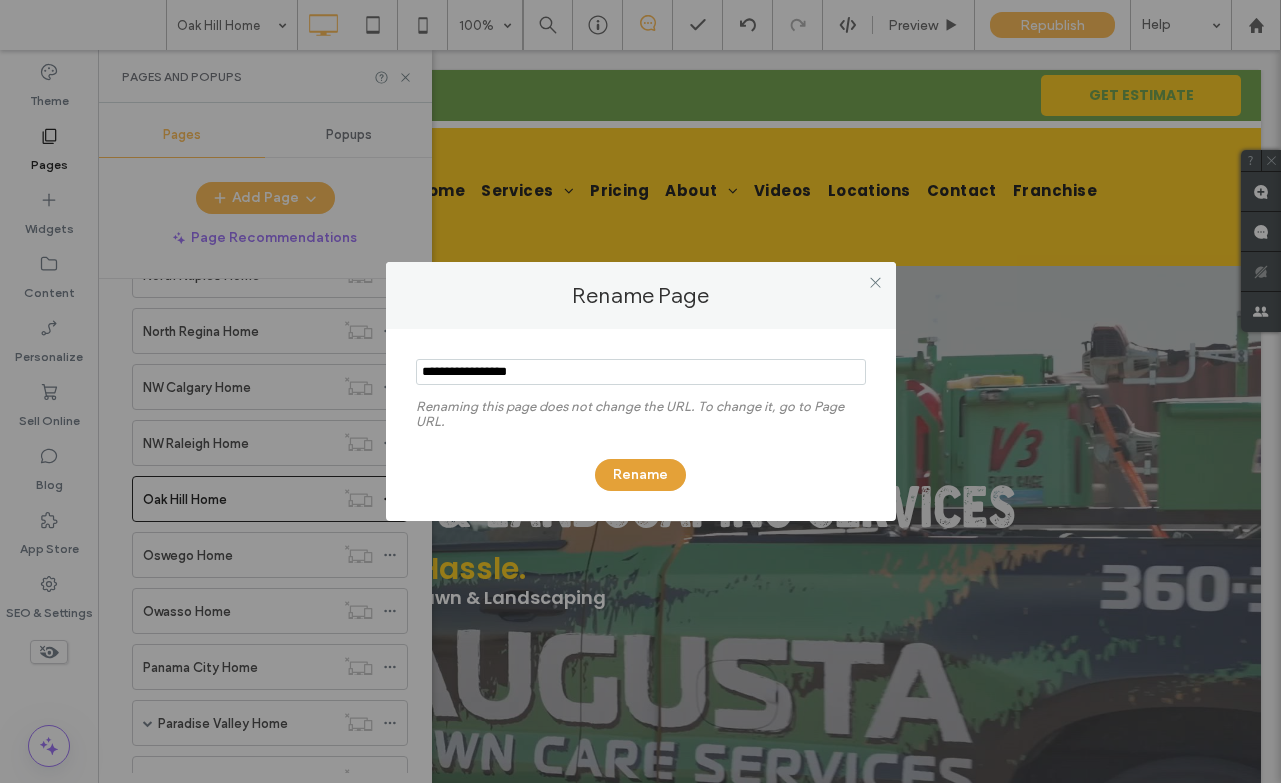 type on "**********" 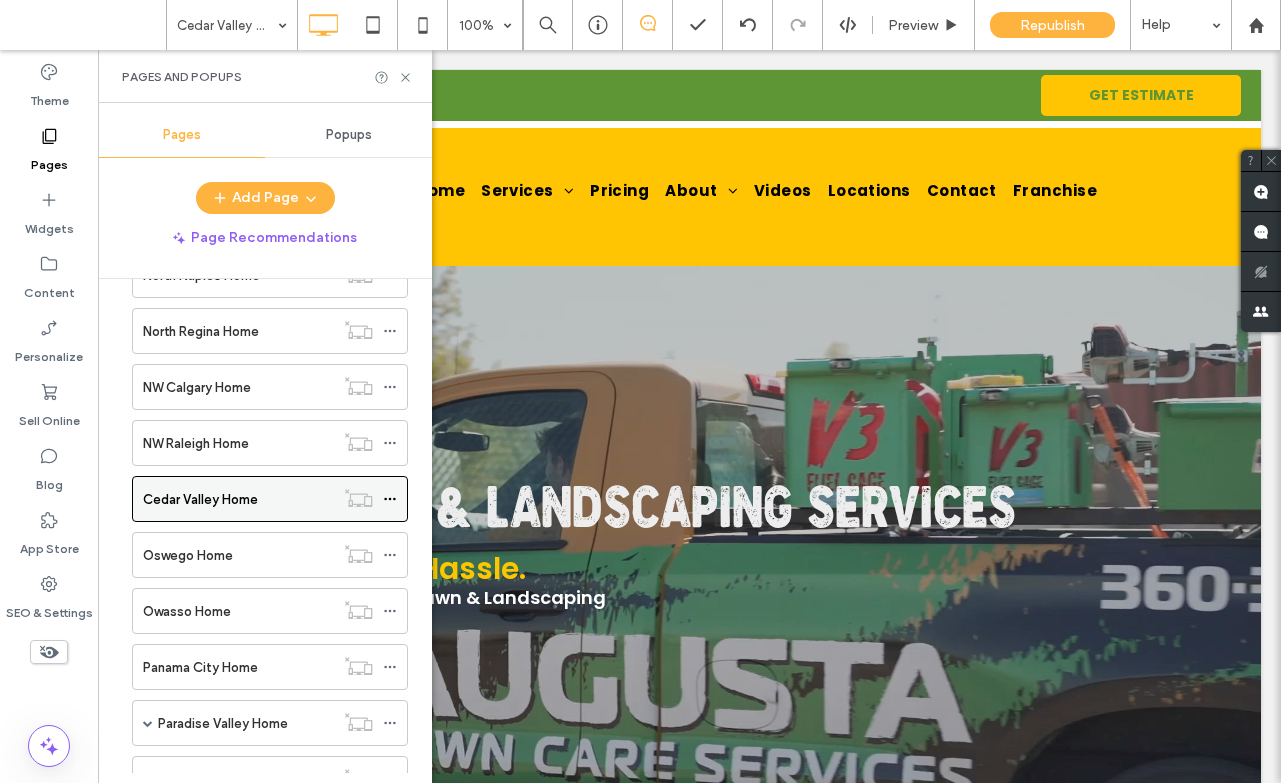 click 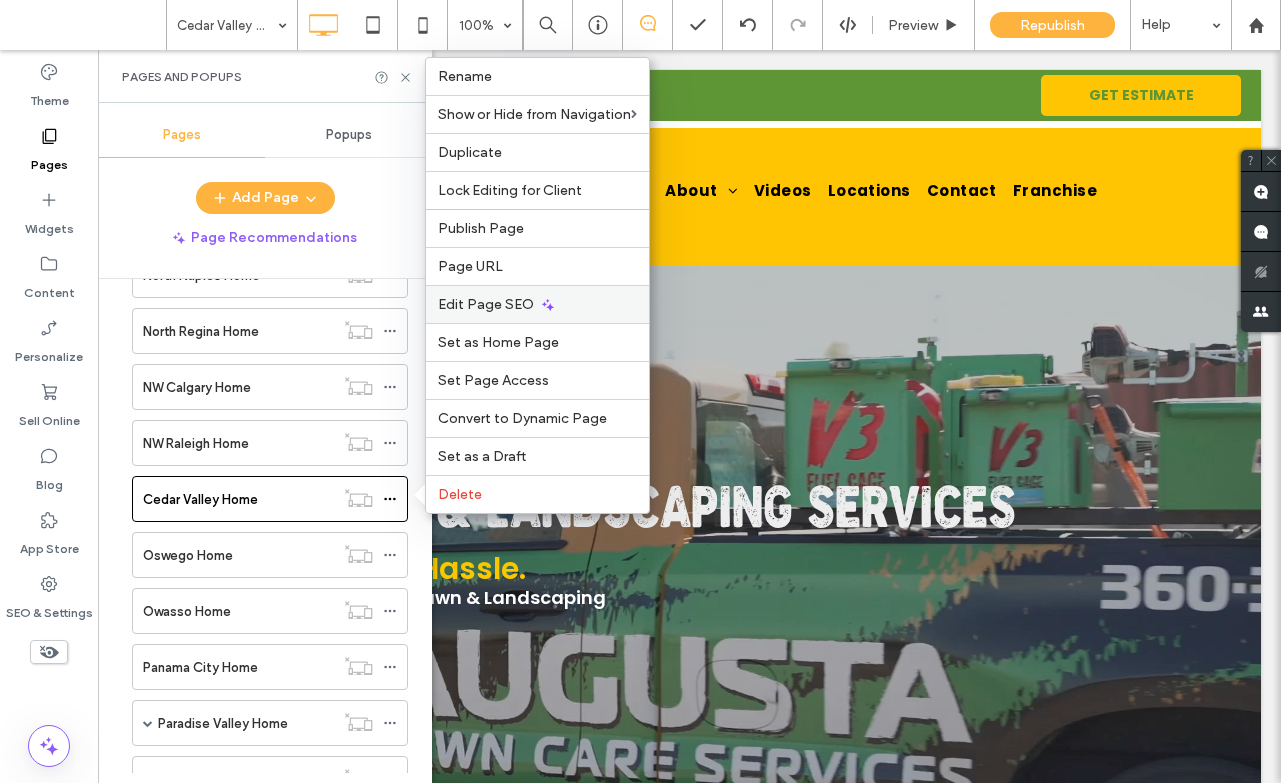 click on "Edit Page SEO" at bounding box center [486, 304] 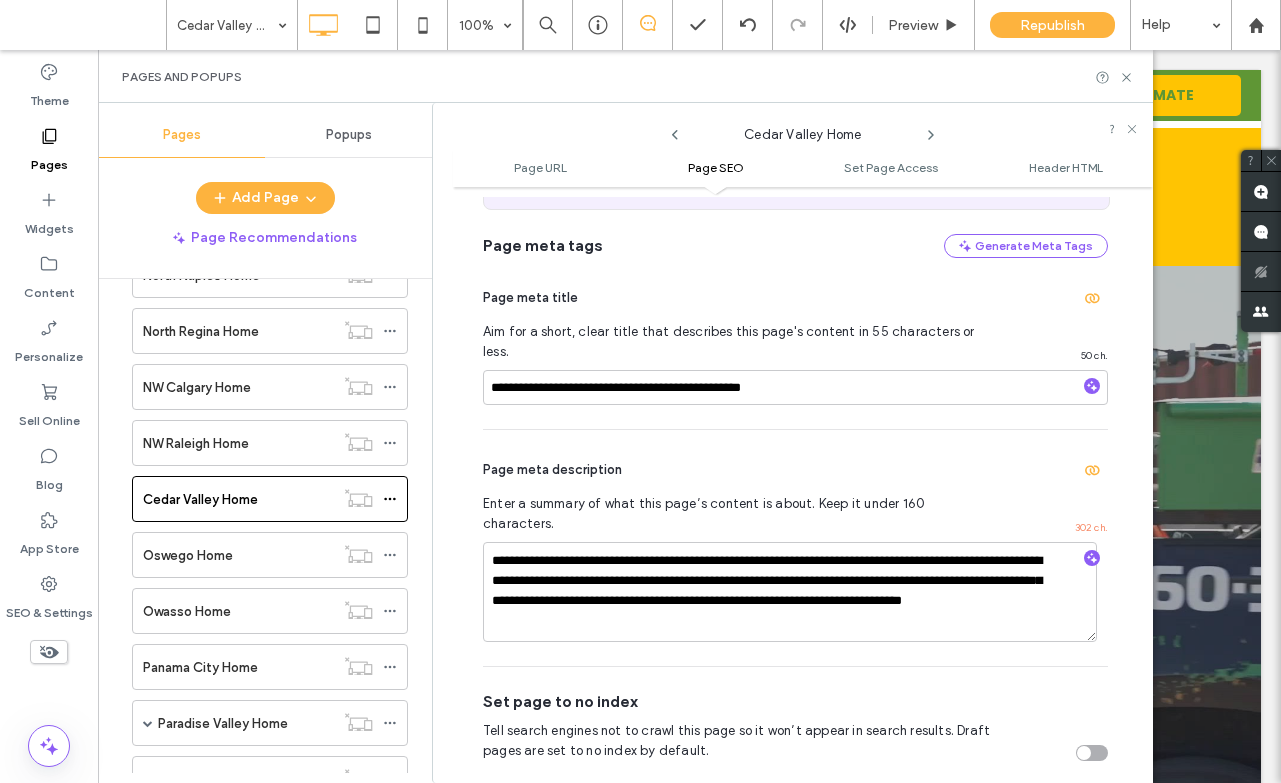 scroll, scrollTop: 608, scrollLeft: 0, axis: vertical 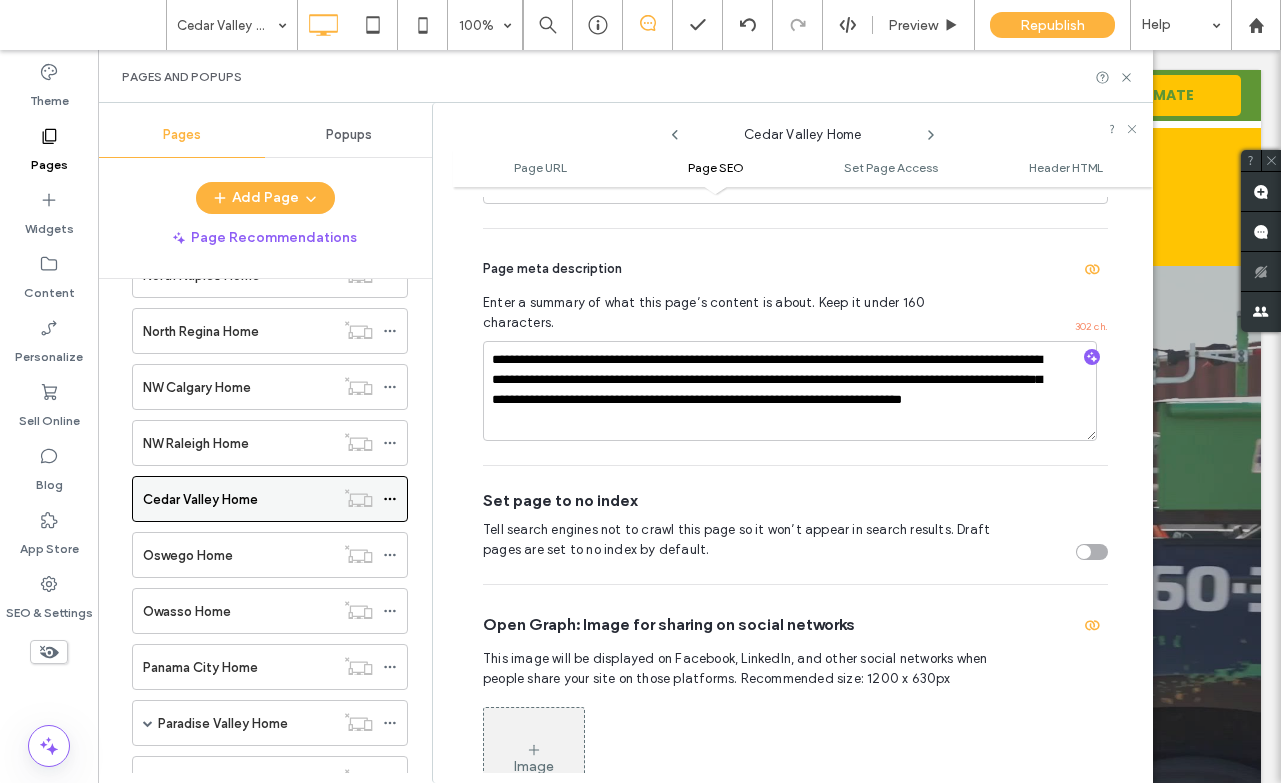 click on "Cedar Valley Home" at bounding box center (238, 499) 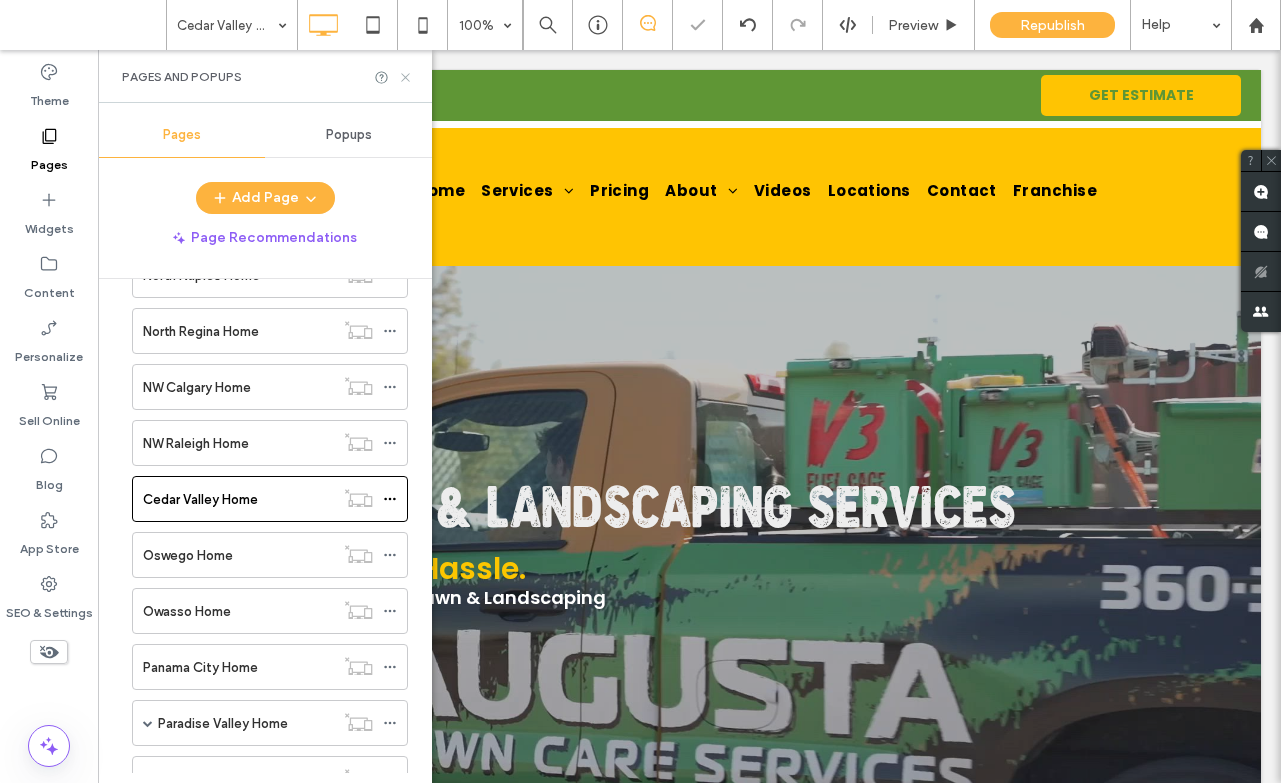 click 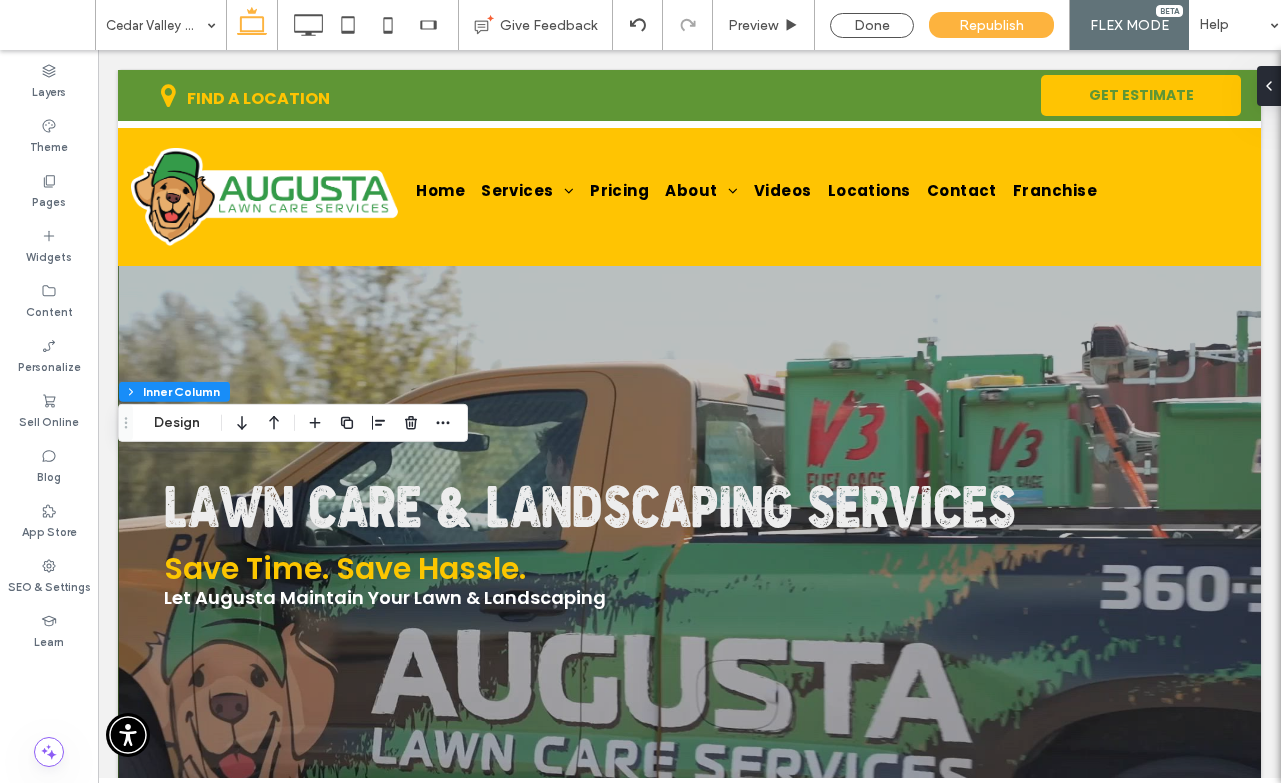 type on "**" 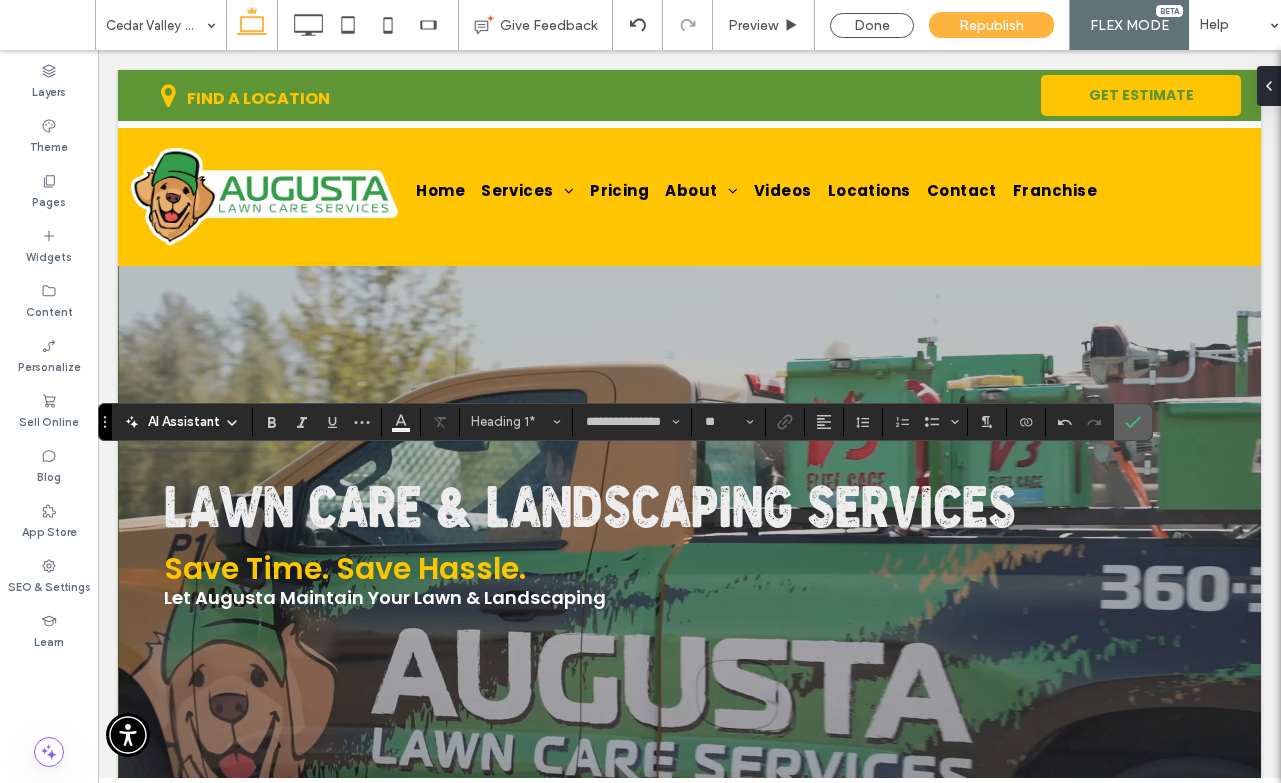 click at bounding box center (1133, 422) 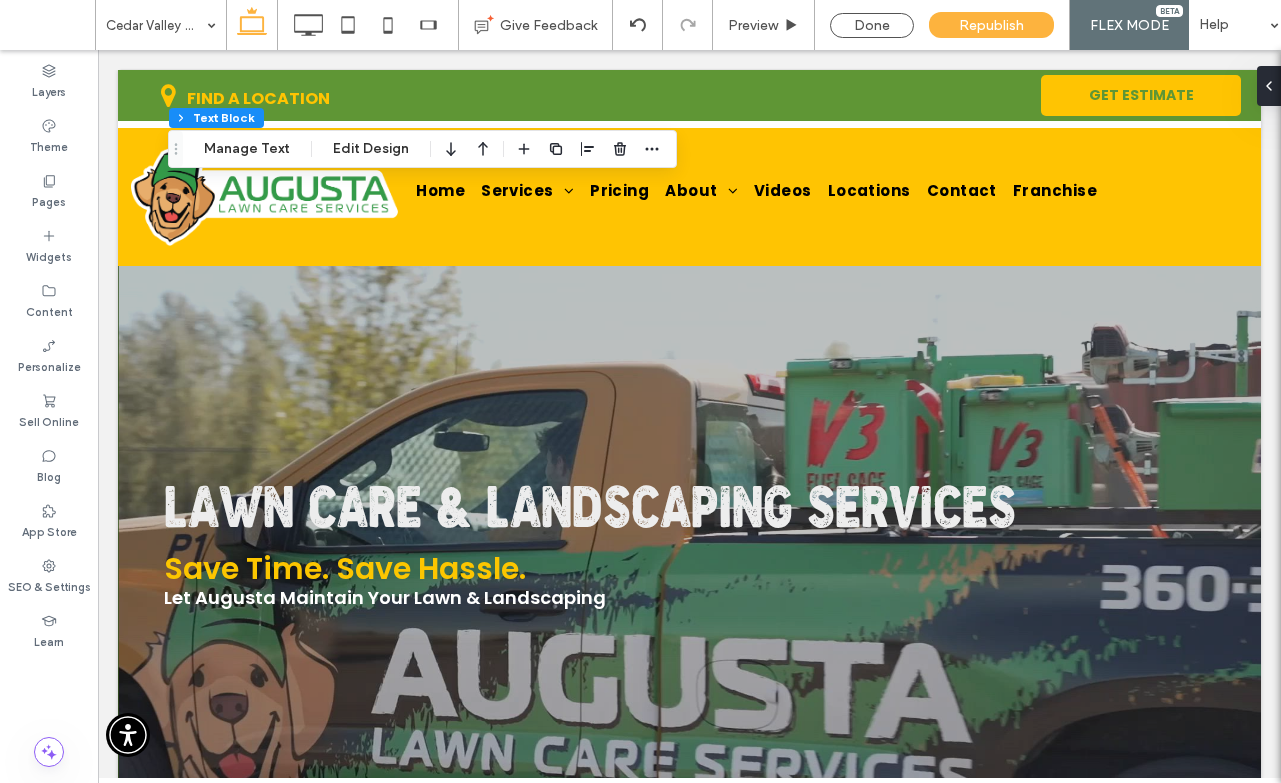 type on "*******" 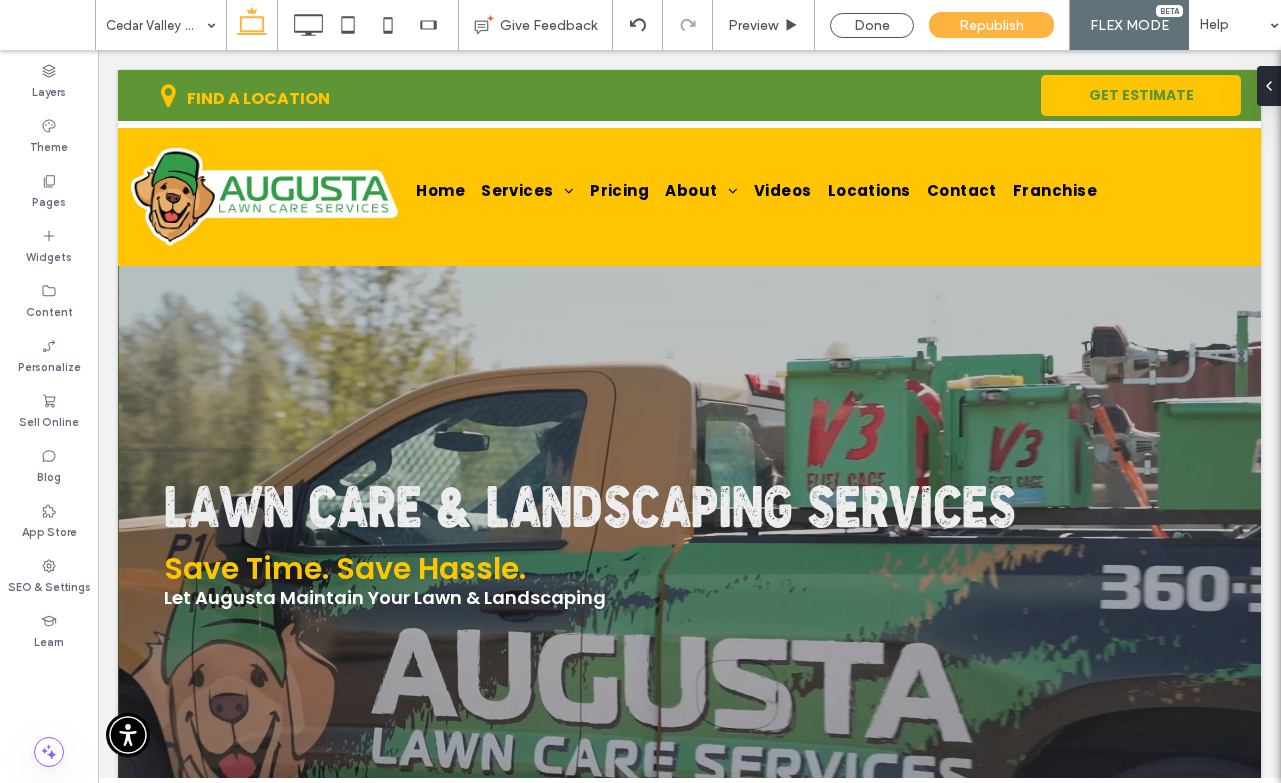 type on "*******" 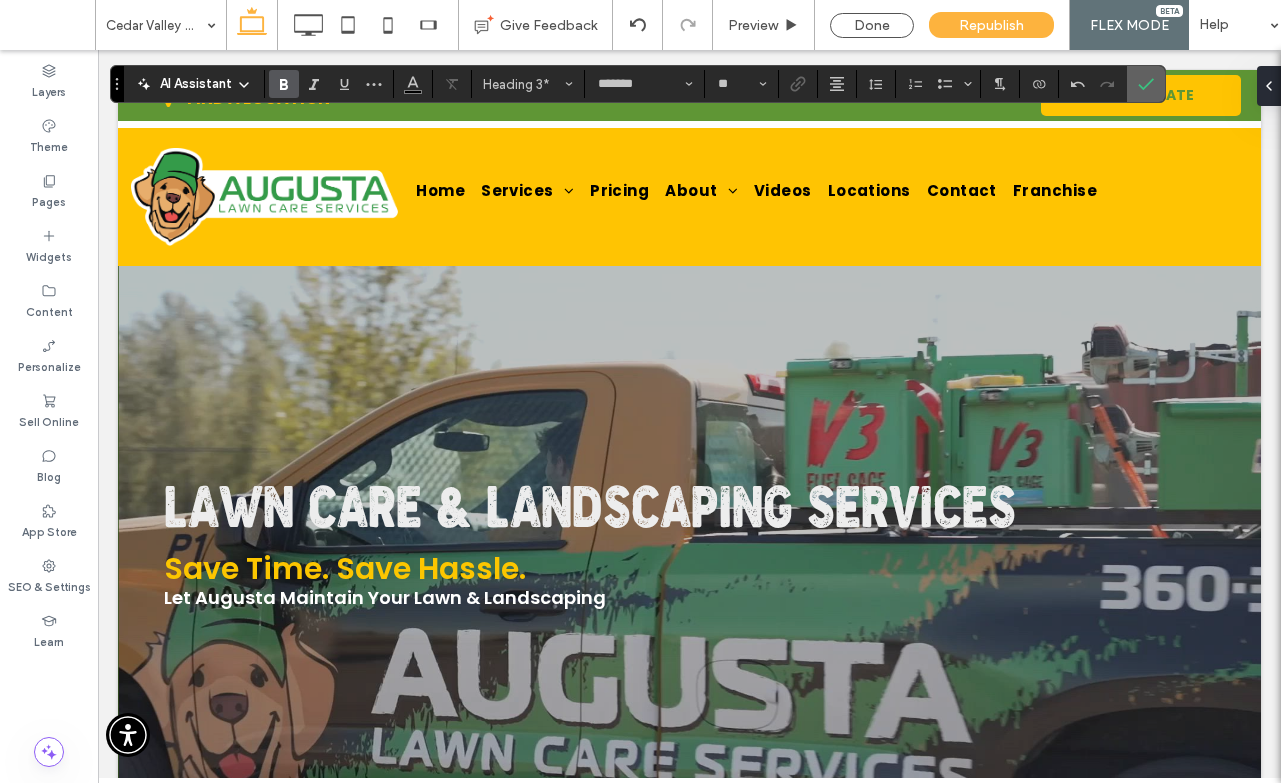 click 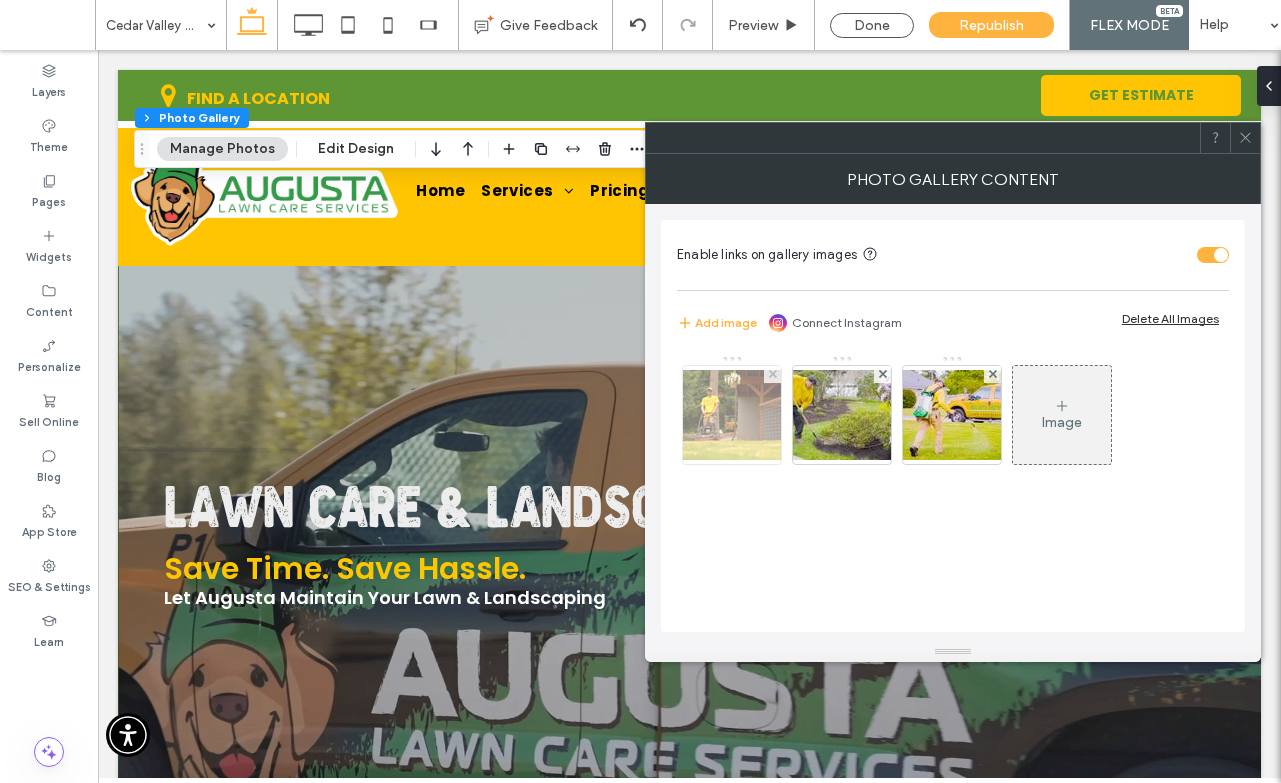 click at bounding box center [732, 415] 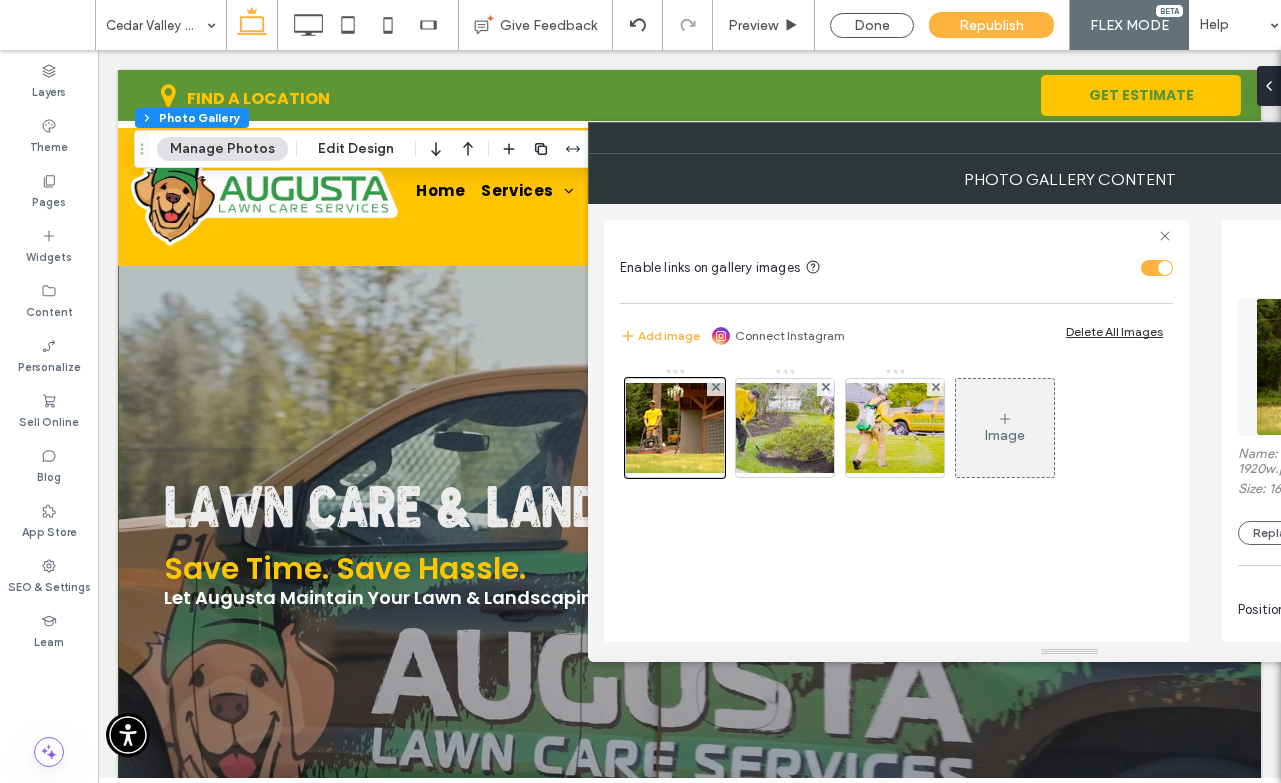 scroll, scrollTop: 0, scrollLeft: 11, axis: horizontal 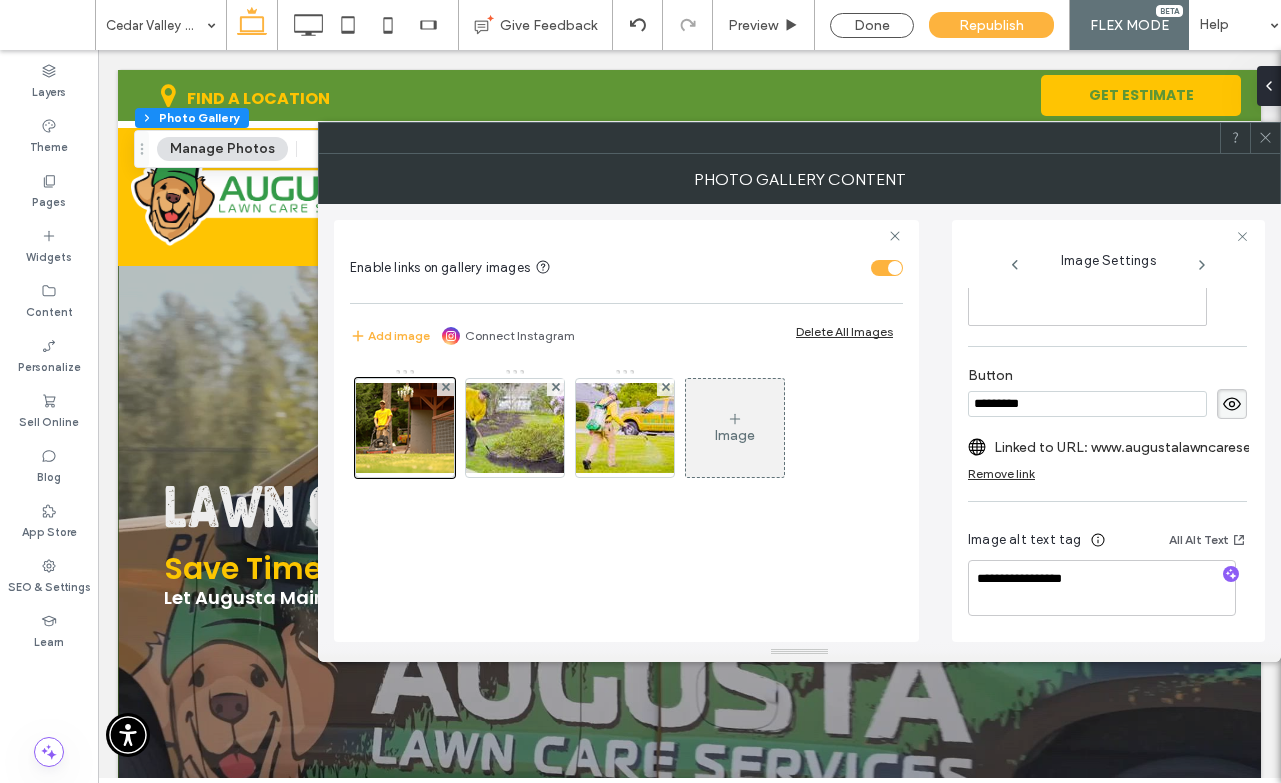 click on "Linked to URL: www.augustalawncareservices.com/services/oakhill-lawn-care" at bounding box center (1133, 447) 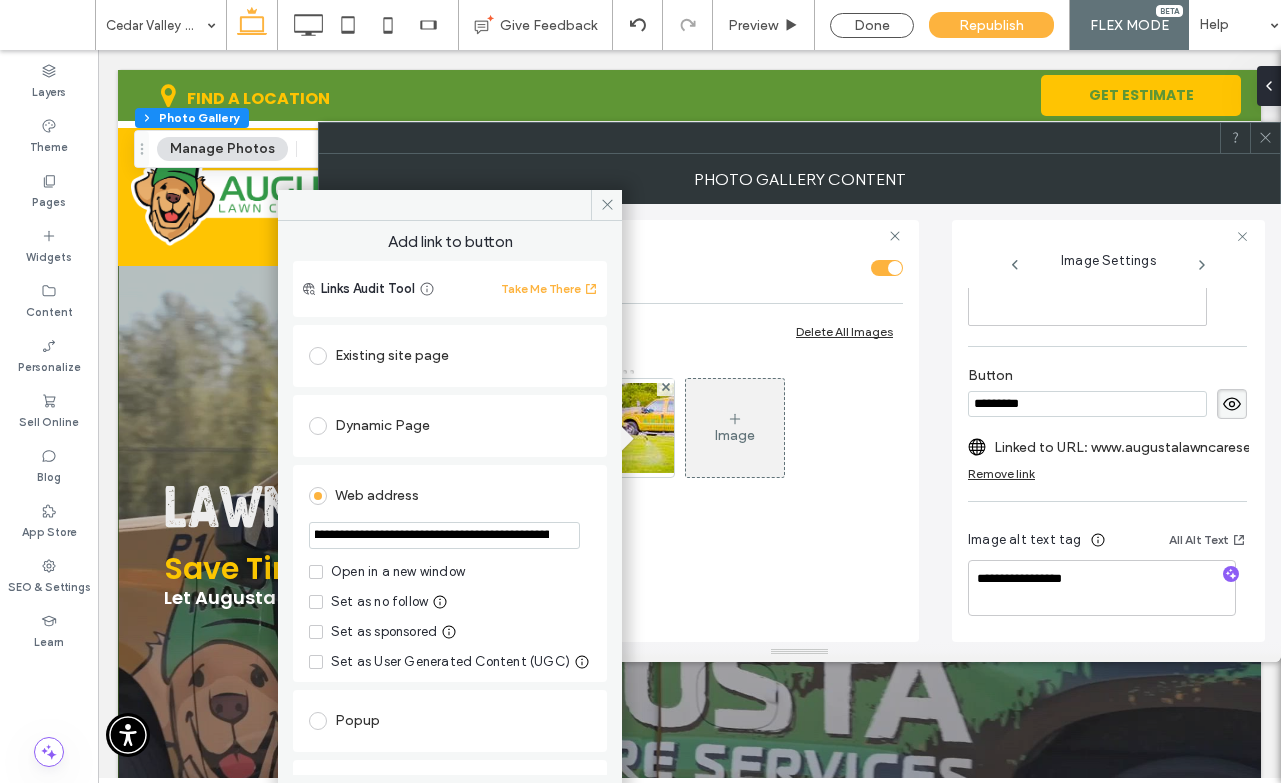 scroll, scrollTop: 0, scrollLeft: 195, axis: horizontal 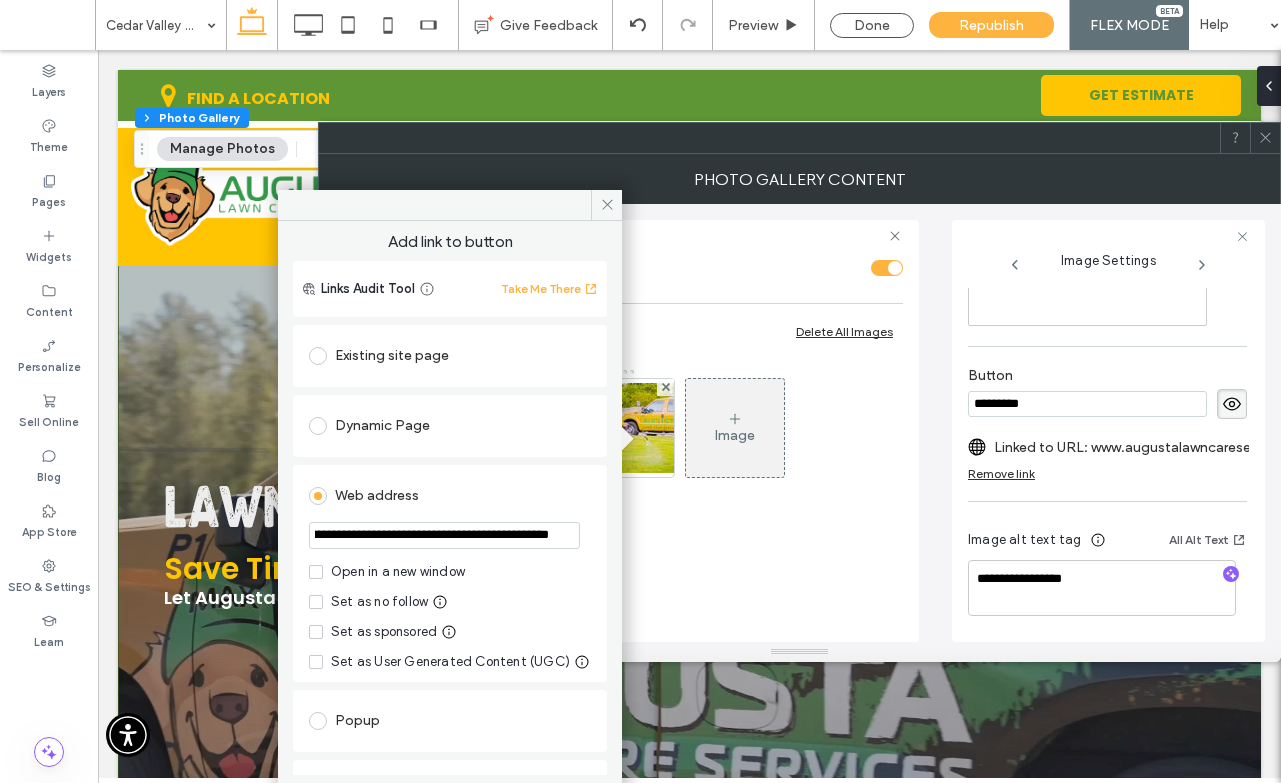 drag, startPoint x: 505, startPoint y: 535, endPoint x: 569, endPoint y: 536, distance: 64.00781 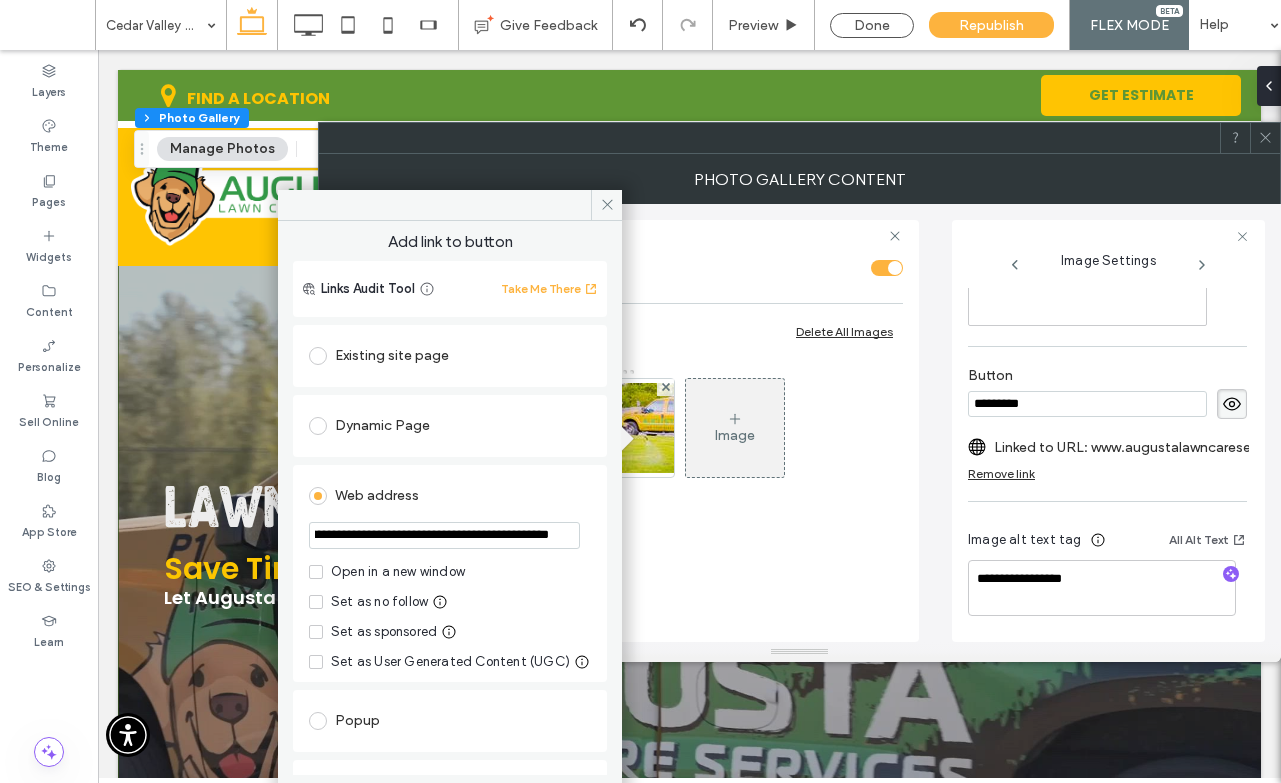 drag, startPoint x: 482, startPoint y: 537, endPoint x: 442, endPoint y: 534, distance: 40.112343 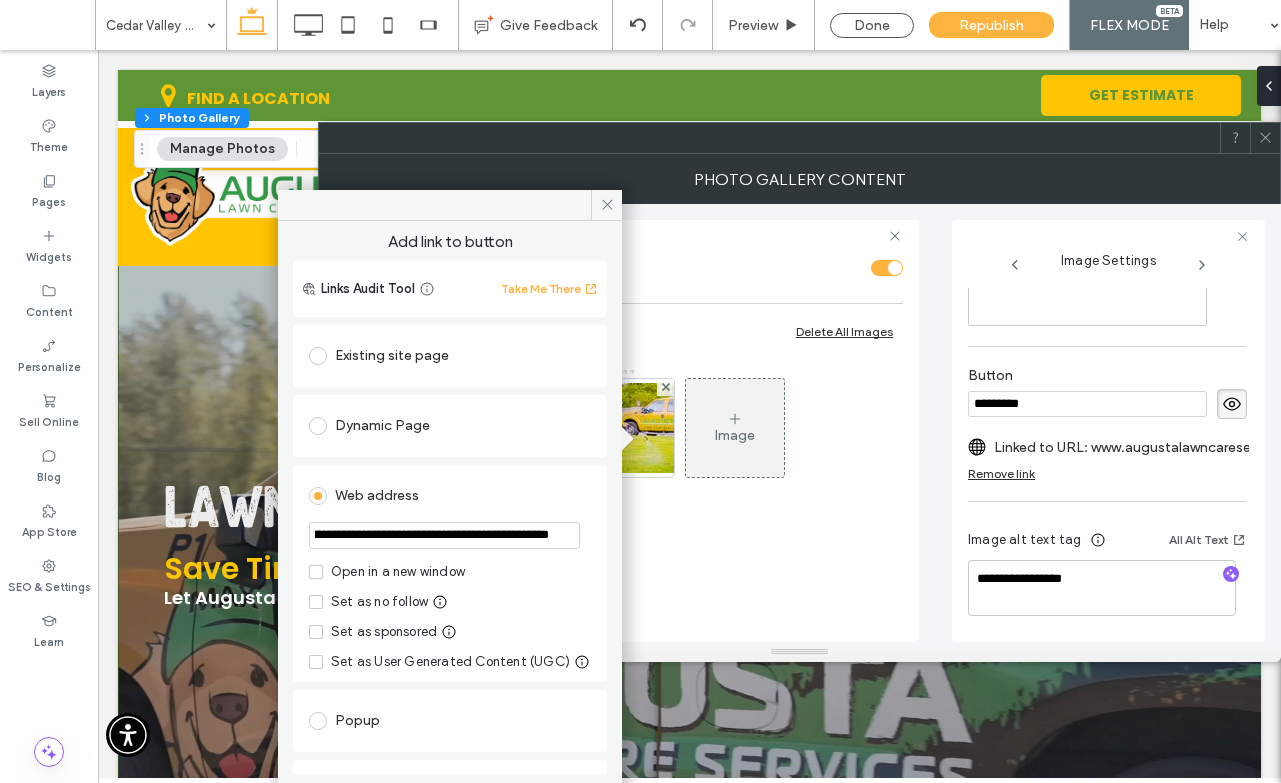 click on "**********" at bounding box center [444, 535] 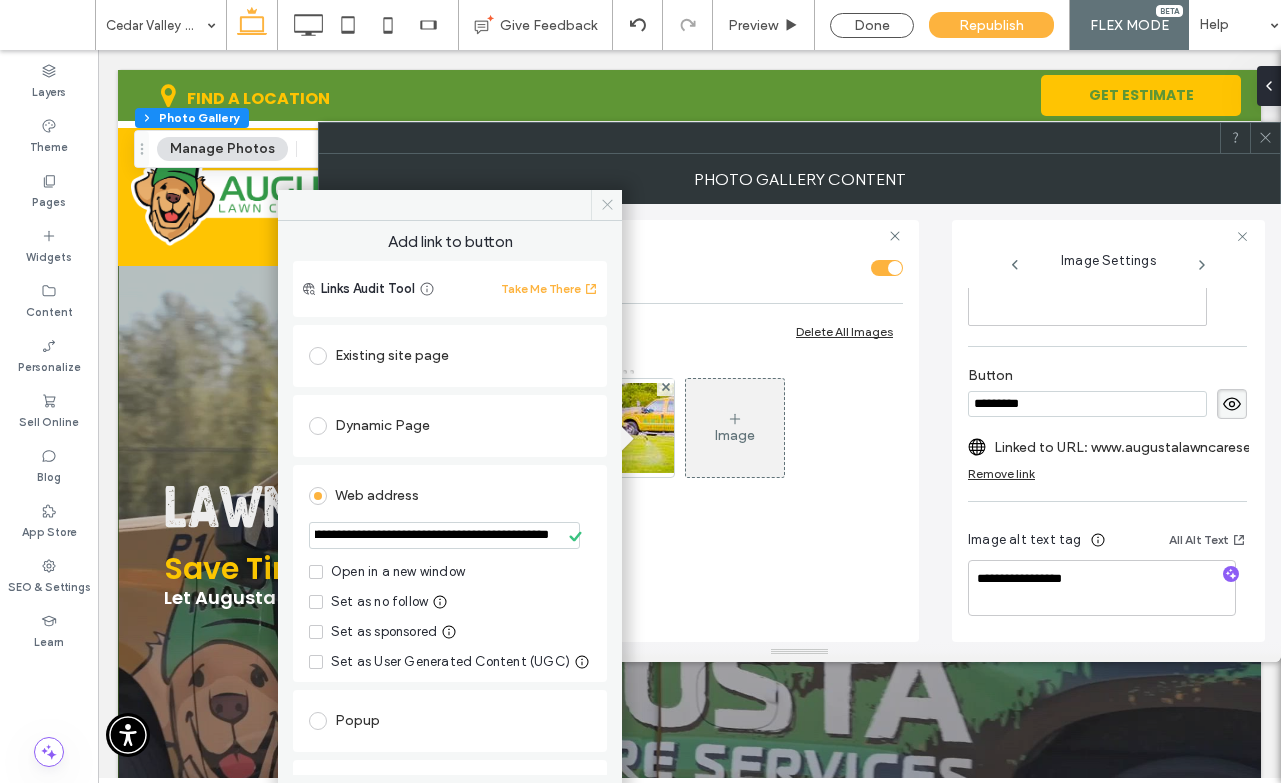 click 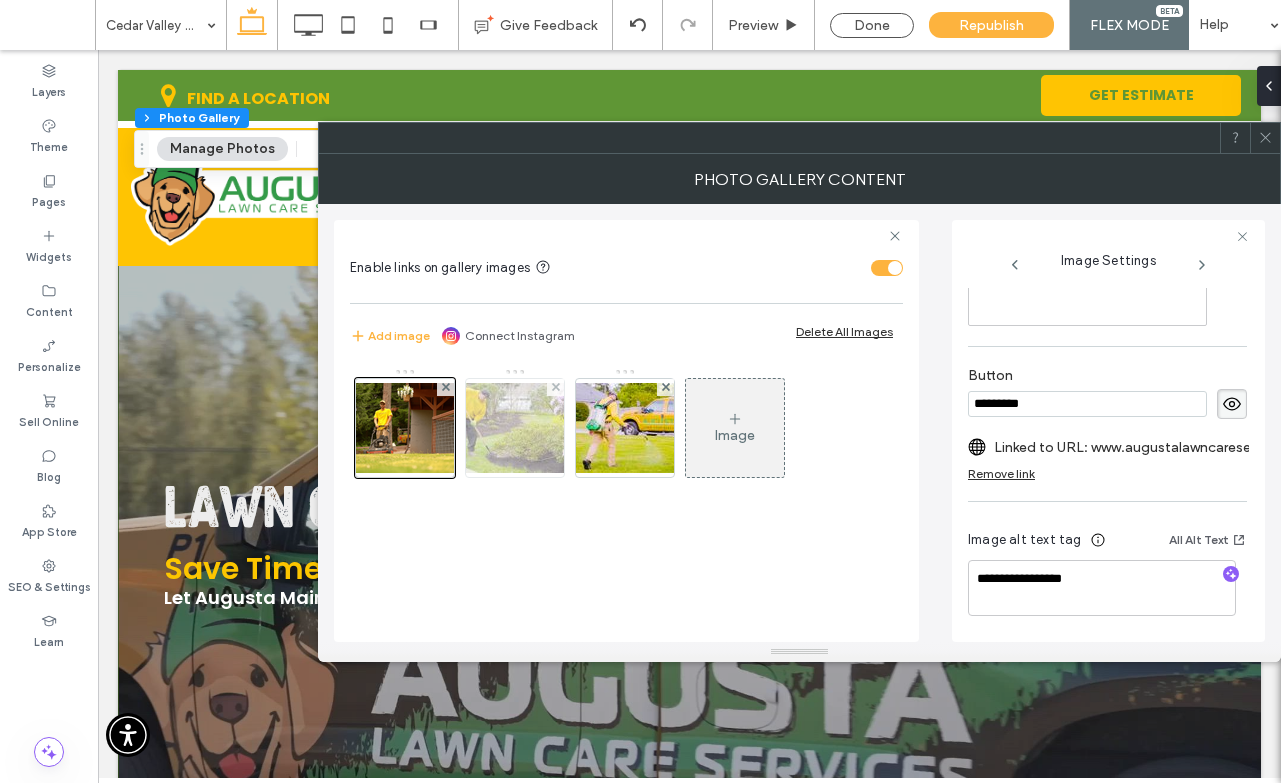 click at bounding box center (515, 428) 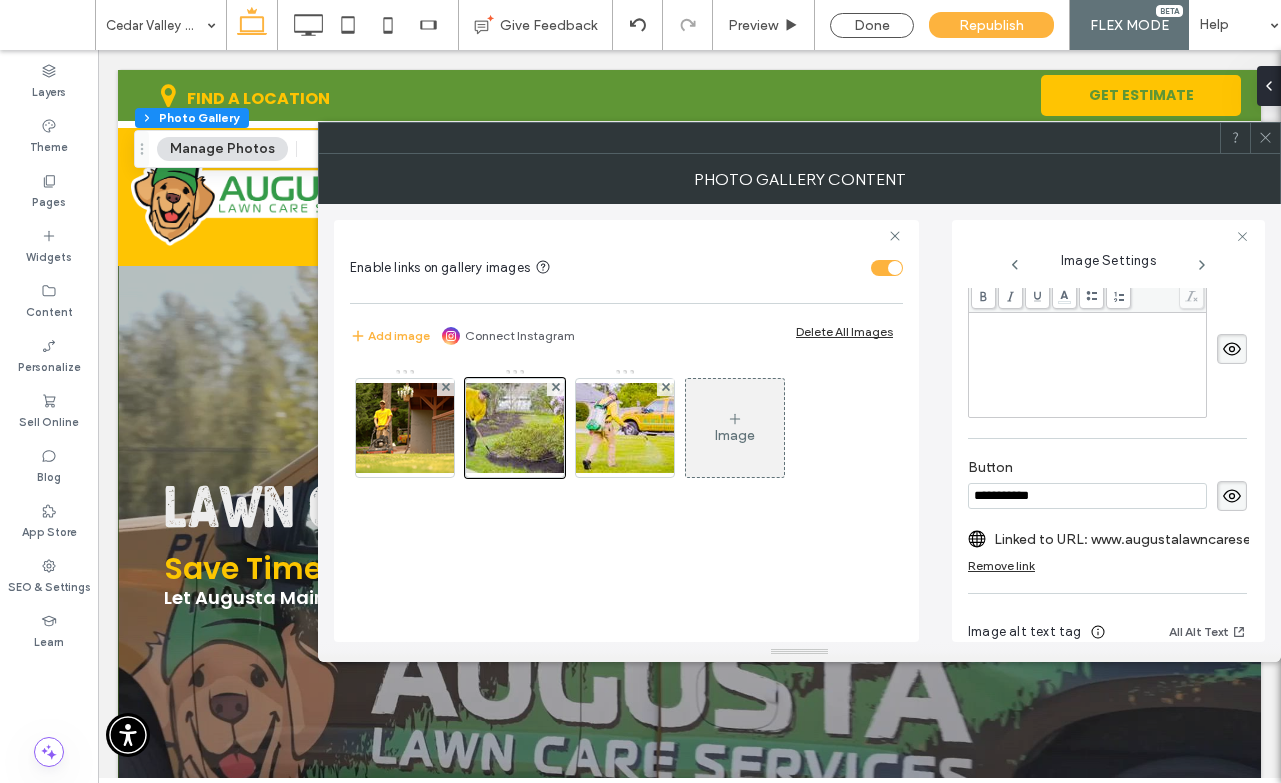 scroll, scrollTop: 557, scrollLeft: 0, axis: vertical 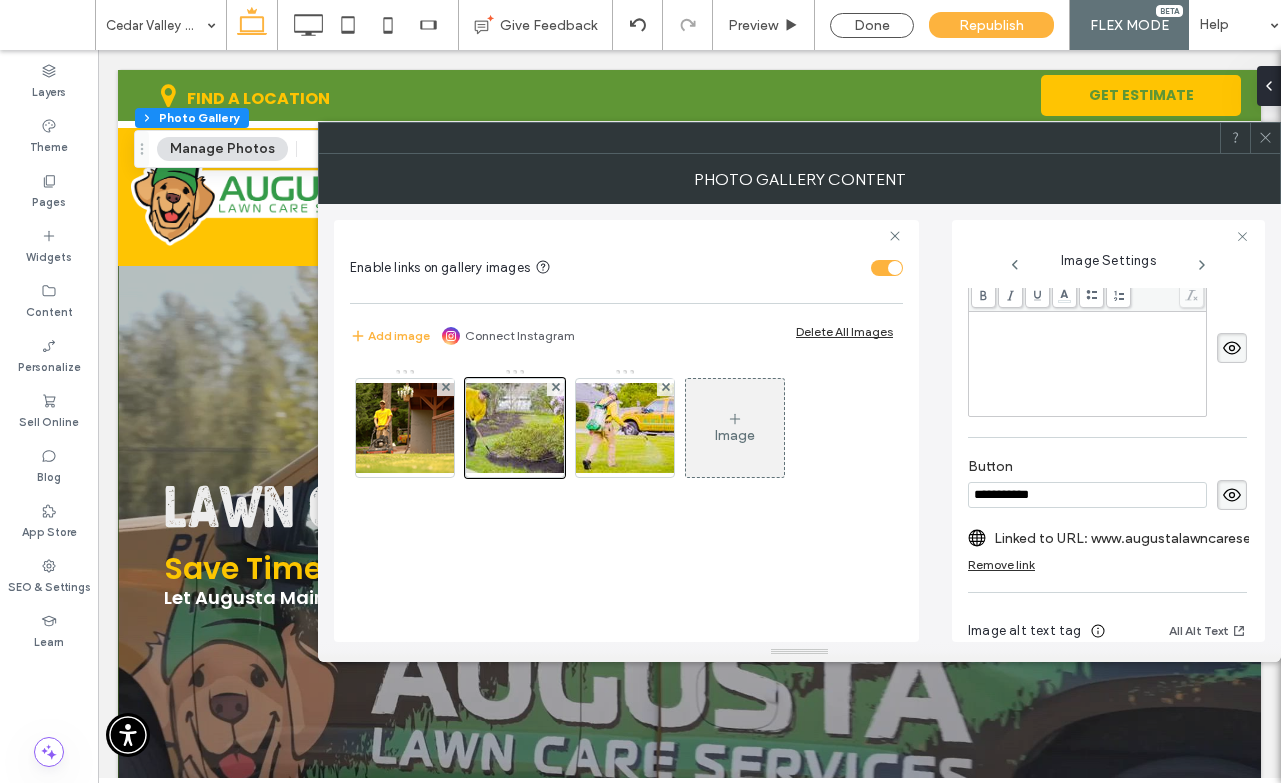 click on "Linked to URL: www.augustalawncareservices.com/services/oakhill-landscaping" at bounding box center [1133, 538] 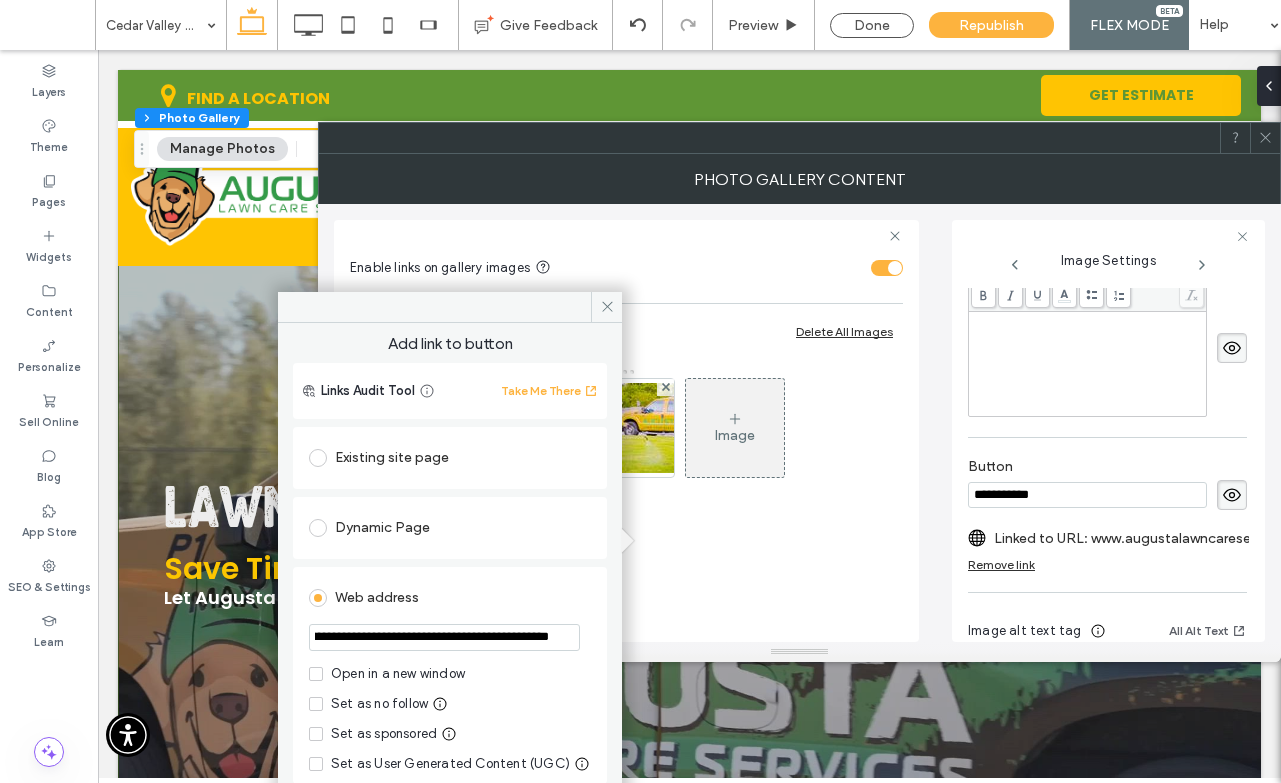 scroll, scrollTop: 0, scrollLeft: 208, axis: horizontal 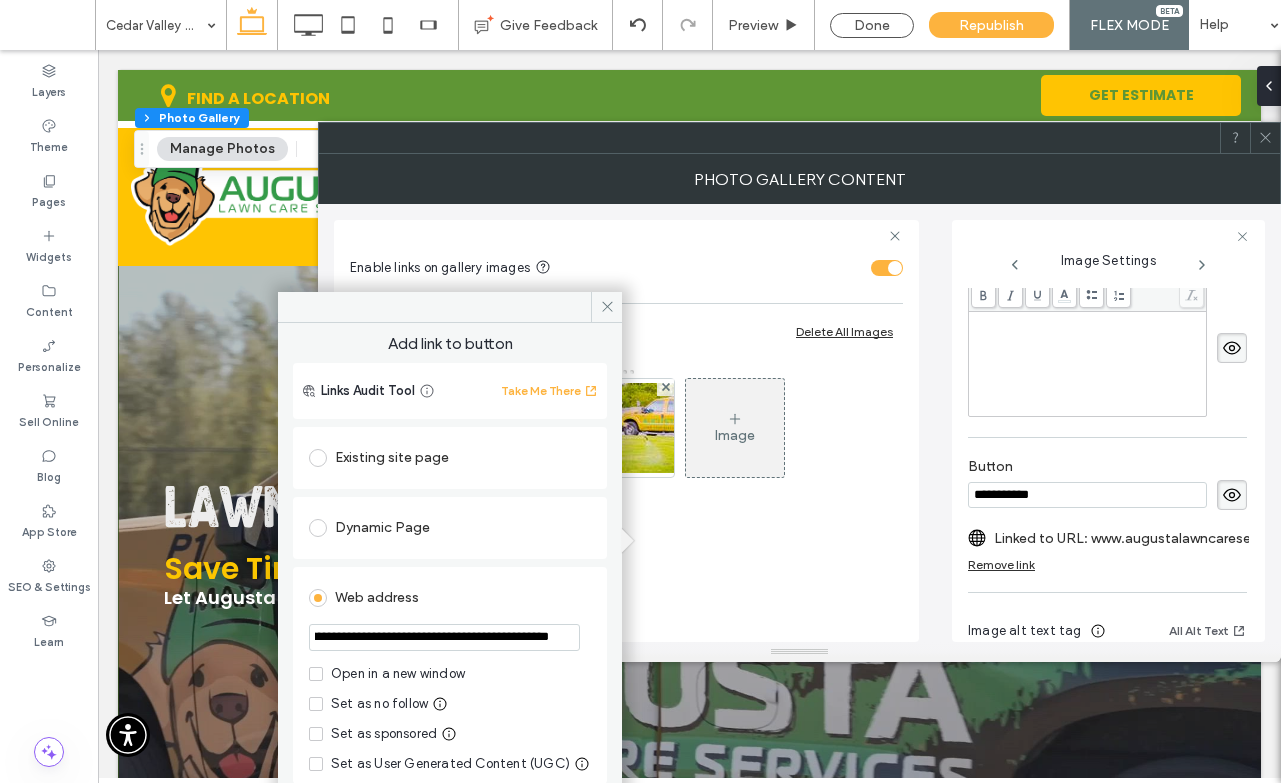 drag, startPoint x: 468, startPoint y: 638, endPoint x: 433, endPoint y: 637, distance: 35.014282 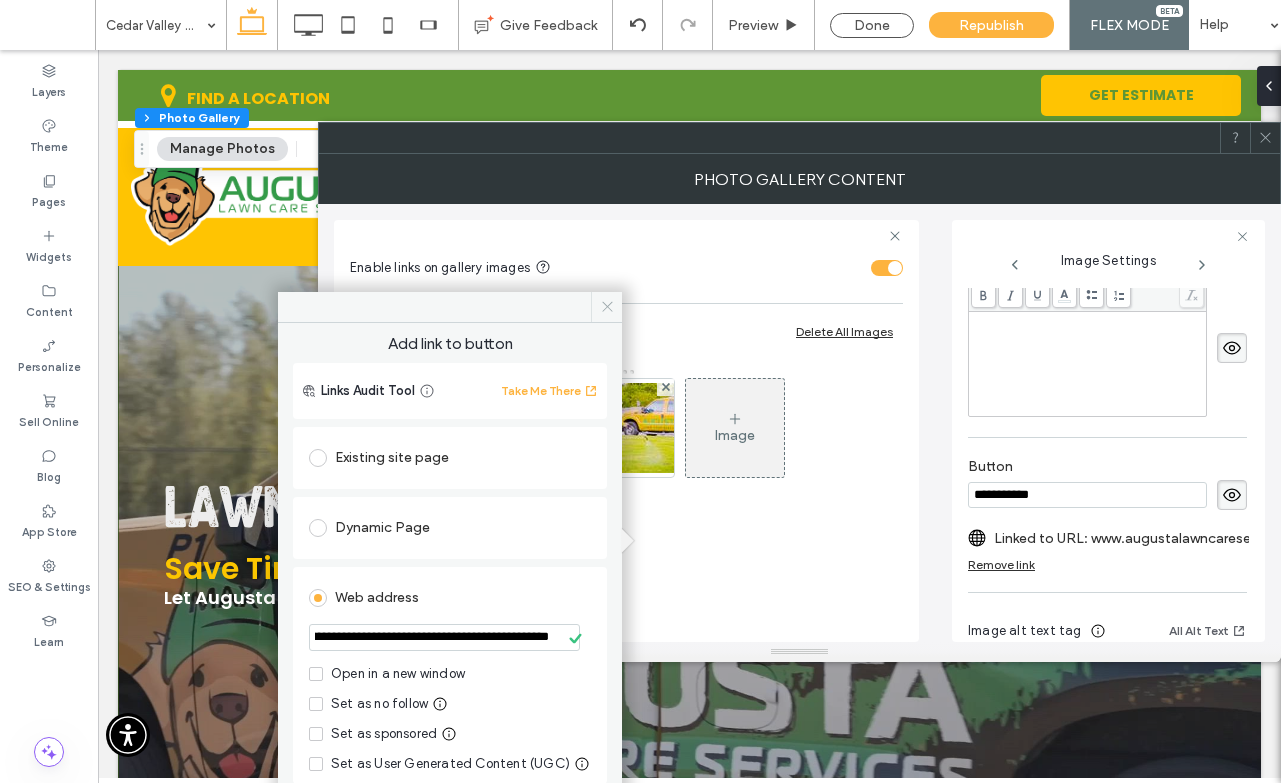 click 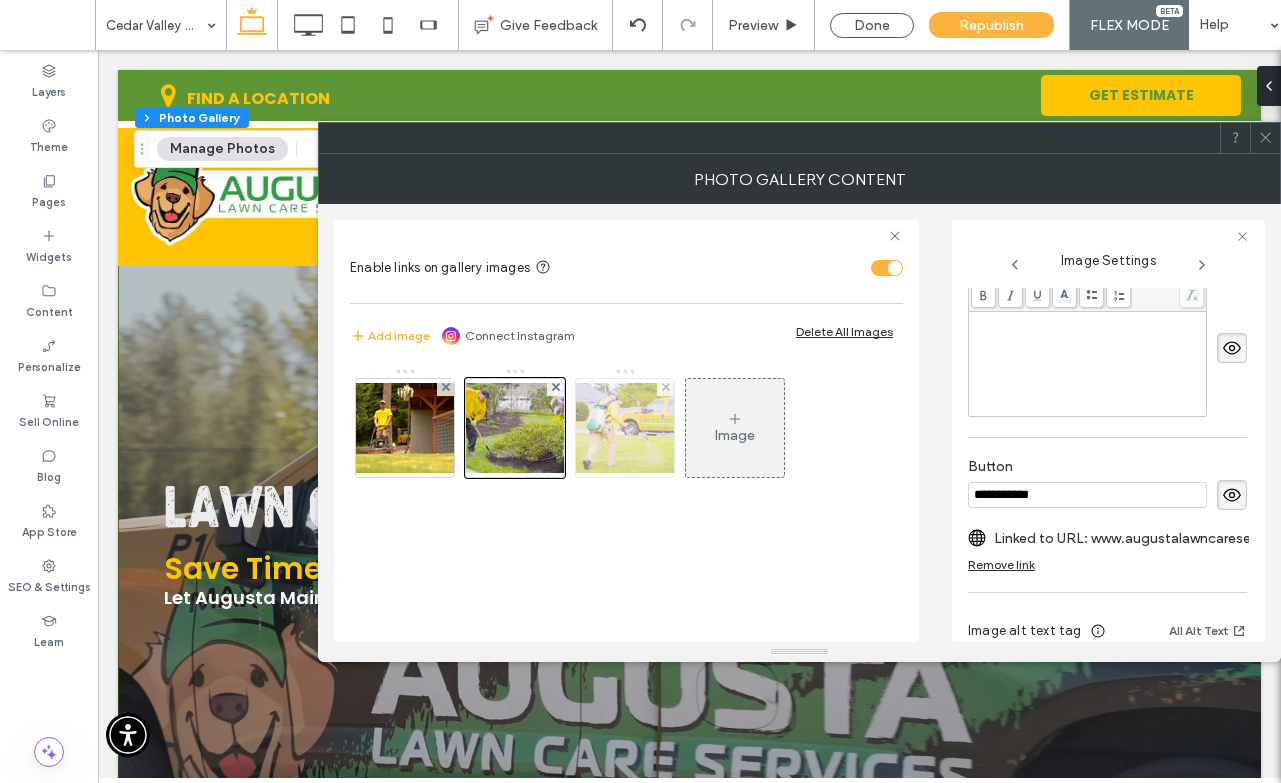 click at bounding box center [625, 428] 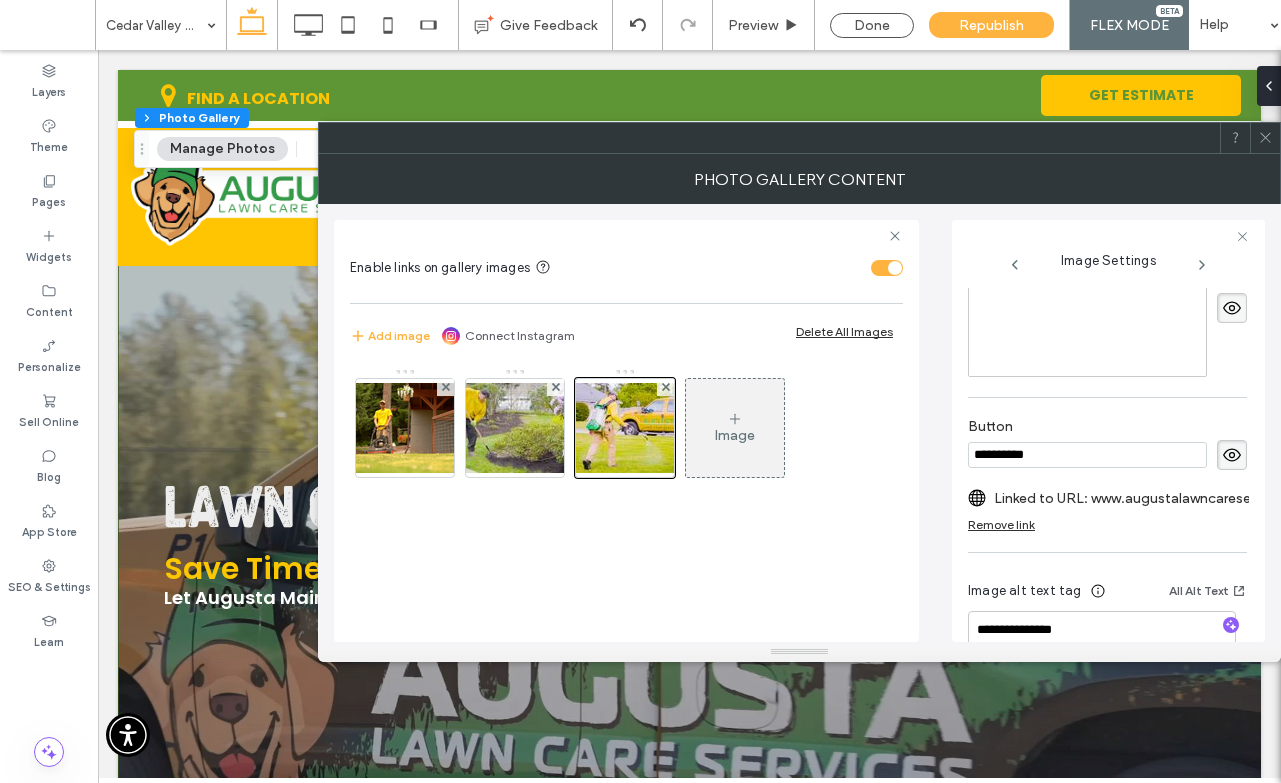 scroll, scrollTop: 620, scrollLeft: 0, axis: vertical 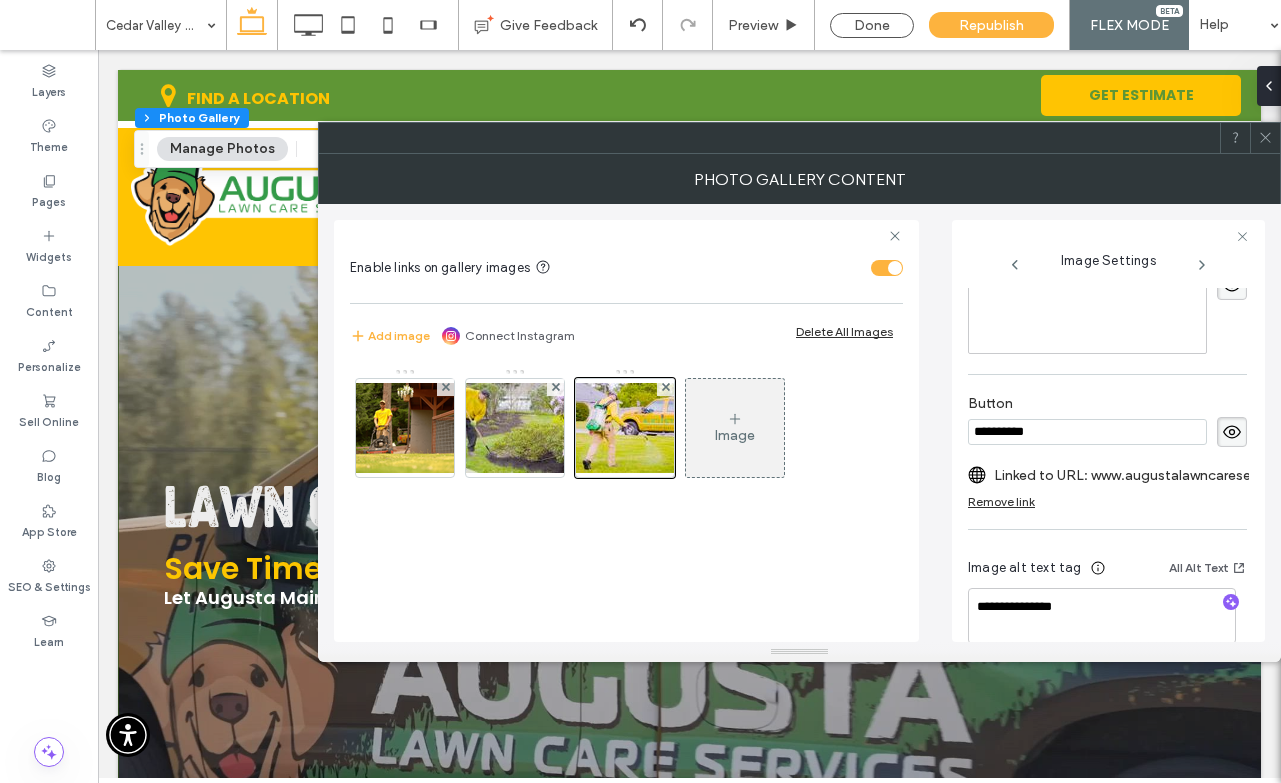 click on "Linked to URL: www.augustalawncareservices.com/services/oakhill-yard-treatments" at bounding box center [1133, 475] 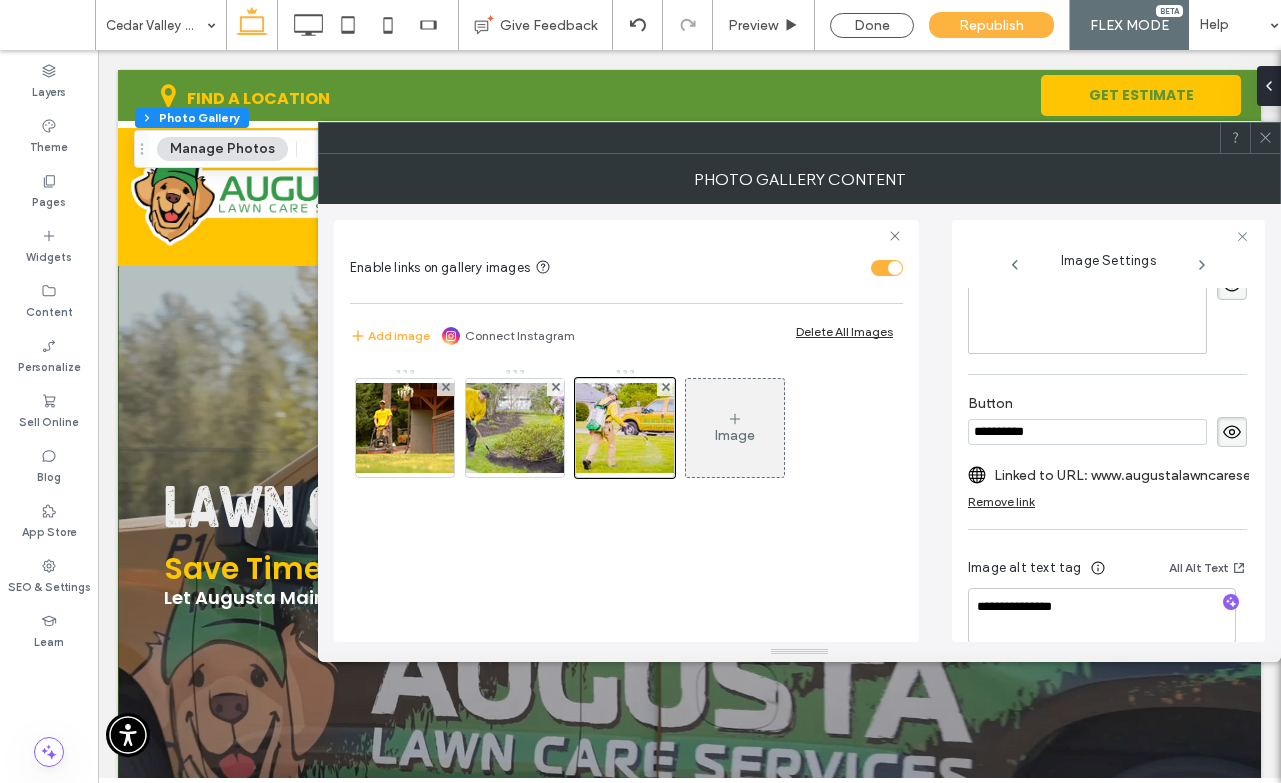 click on "Linked to URL: www.augustalawncareservices.com/services/oakhill-yard-treatments" at bounding box center [1133, 475] 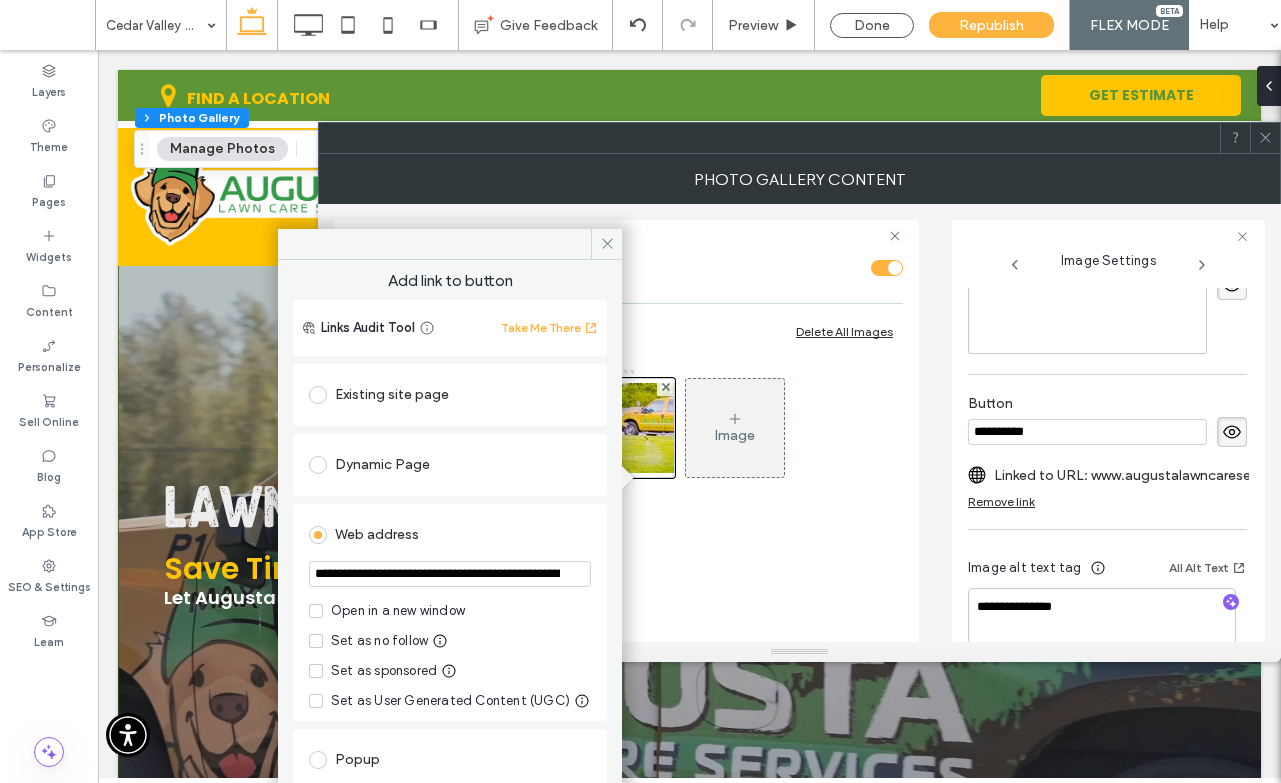 scroll, scrollTop: 0, scrollLeft: 233, axis: horizontal 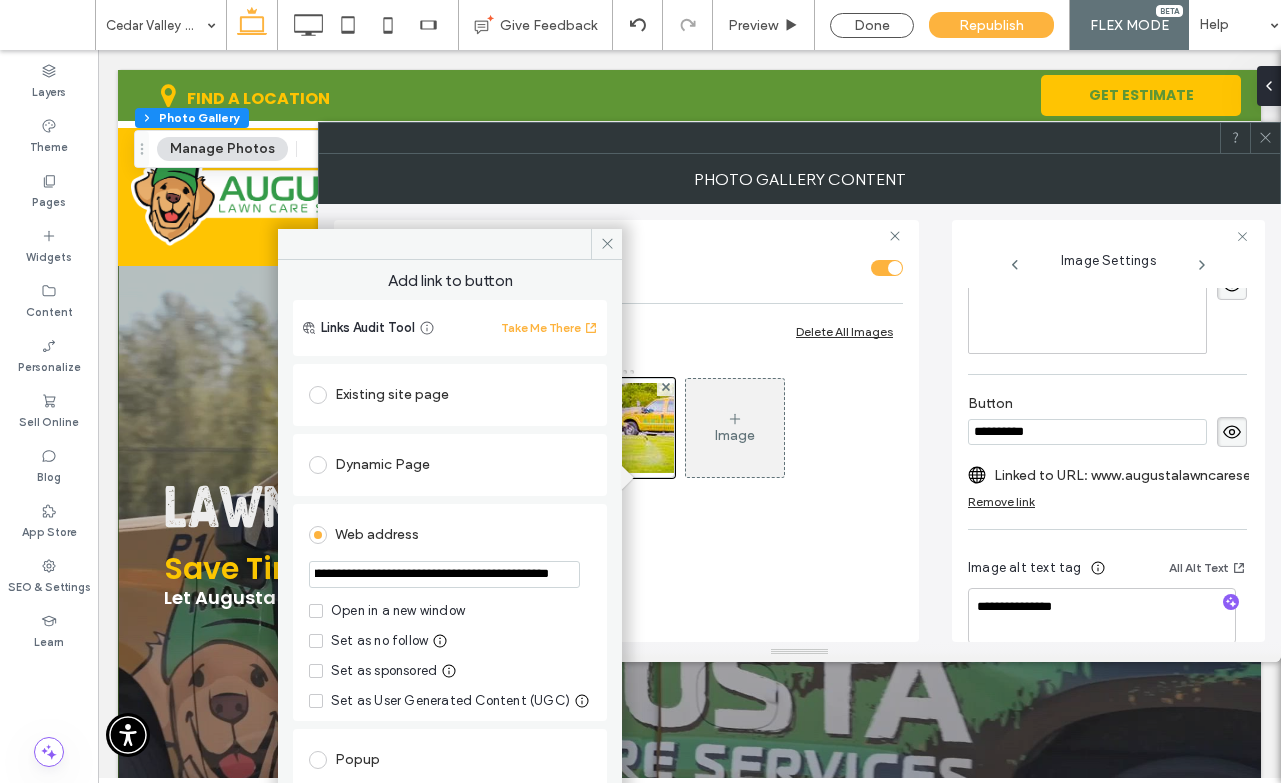 drag, startPoint x: 542, startPoint y: 572, endPoint x: 596, endPoint y: 568, distance: 54.147945 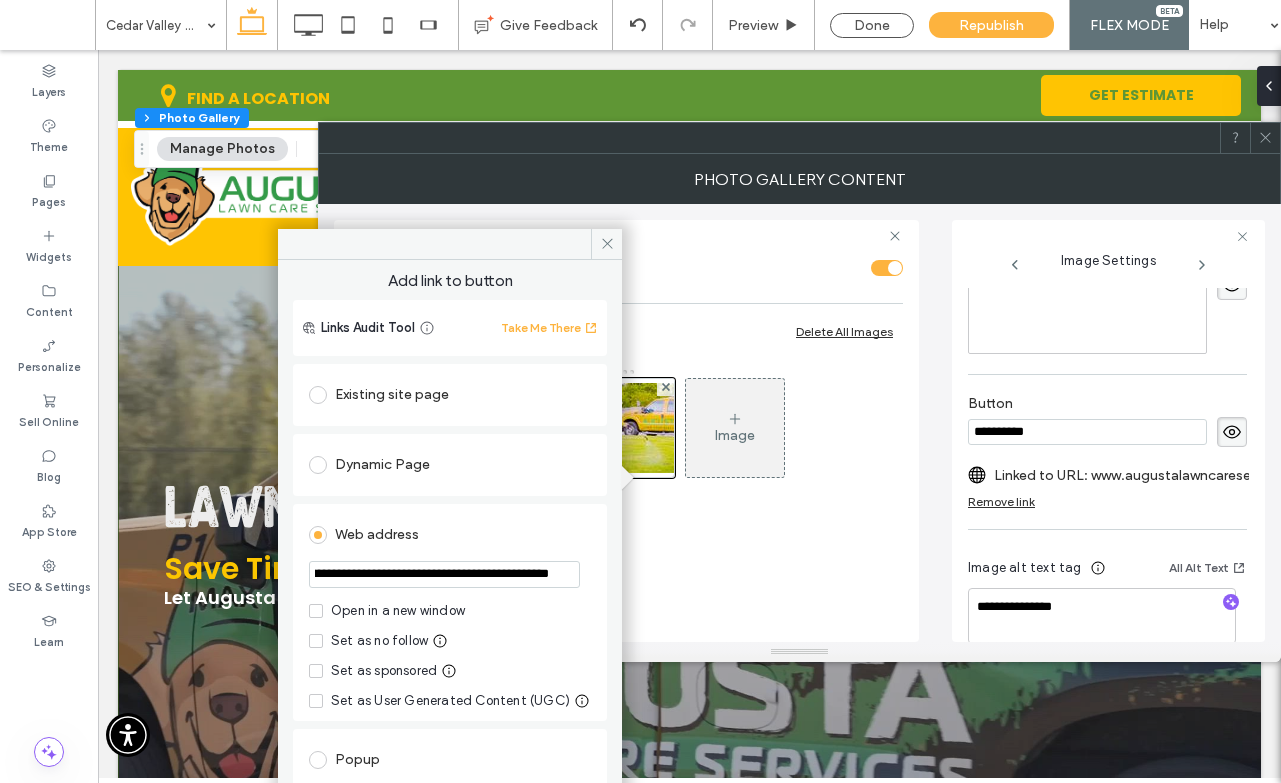 drag, startPoint x: 445, startPoint y: 576, endPoint x: 407, endPoint y: 574, distance: 38.052597 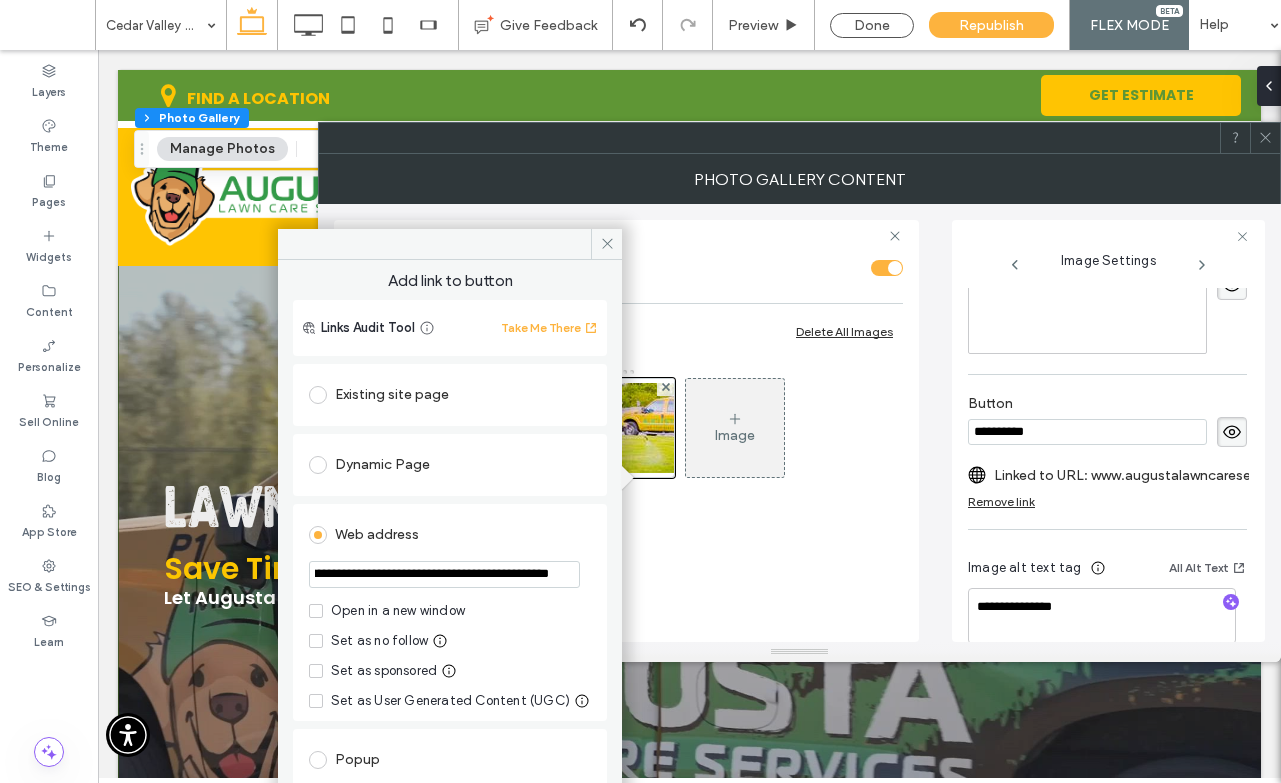 click on "**********" at bounding box center [444, 574] 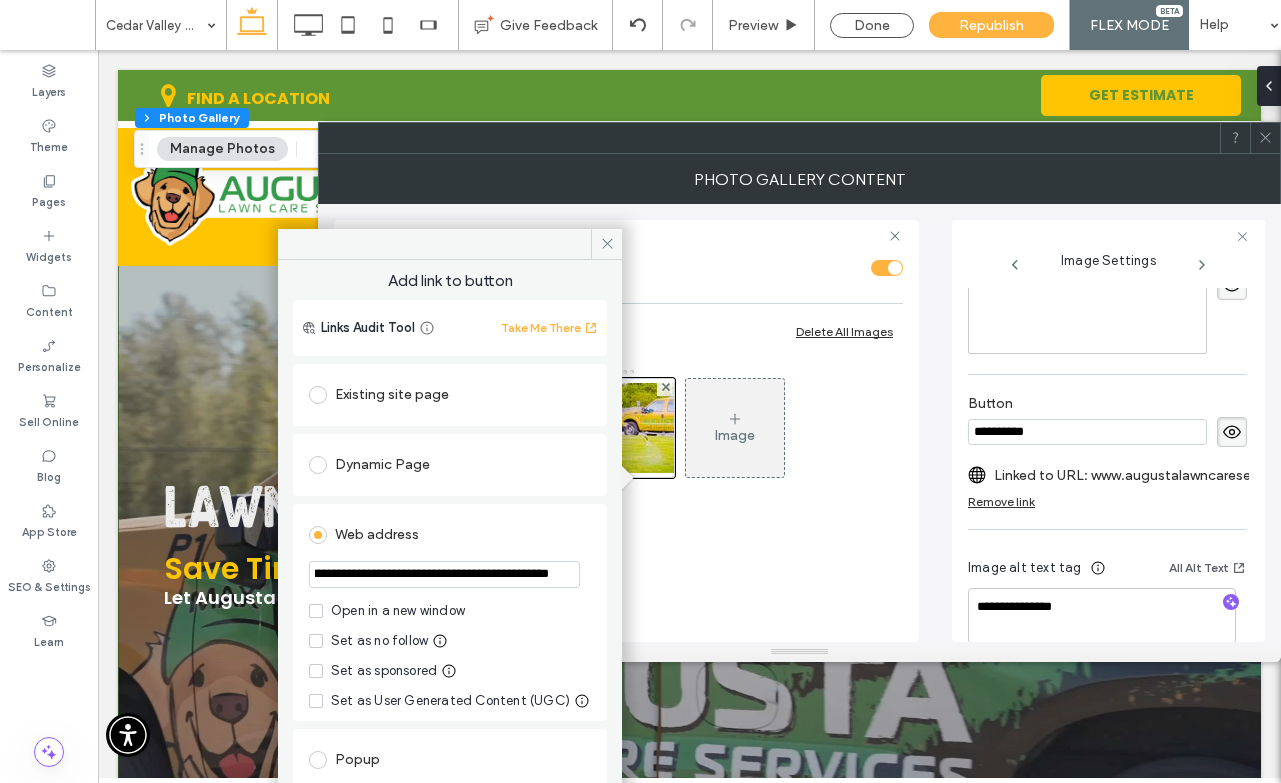 paste on "****" 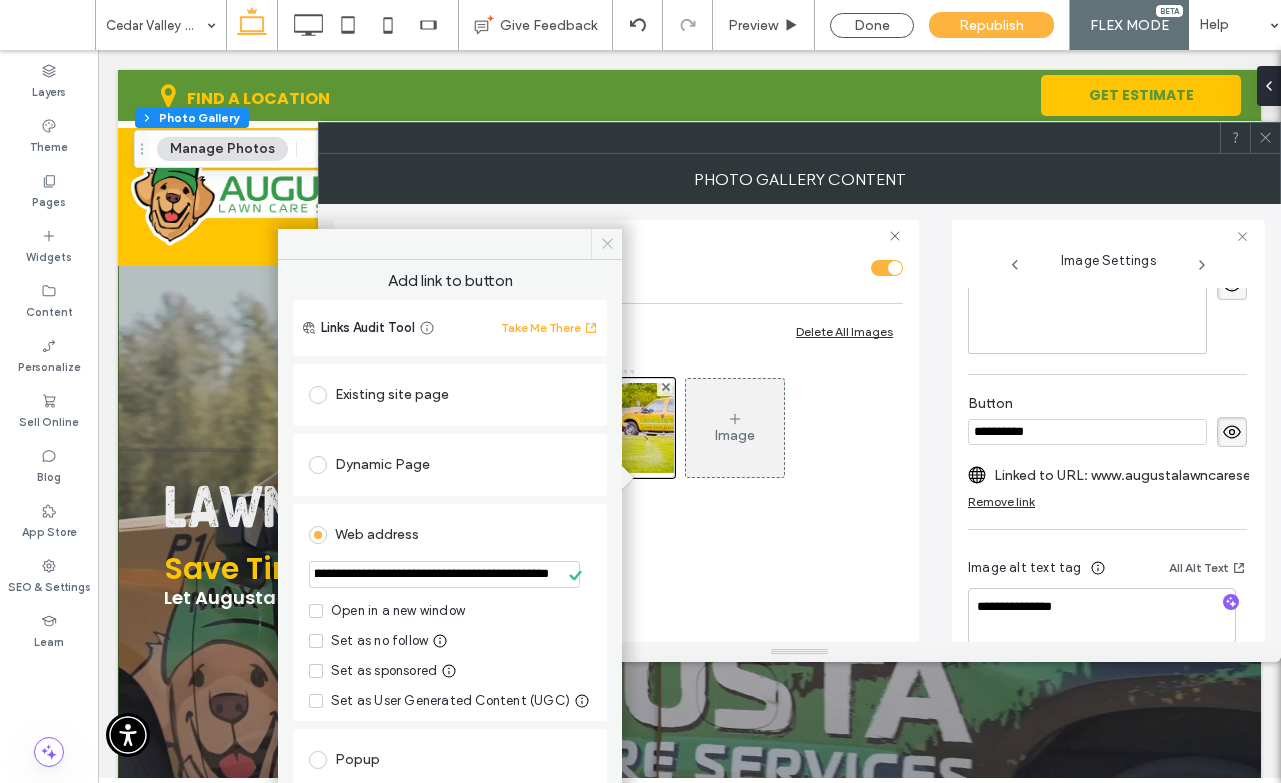 scroll, scrollTop: 0, scrollLeft: 0, axis: both 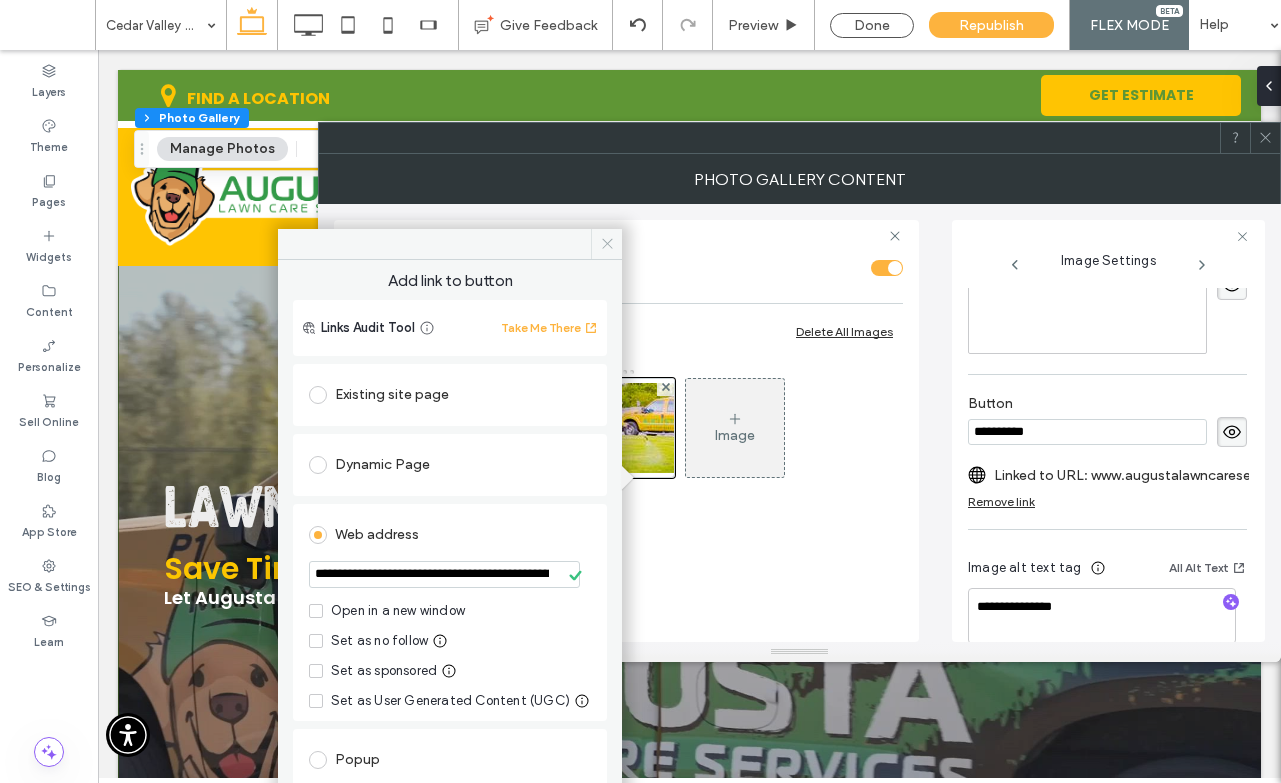 click 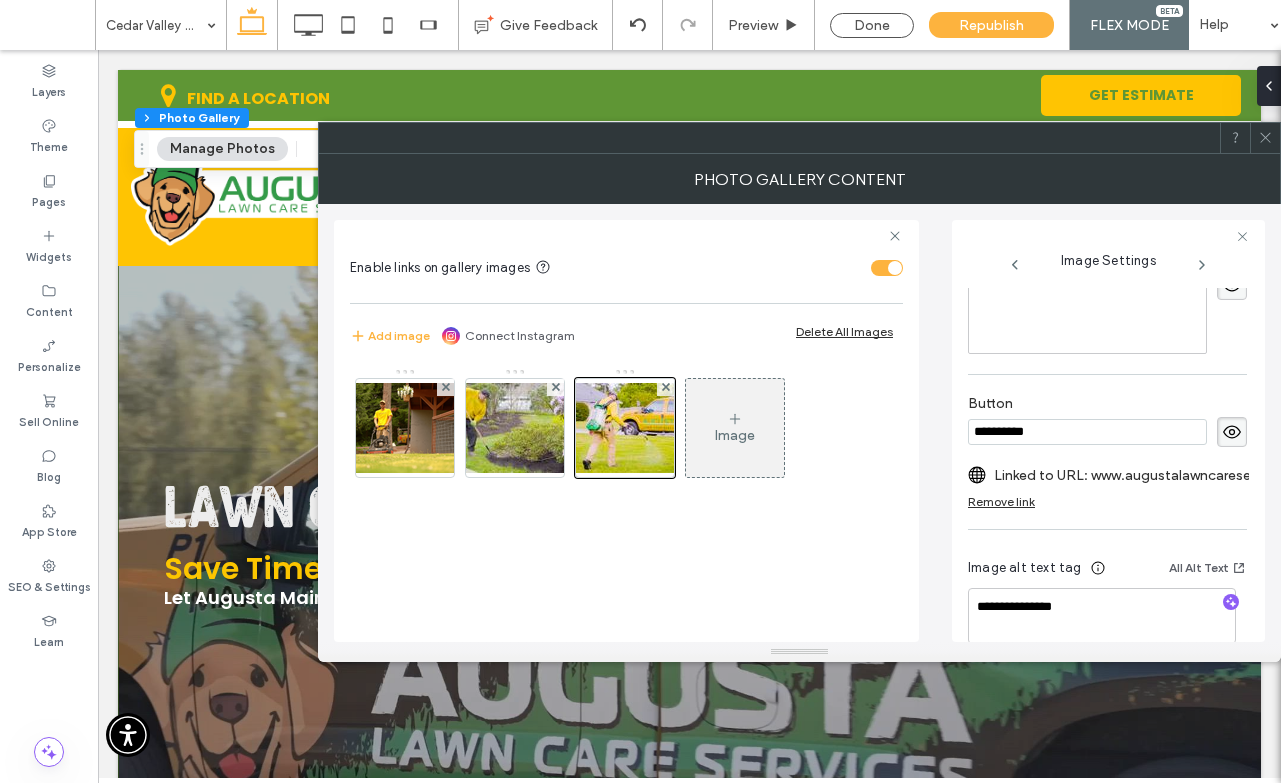 scroll, scrollTop: 659, scrollLeft: 0, axis: vertical 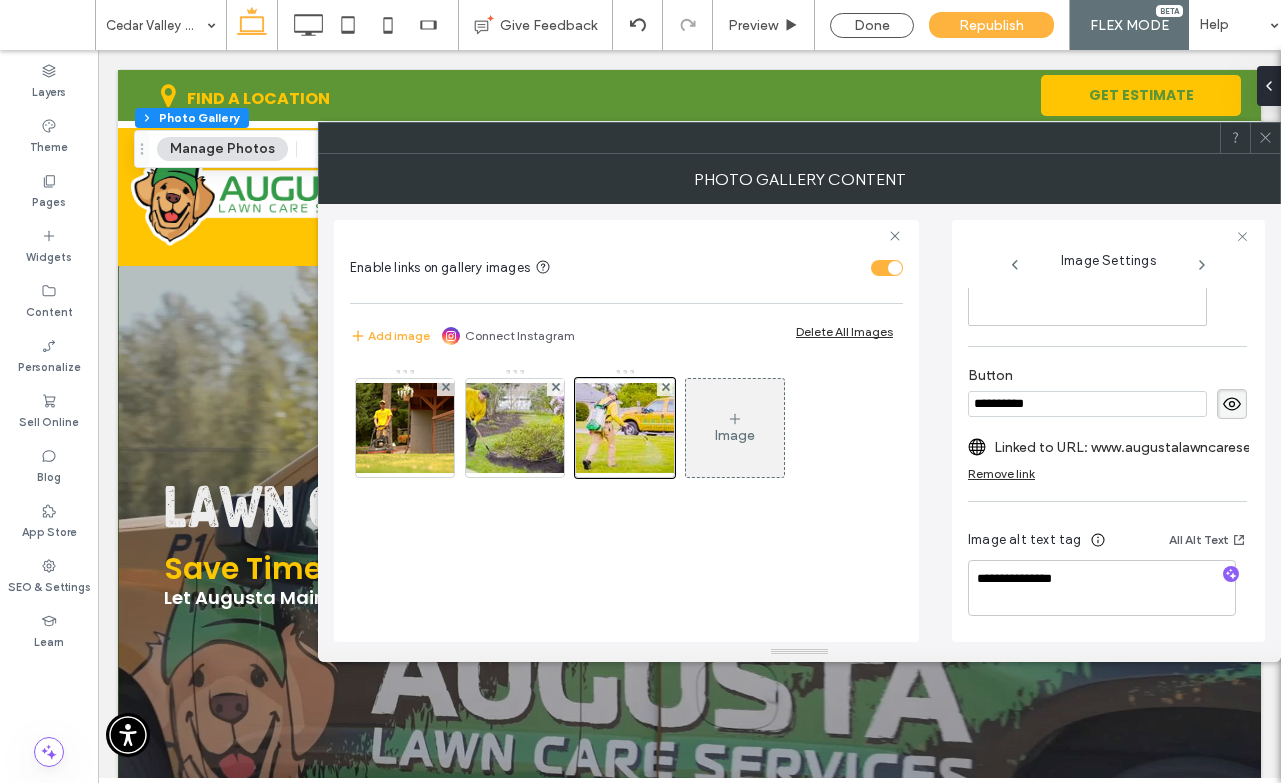 click 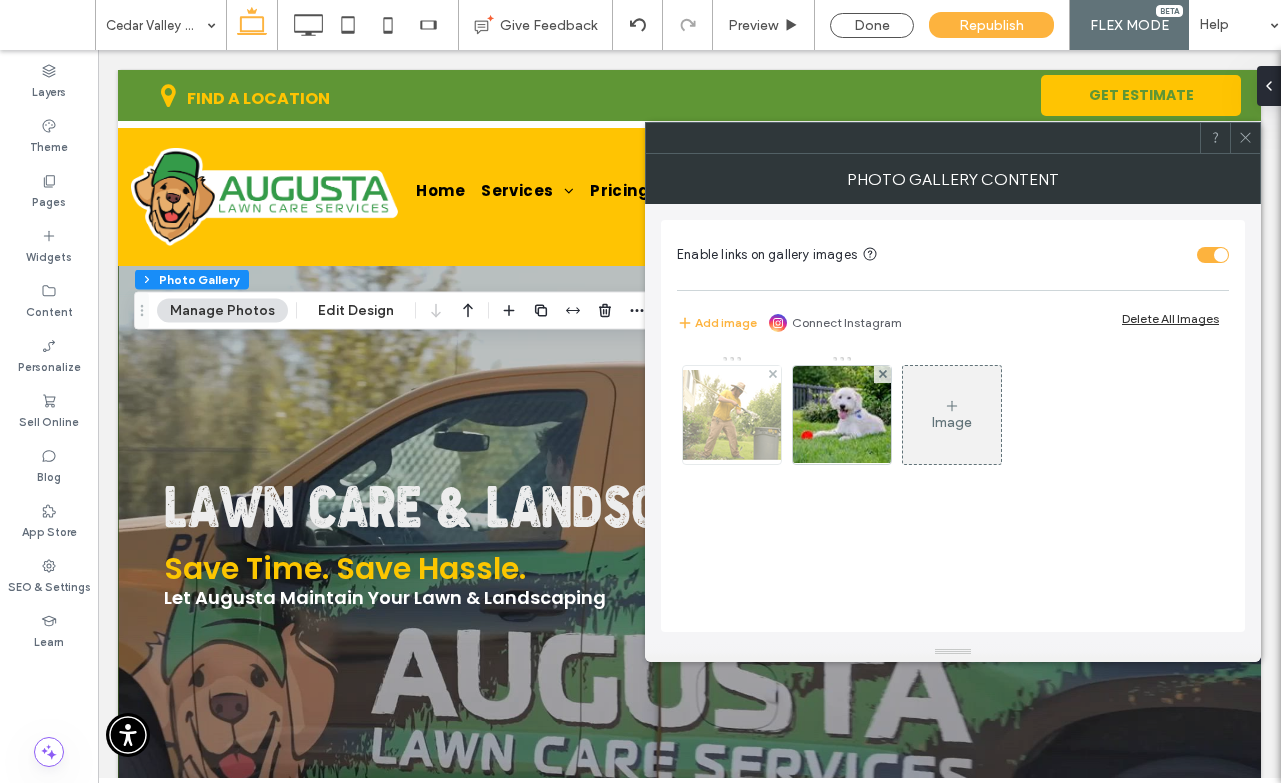 click at bounding box center (732, 415) 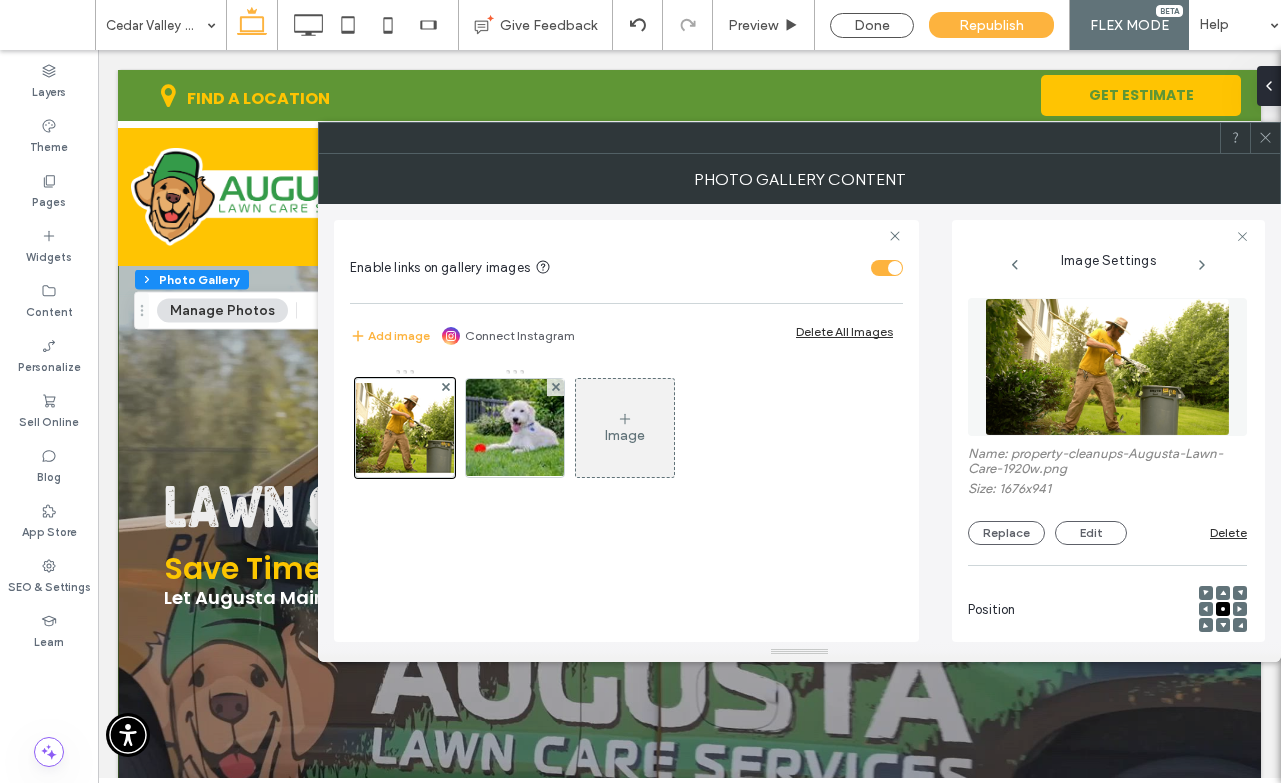 scroll, scrollTop: 0, scrollLeft: 2, axis: horizontal 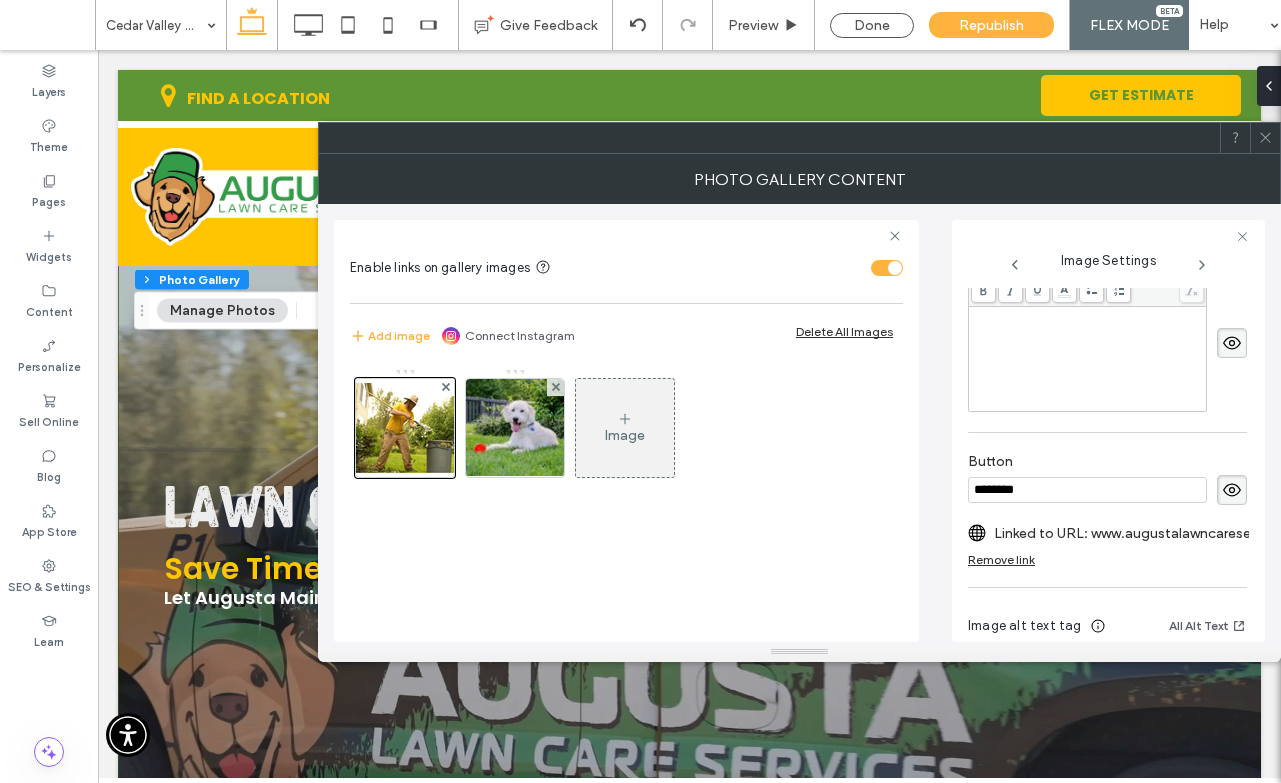 click on "Linked to URL: www.augustalawncareservices.com/services/oakhill-property-cleanups" at bounding box center (1133, 533) 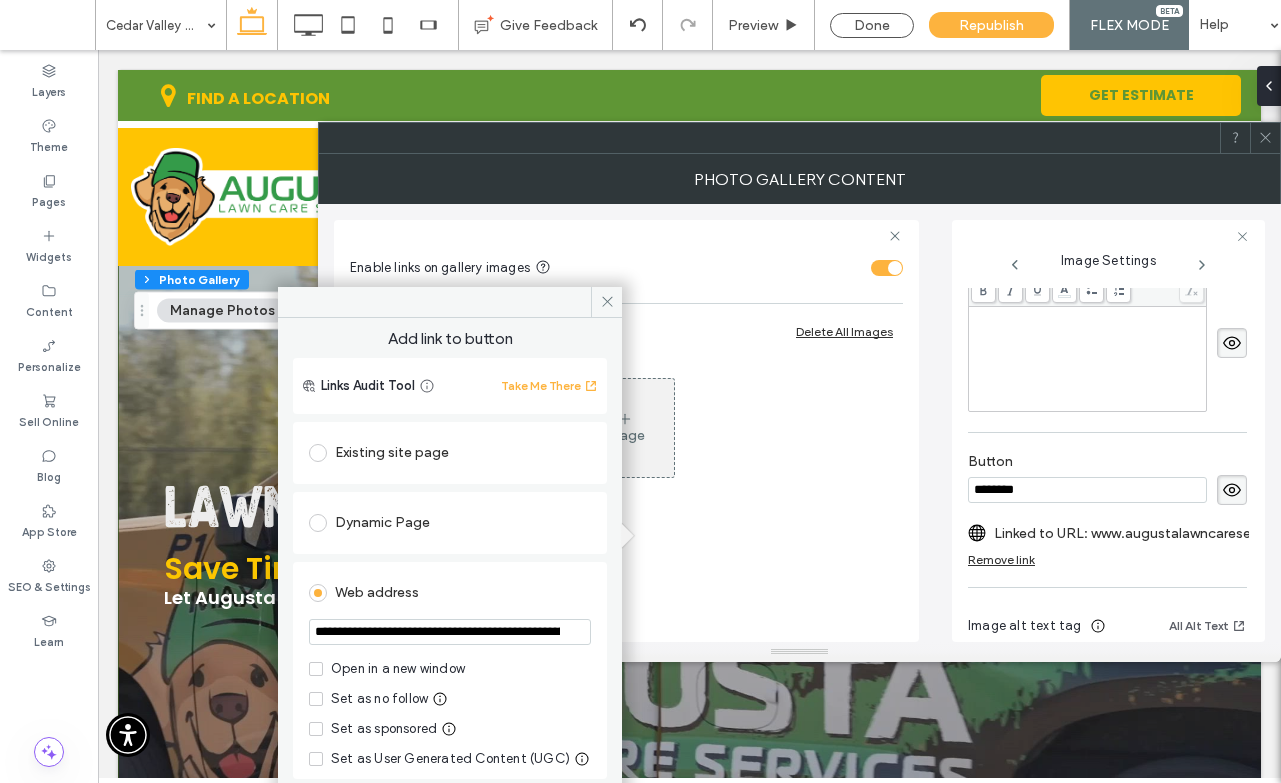 click on "**********" at bounding box center (450, 632) 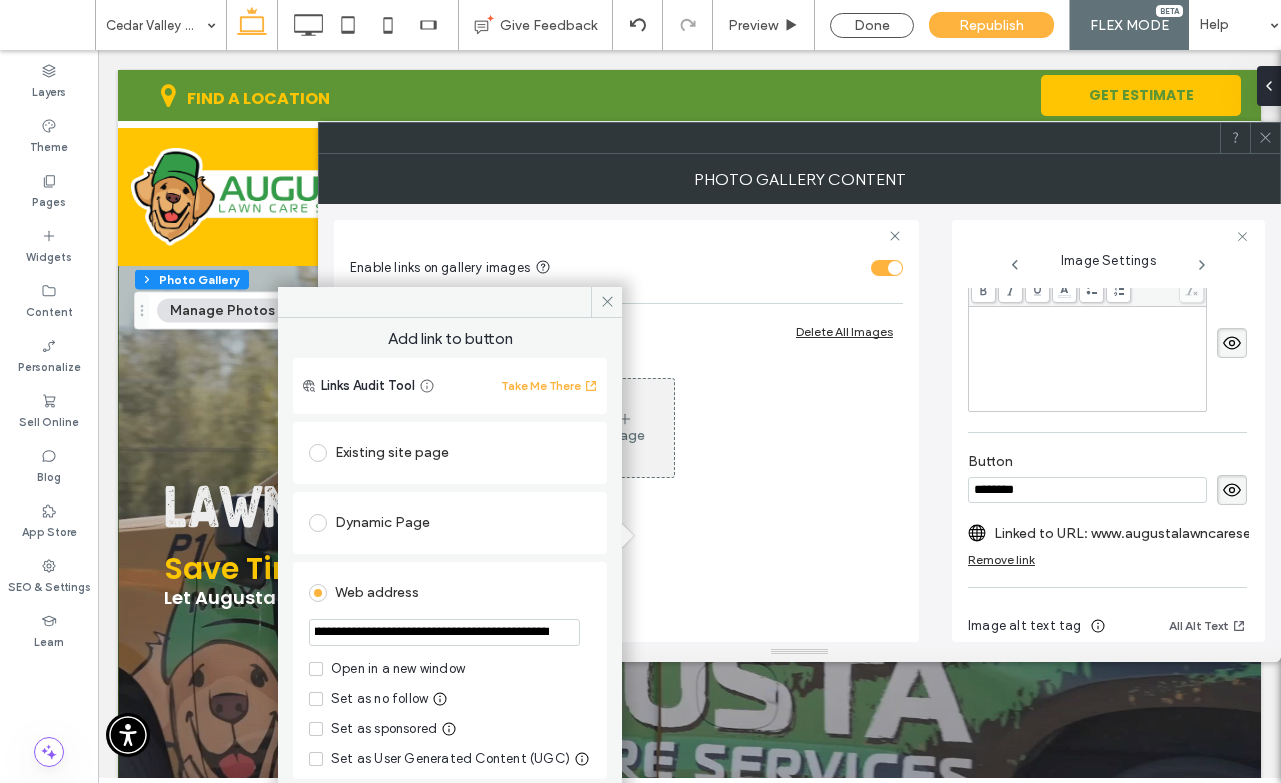 scroll, scrollTop: 0, scrollLeft: 247, axis: horizontal 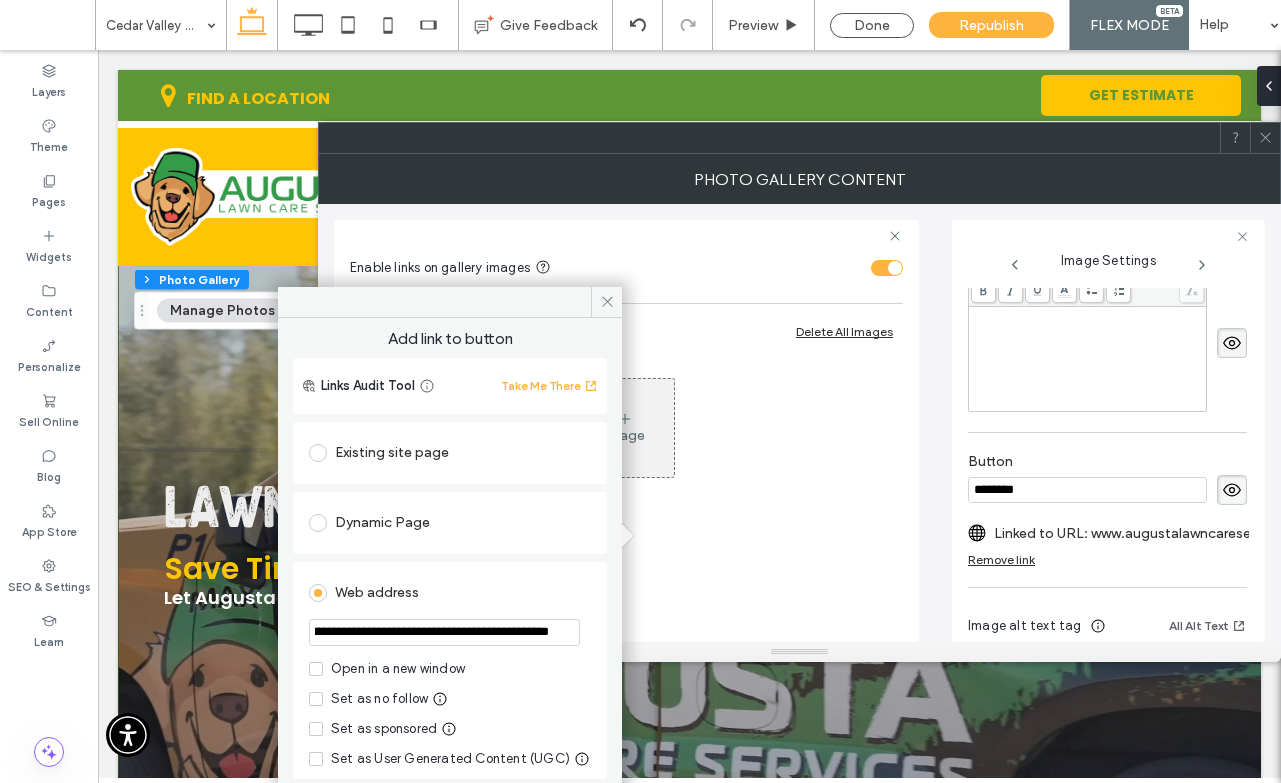 drag, startPoint x: 532, startPoint y: 633, endPoint x: 576, endPoint y: 632, distance: 44.011364 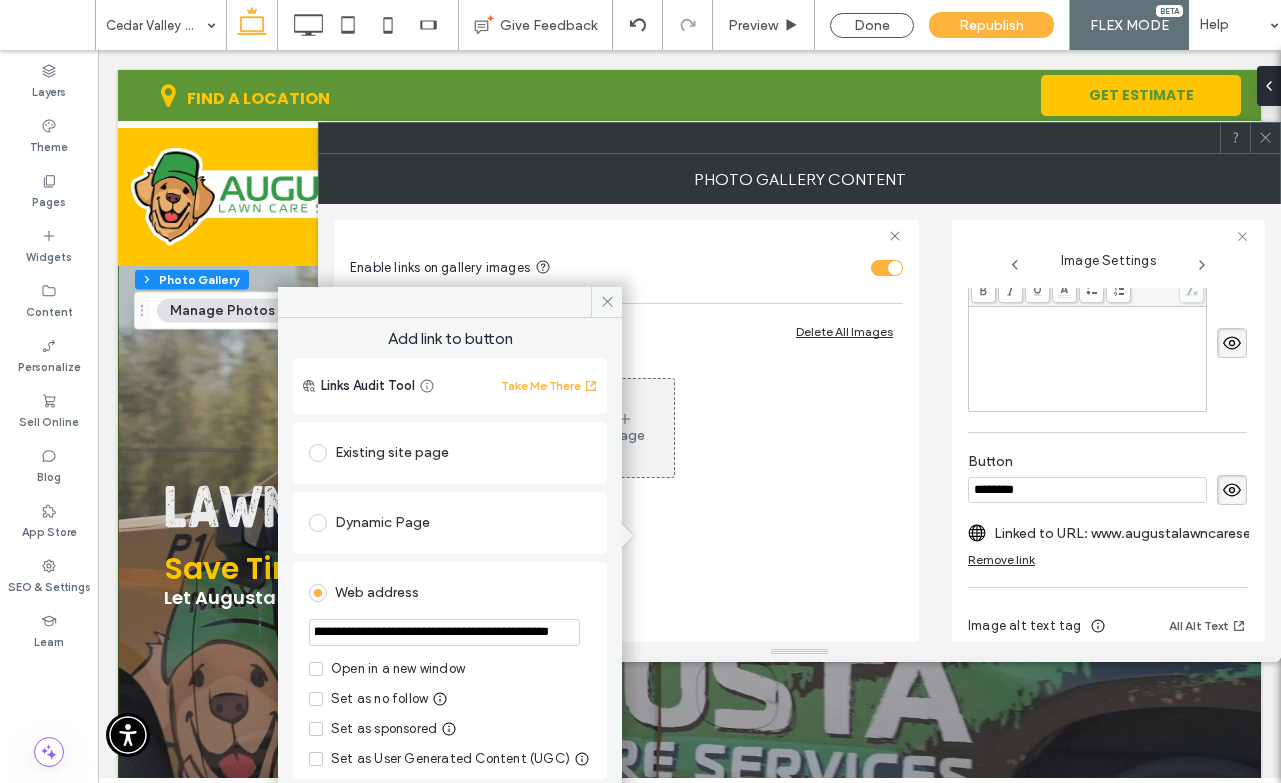 drag, startPoint x: 432, startPoint y: 634, endPoint x: 391, endPoint y: 633, distance: 41.01219 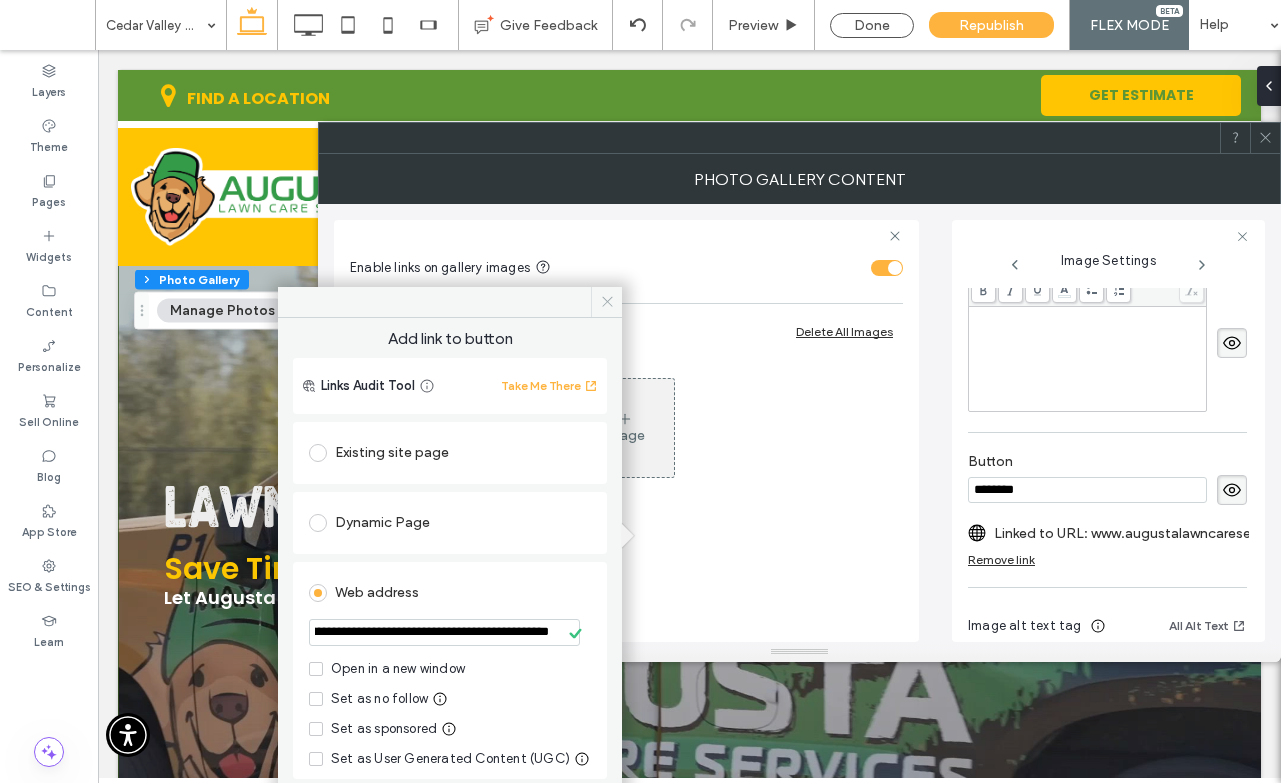 scroll, scrollTop: 0, scrollLeft: 0, axis: both 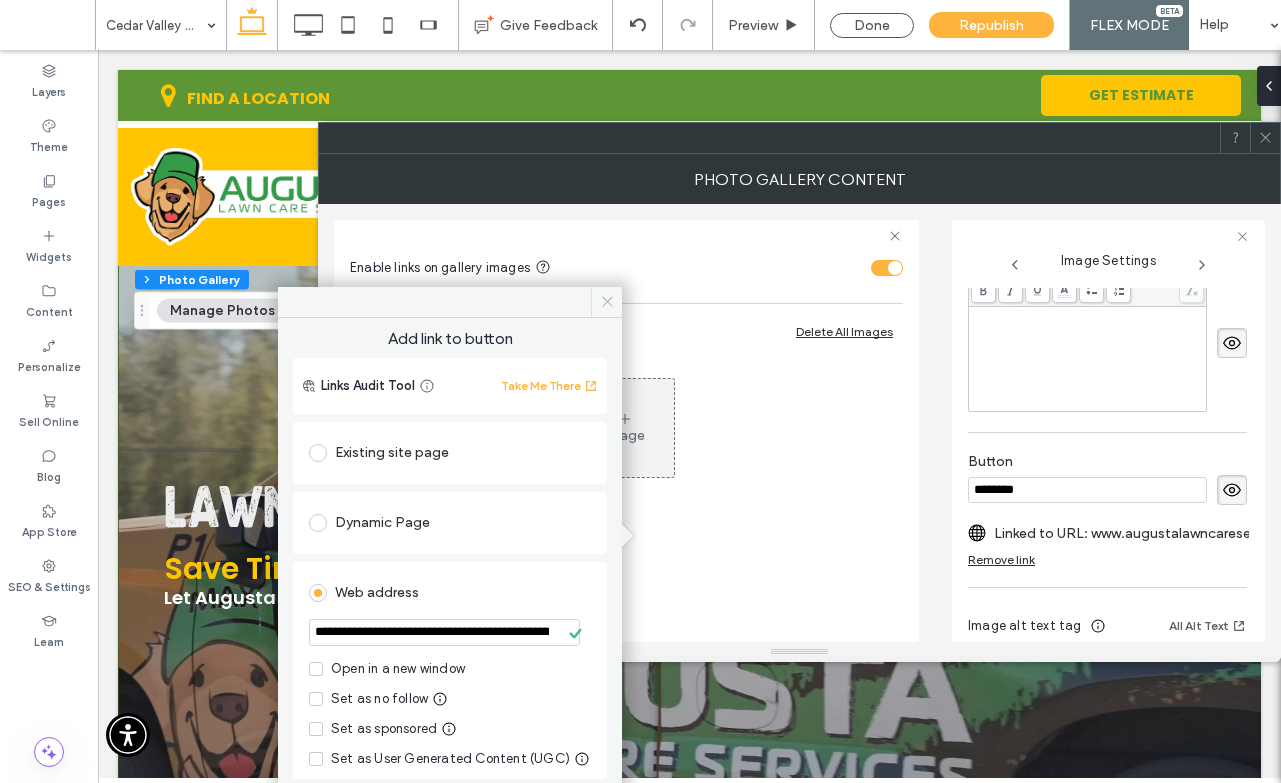 click 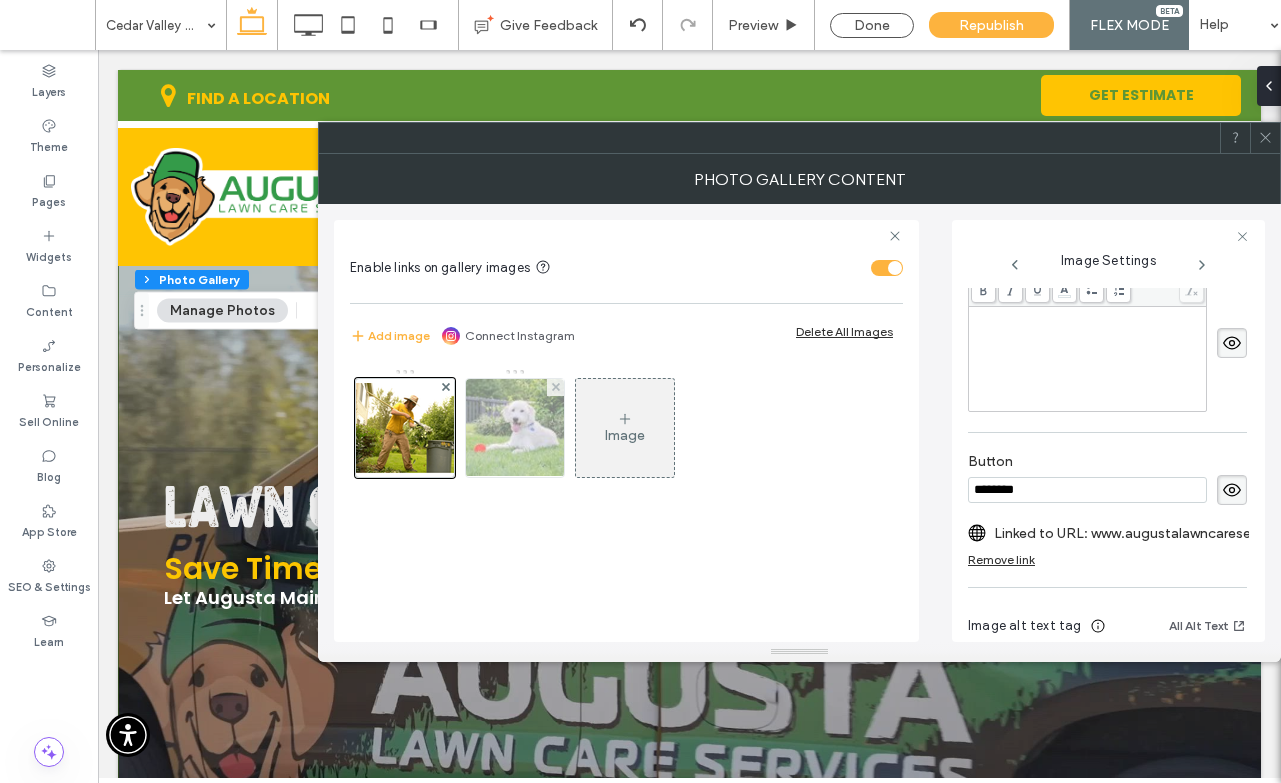 click at bounding box center (515, 428) 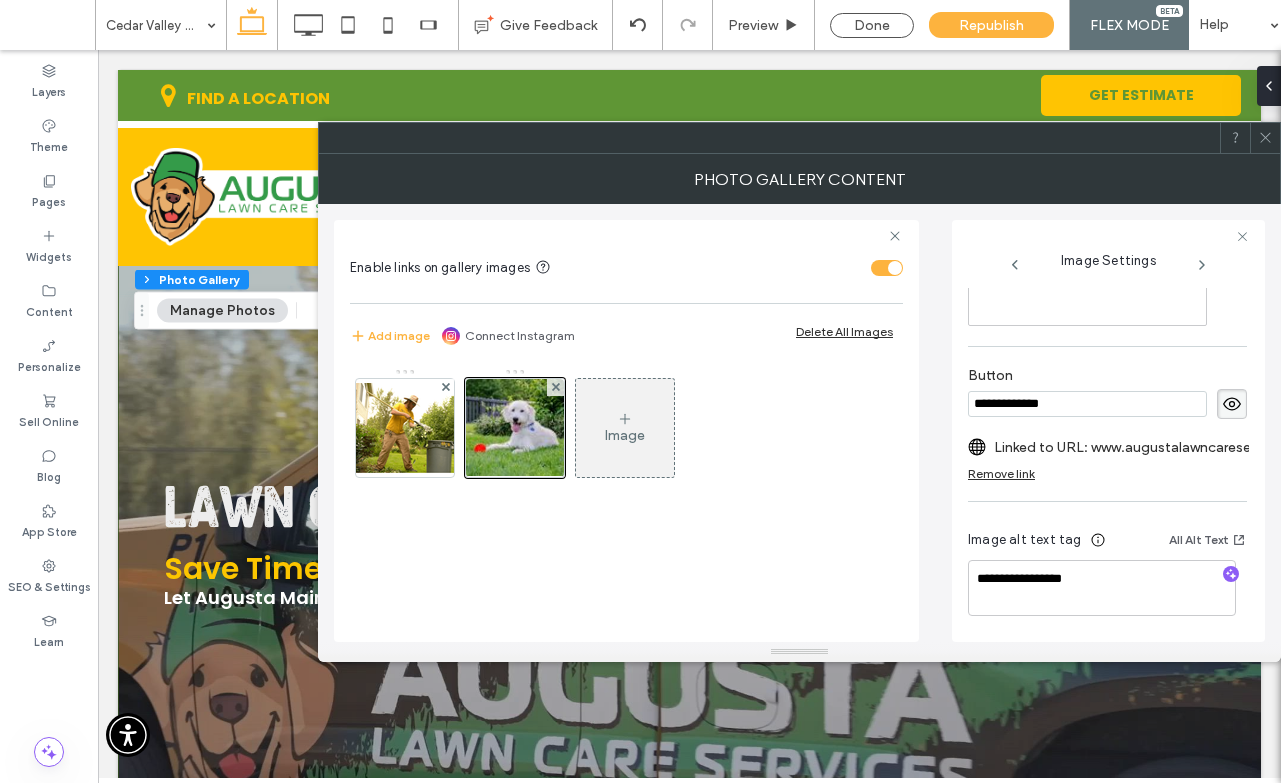 scroll, scrollTop: 644, scrollLeft: 0, axis: vertical 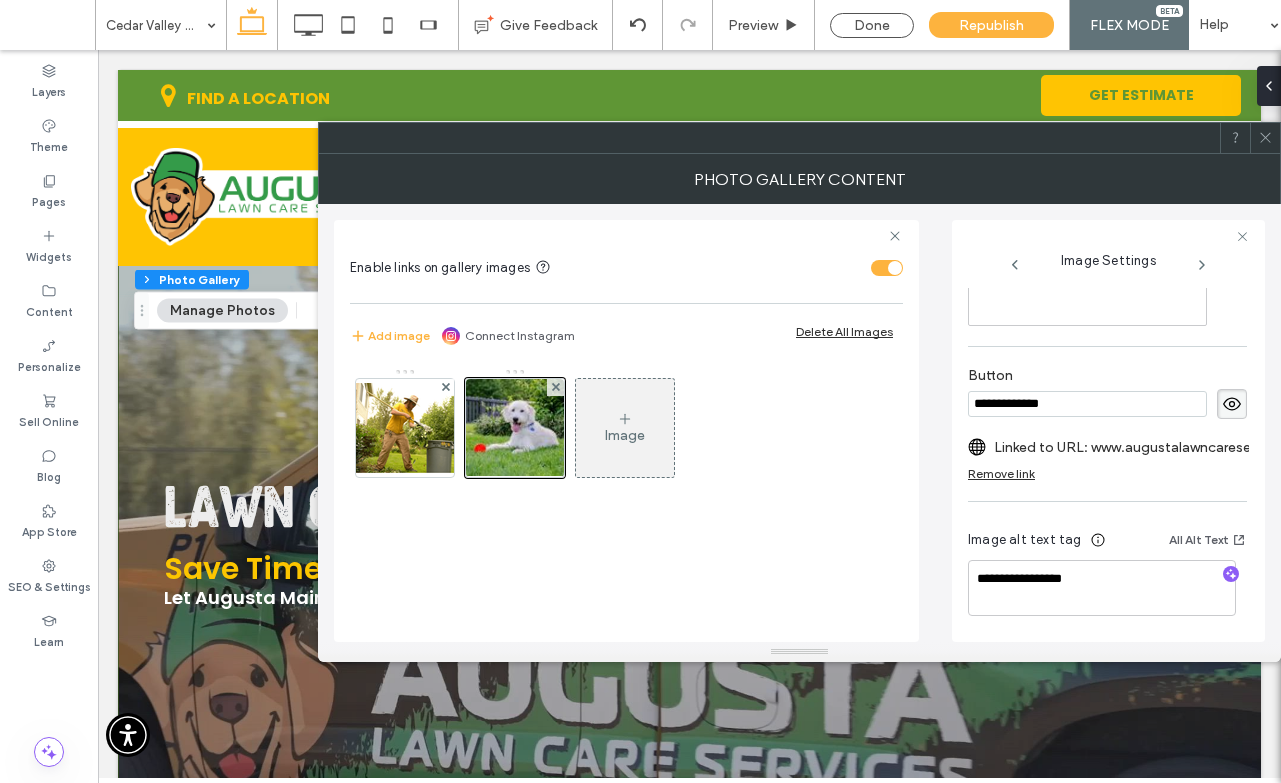 click on "Linked to URL: www.augustalawncareservices.com/services/oakhill-pet-waste-removal" at bounding box center (1133, 447) 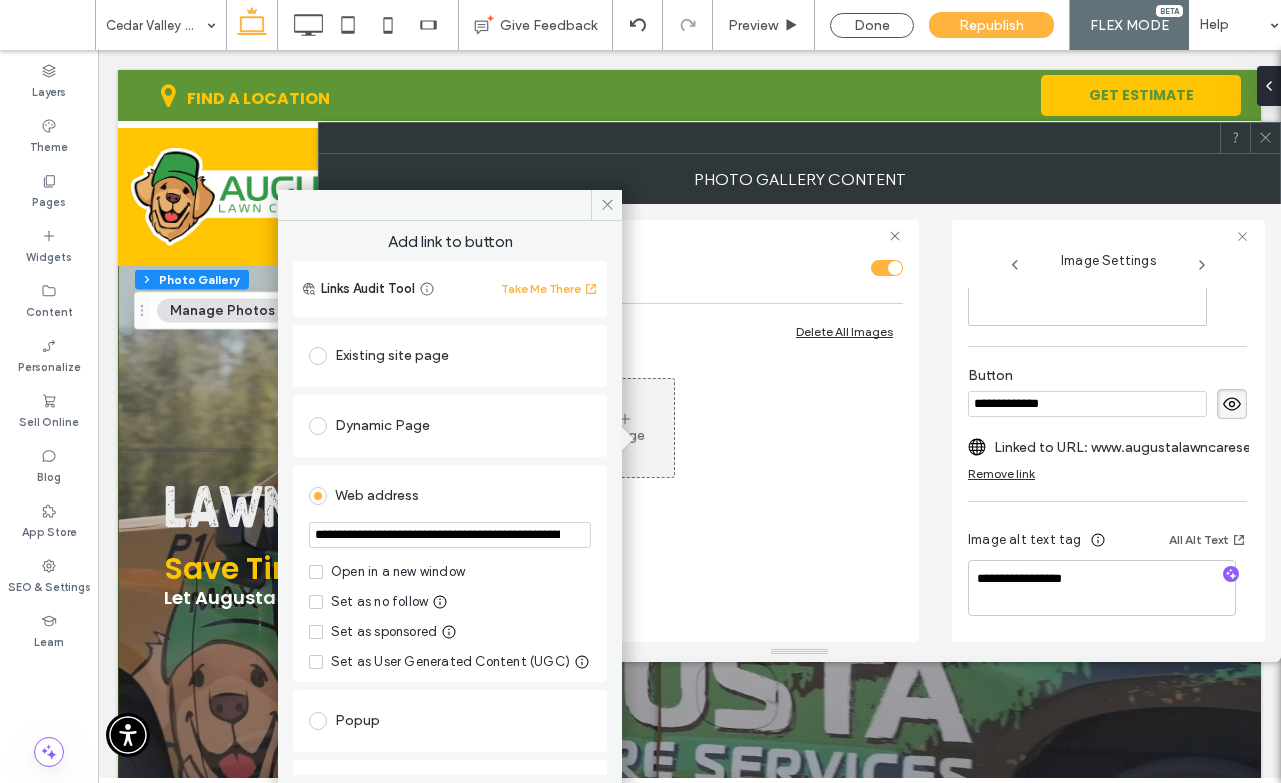 drag, startPoint x: 519, startPoint y: 533, endPoint x: 579, endPoint y: 536, distance: 60.074955 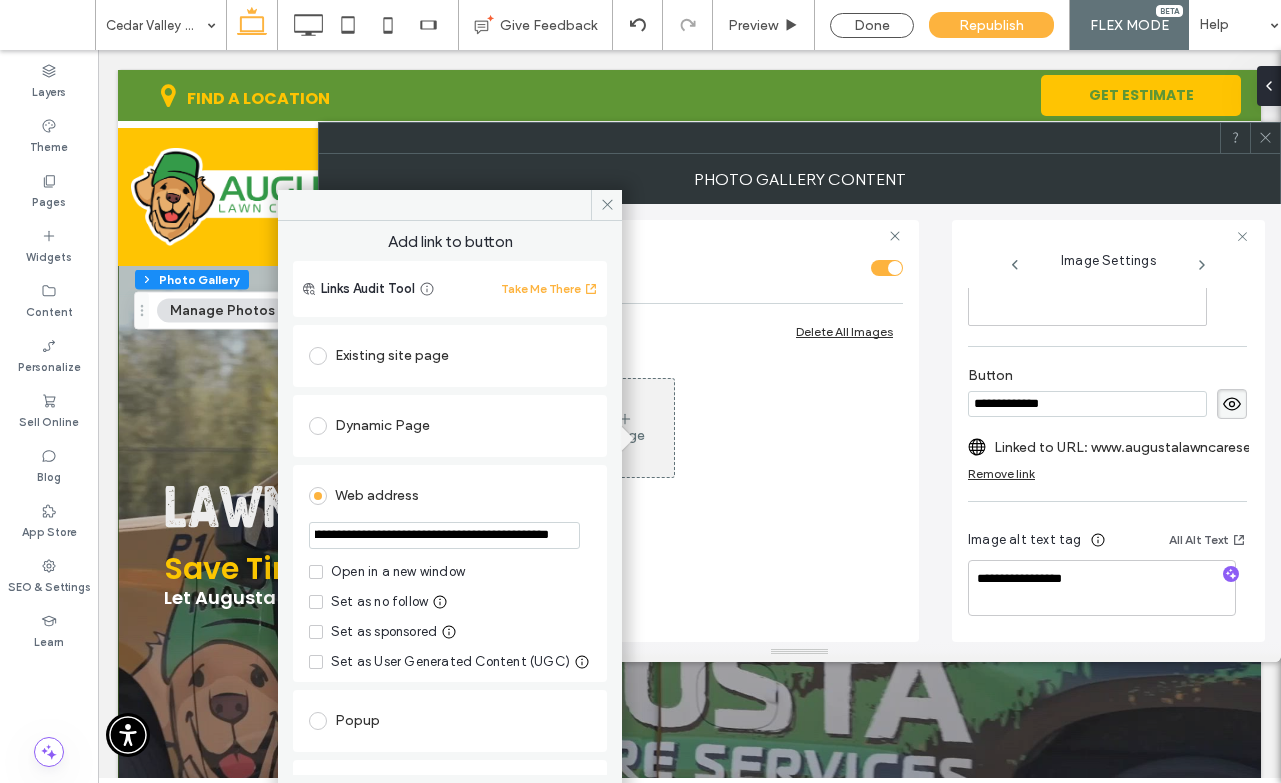 scroll, scrollTop: 0, scrollLeft: 250, axis: horizontal 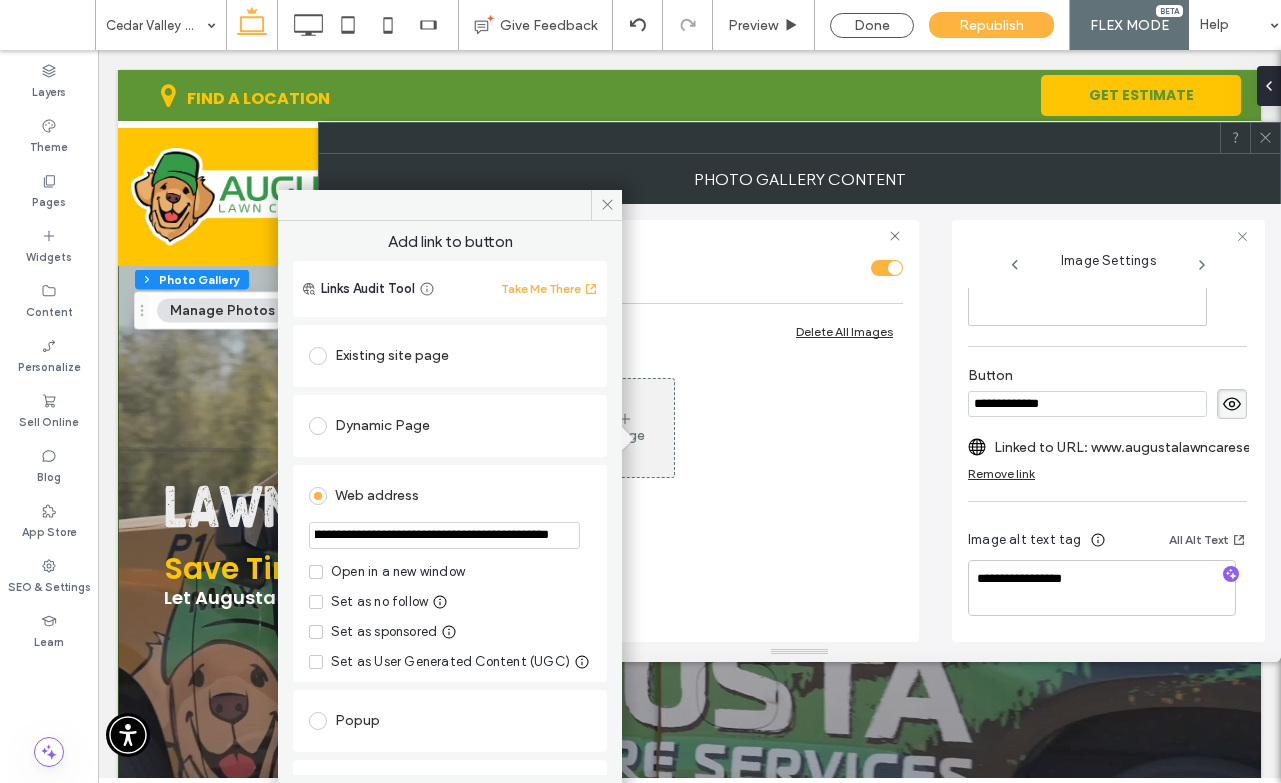 drag, startPoint x: 428, startPoint y: 536, endPoint x: 388, endPoint y: 536, distance: 40 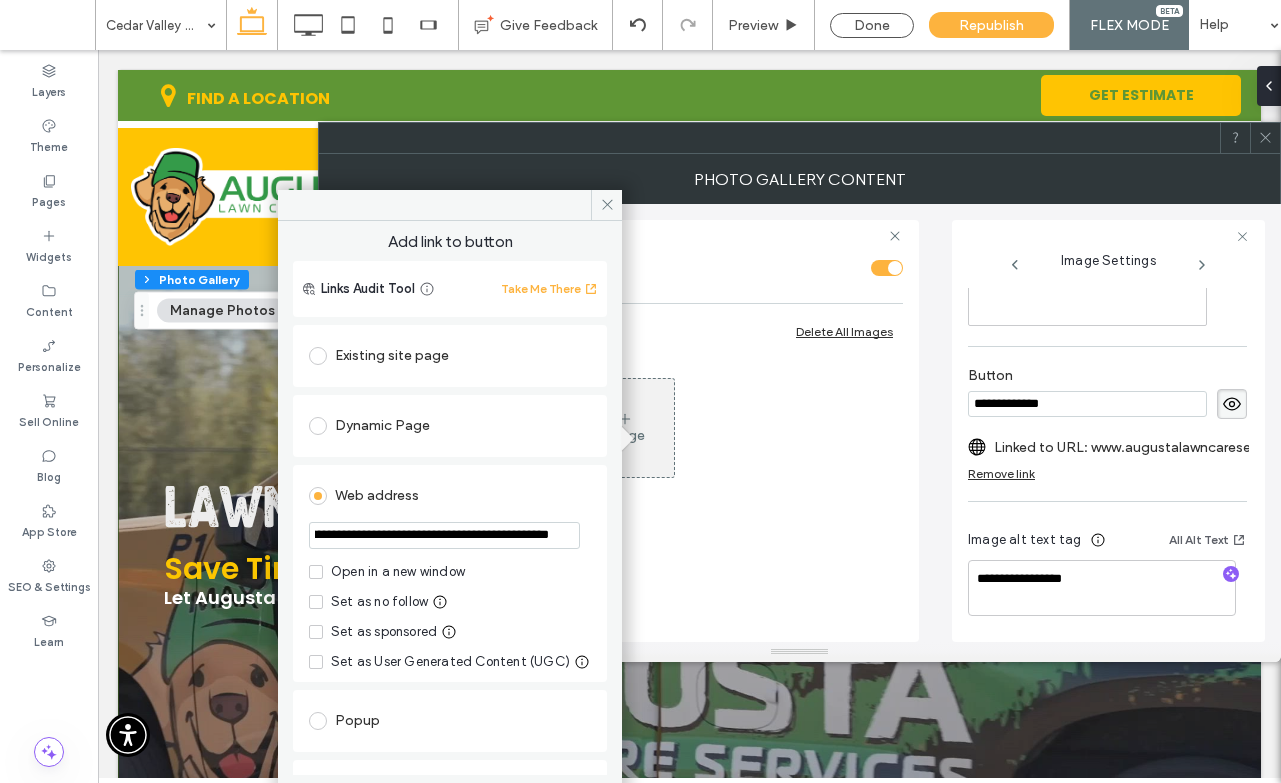click on "**********" at bounding box center [444, 535] 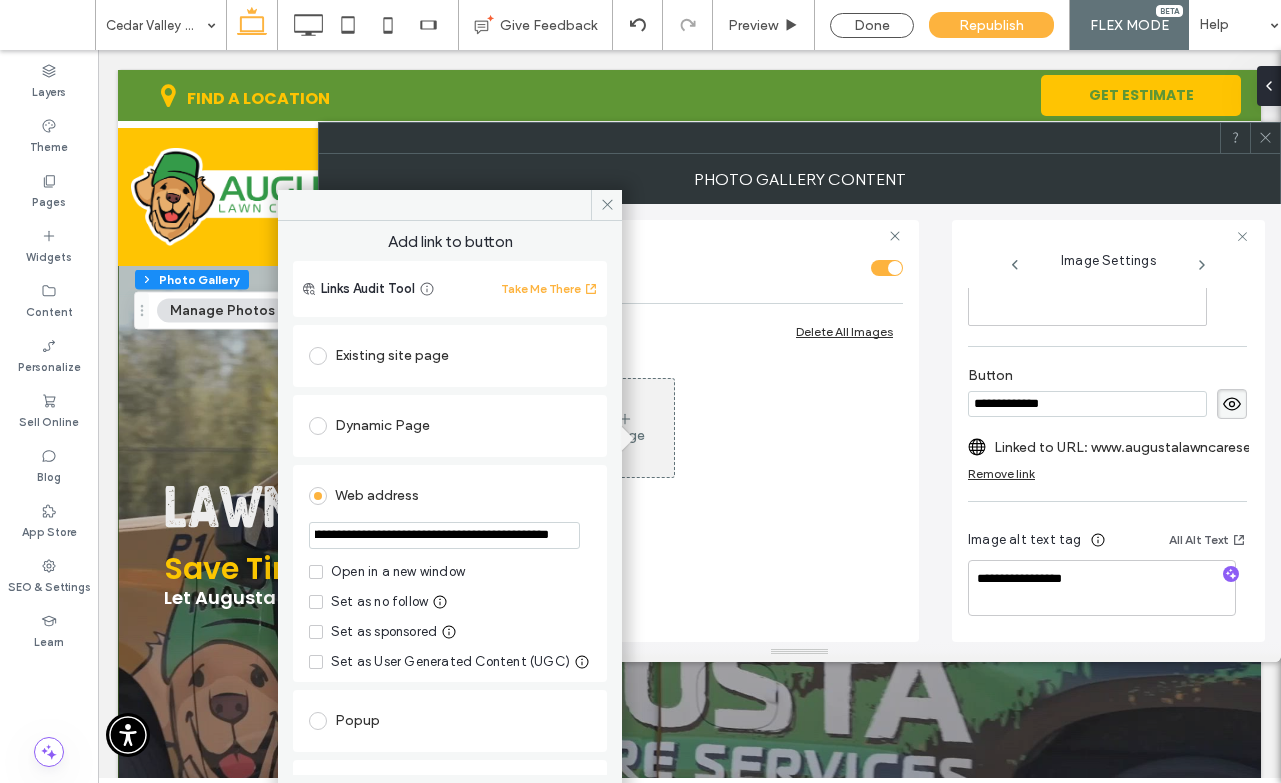 paste on "****" 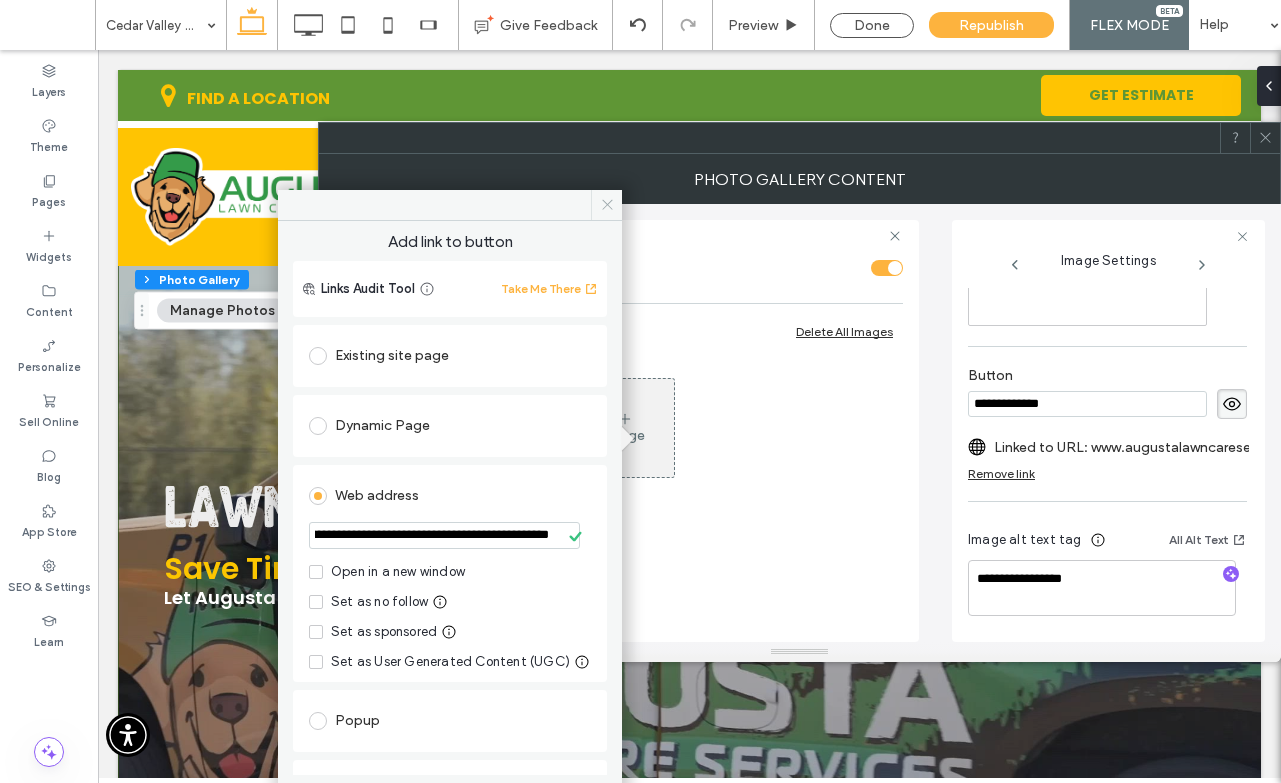 click 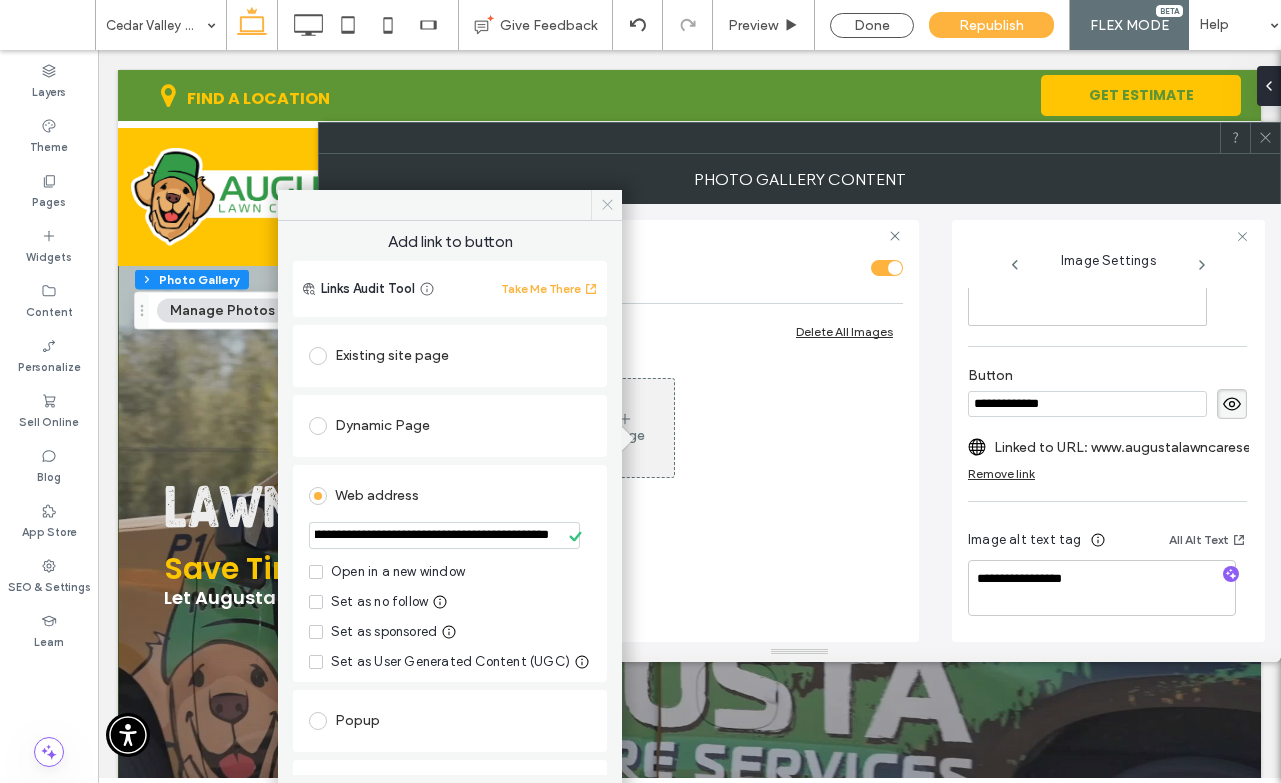 scroll, scrollTop: 0, scrollLeft: 0, axis: both 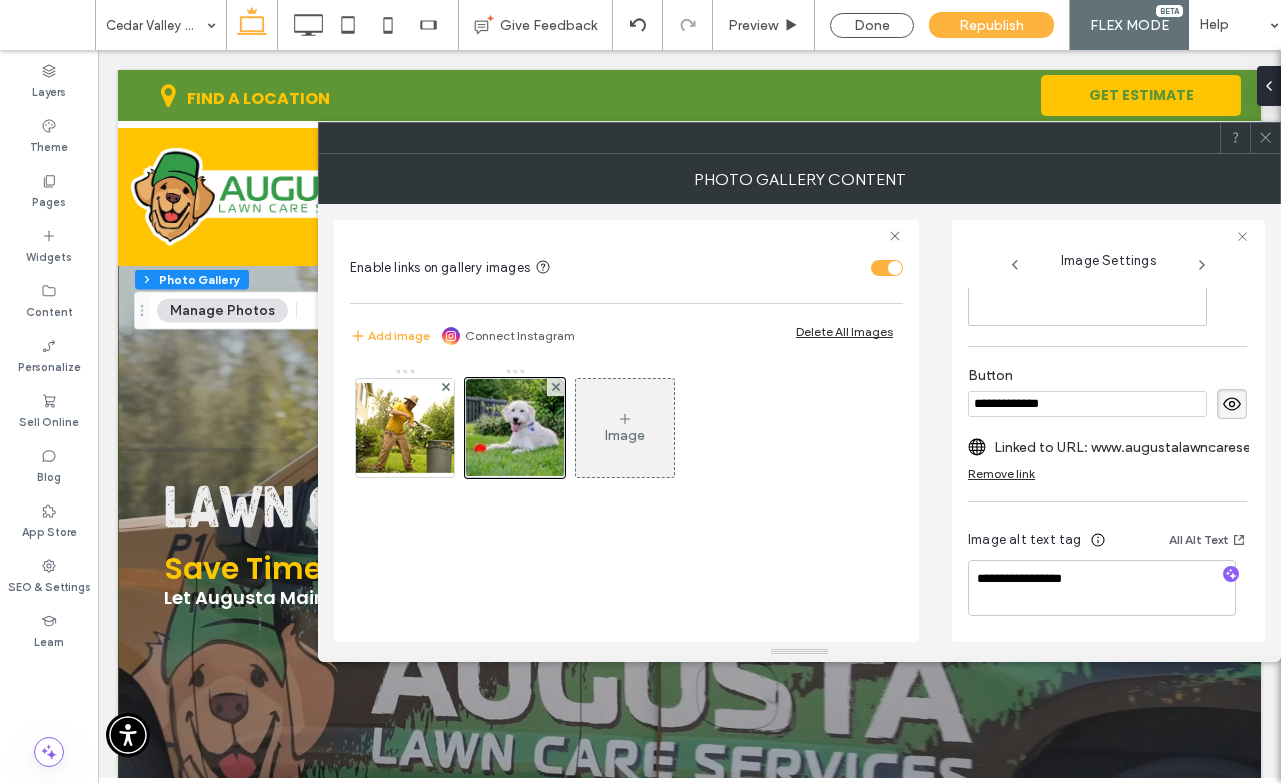 click 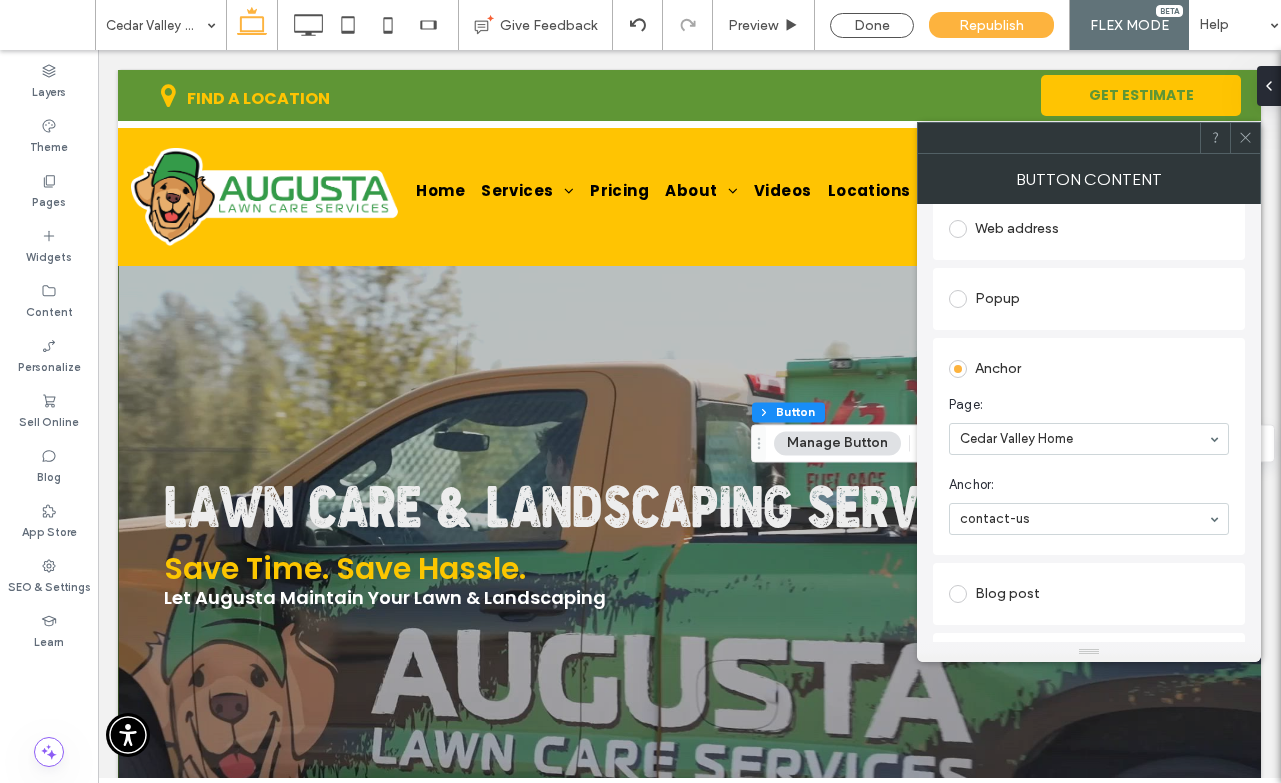 scroll, scrollTop: 359, scrollLeft: 0, axis: vertical 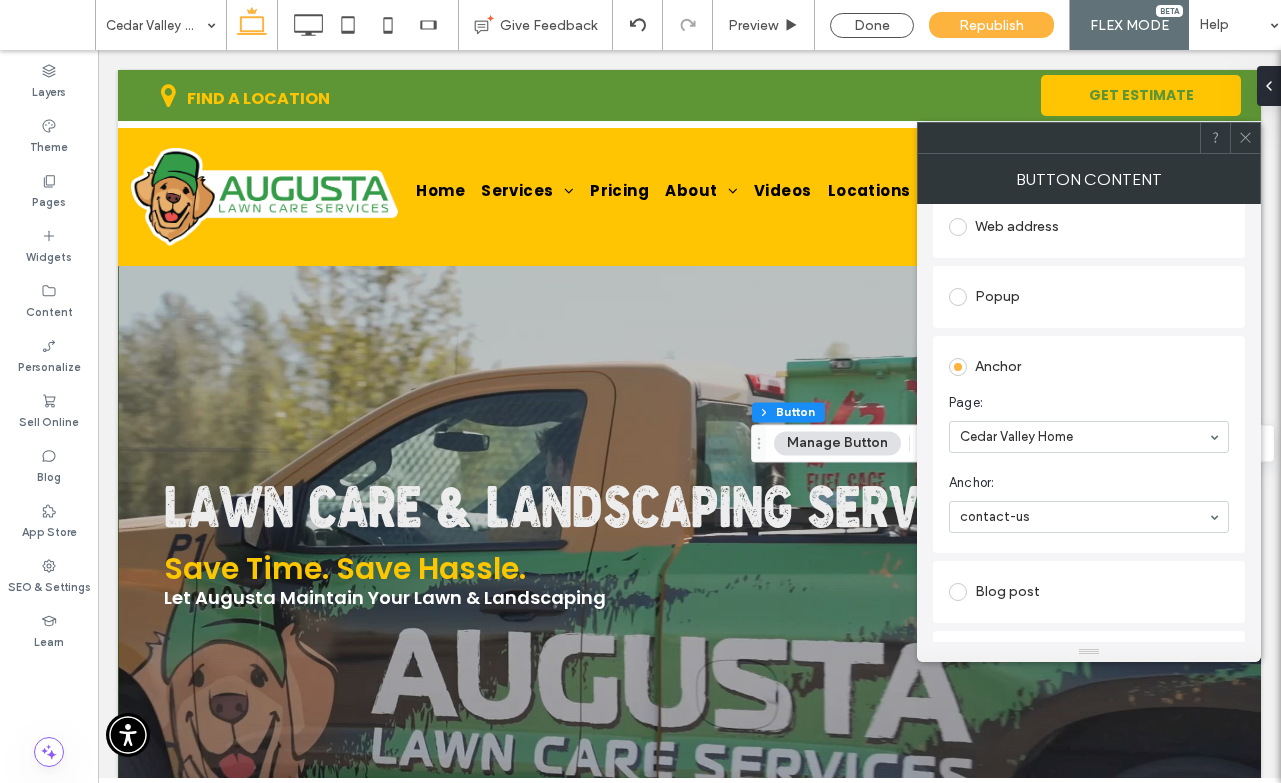 click at bounding box center [1245, 138] 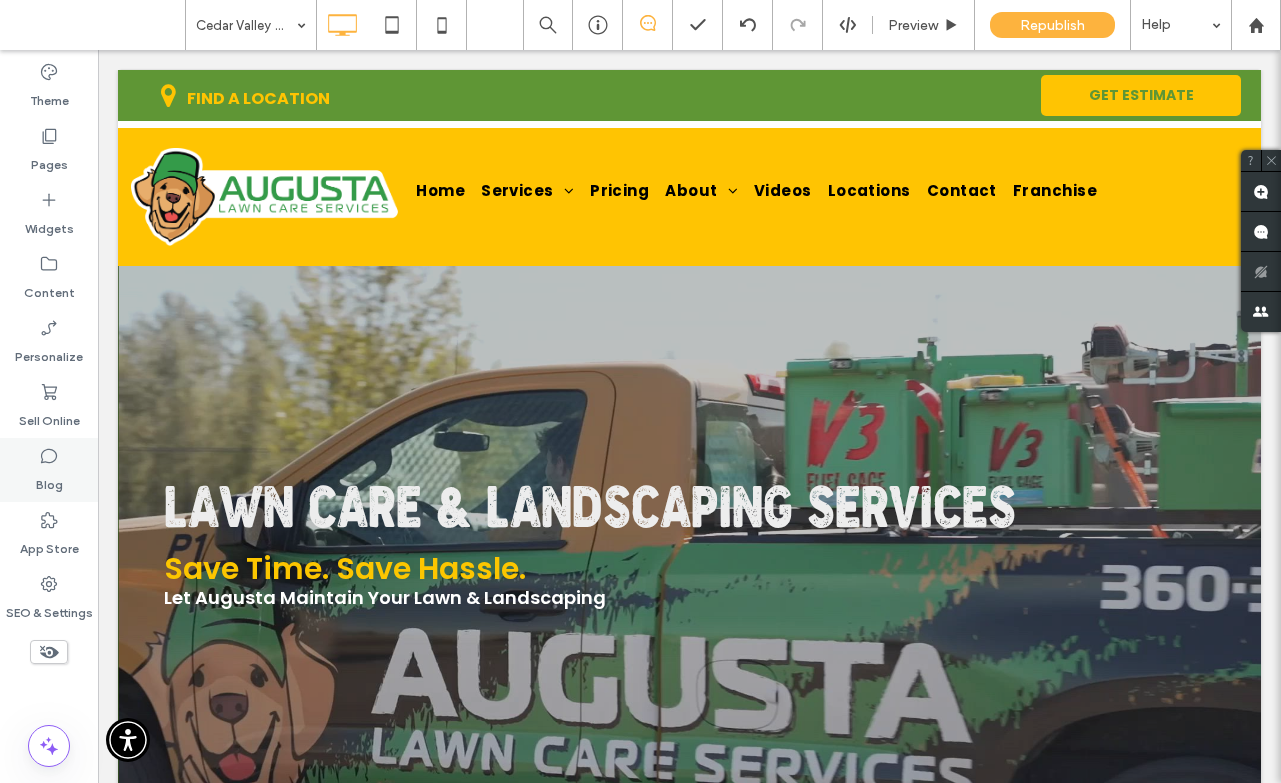 type on "*******" 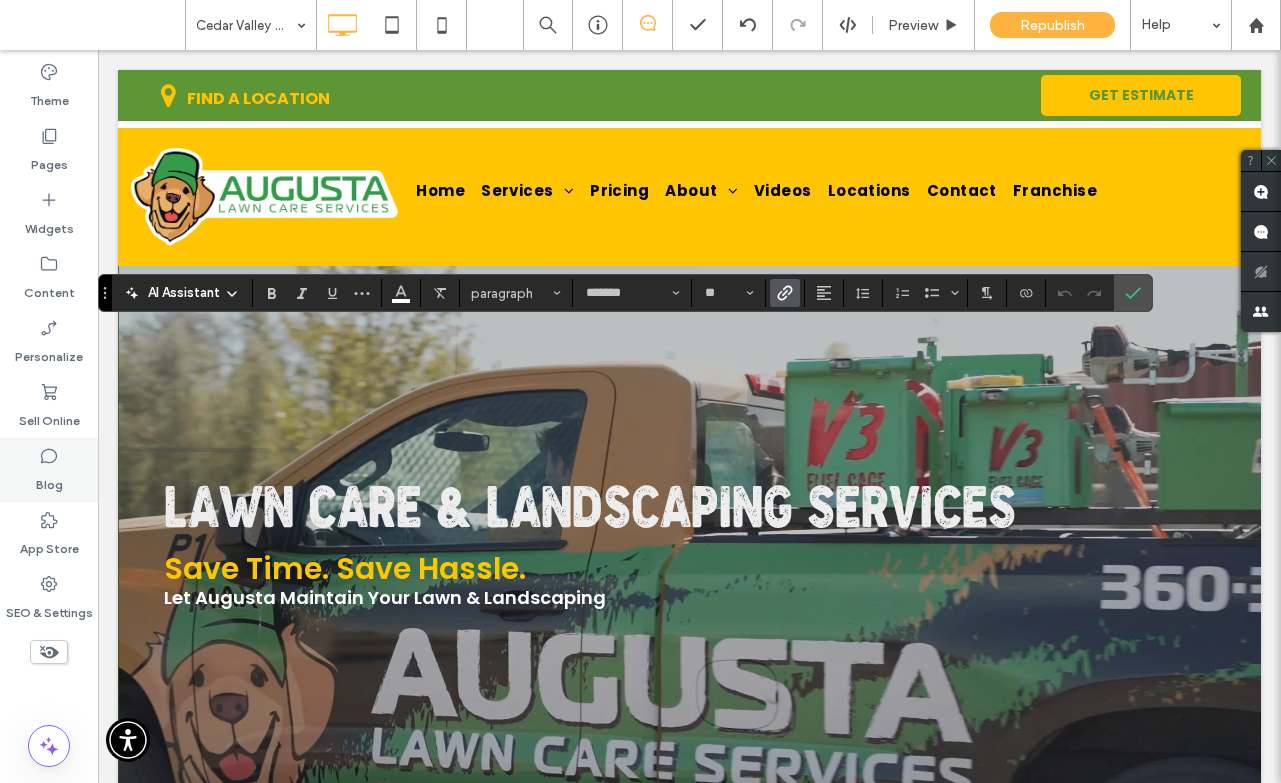 type on "**" 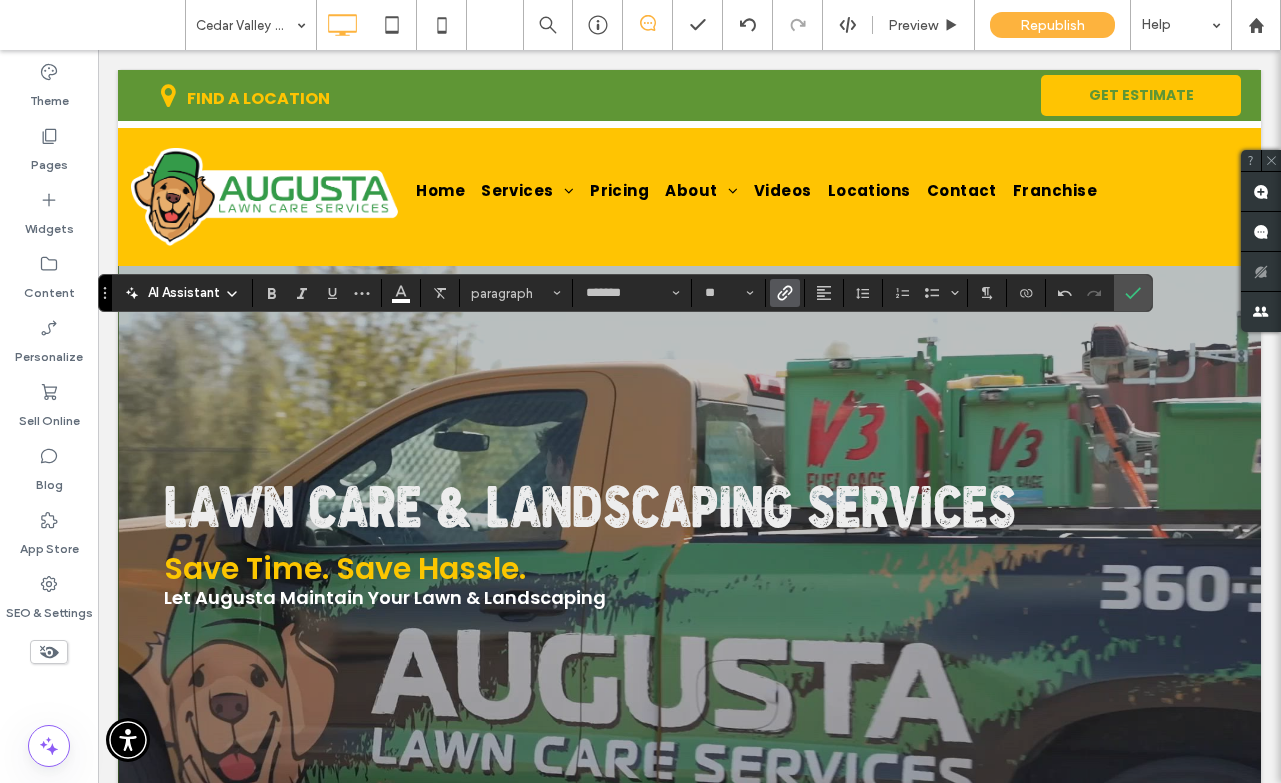 click 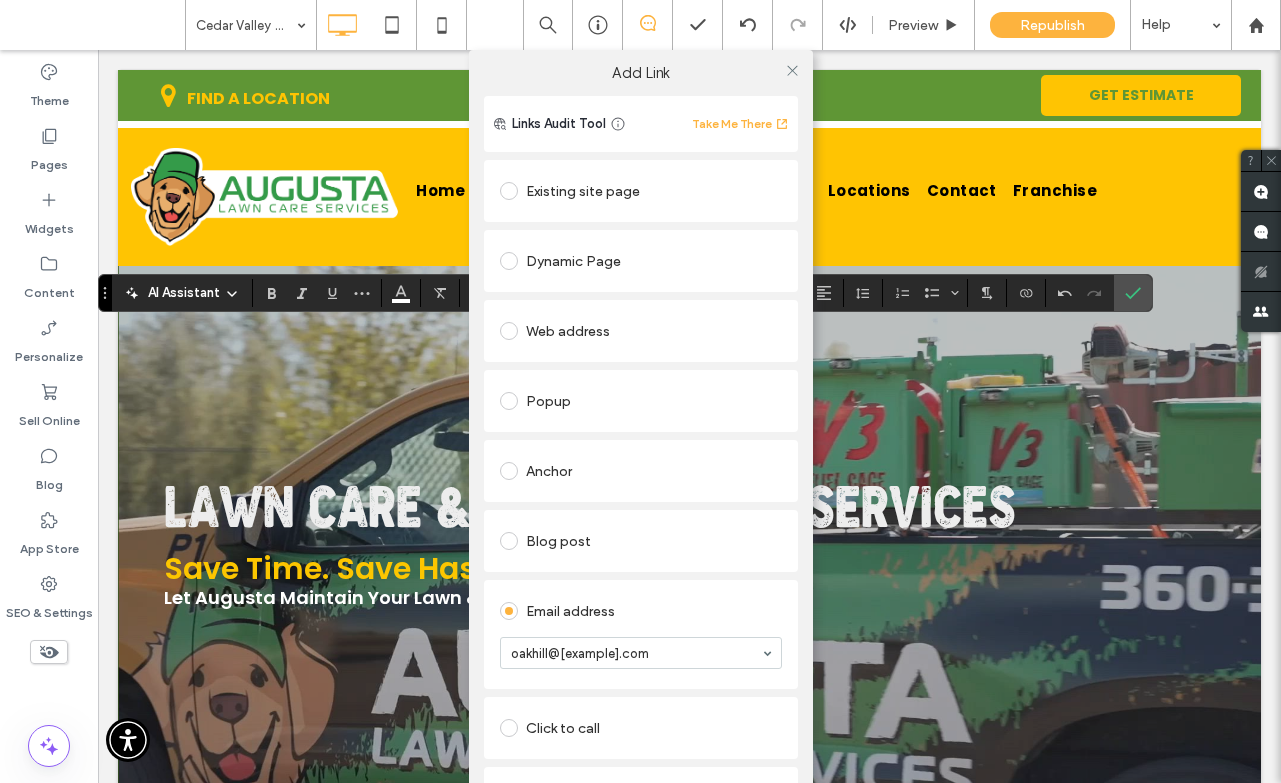 scroll, scrollTop: 4, scrollLeft: 0, axis: vertical 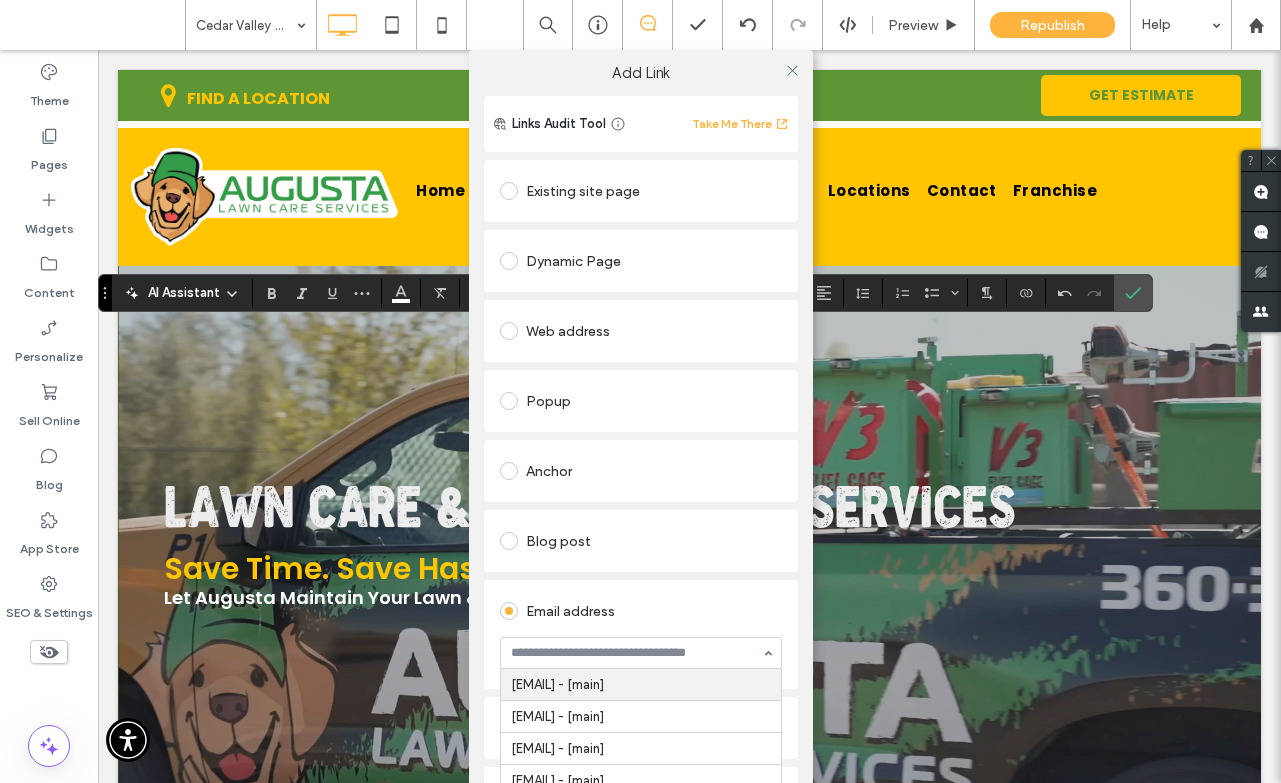 paste on "**********" 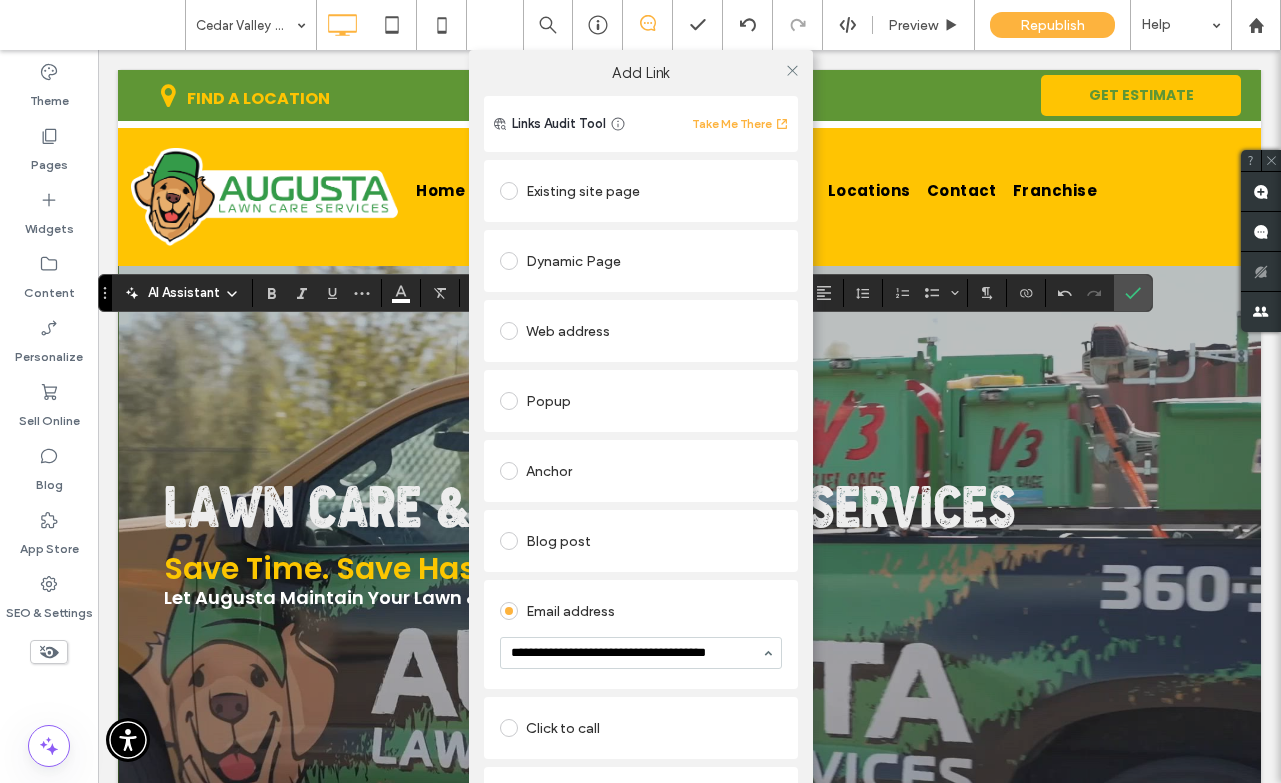 scroll, scrollTop: 0, scrollLeft: 12, axis: horizontal 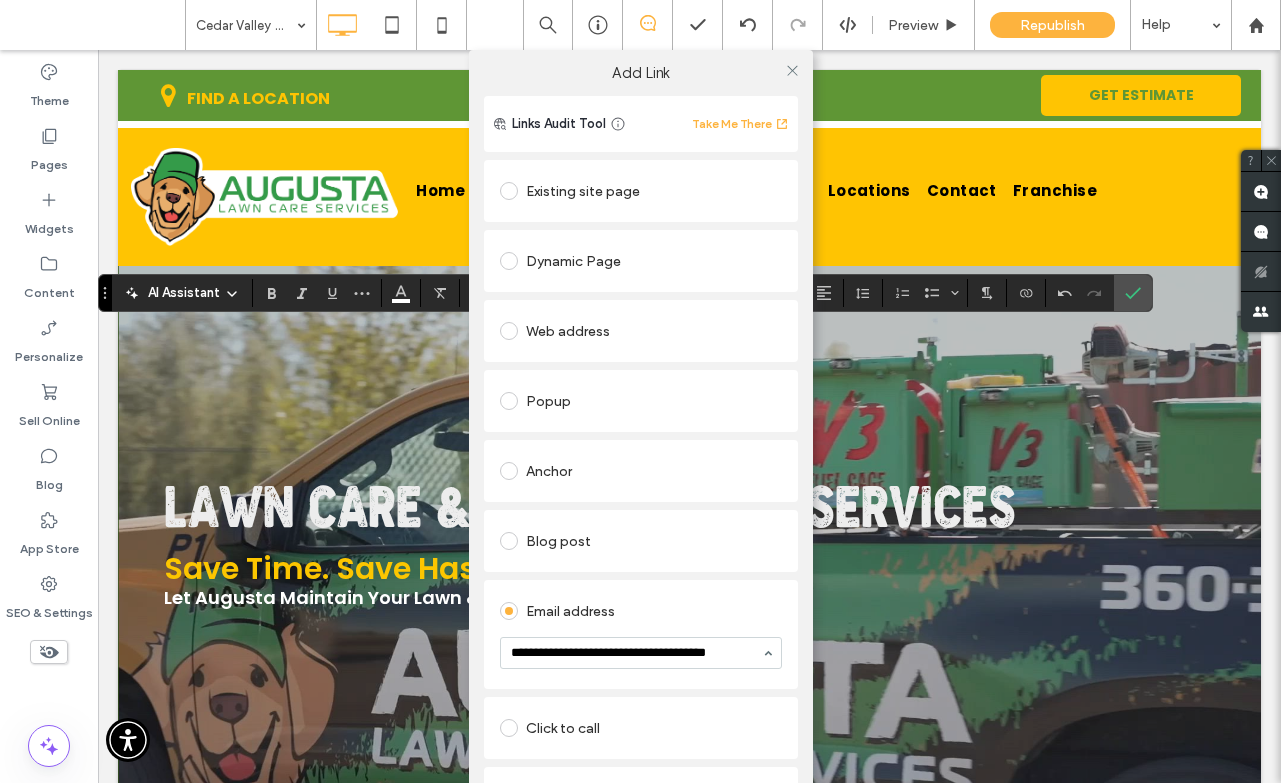 type on "**********" 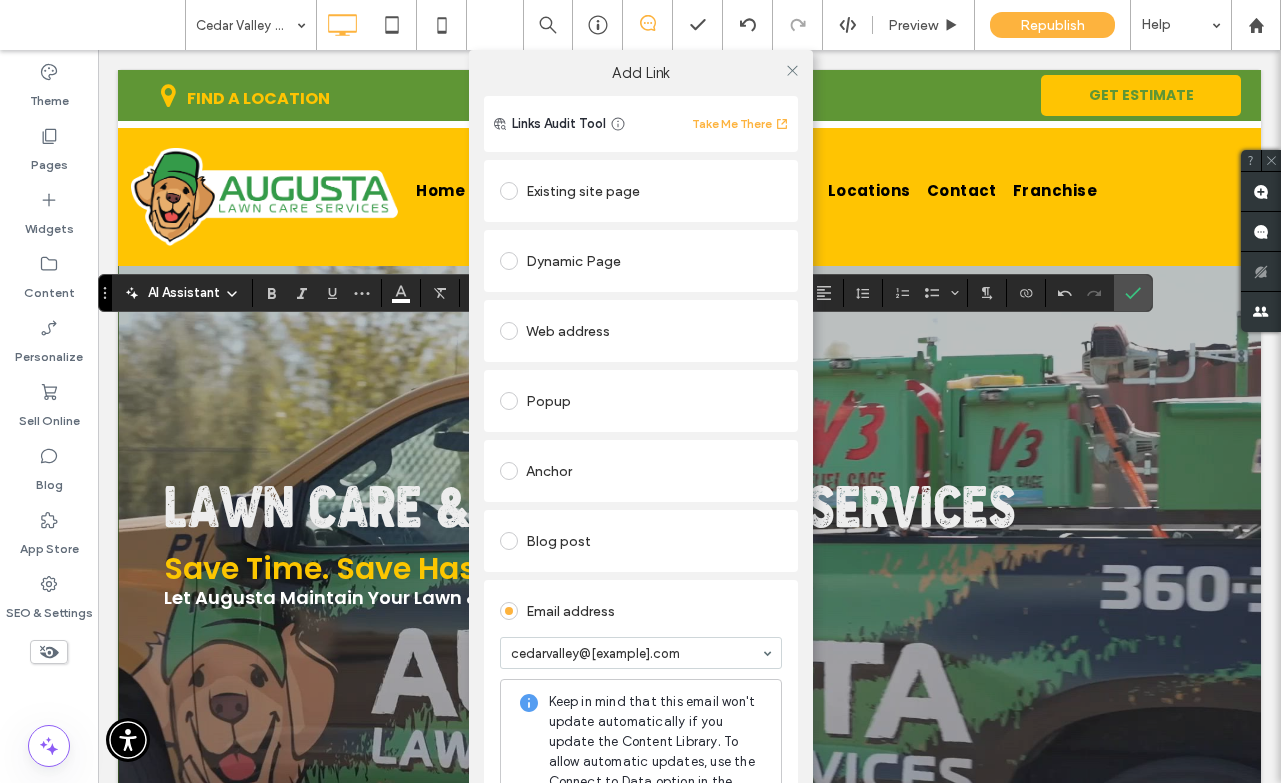 scroll, scrollTop: 0, scrollLeft: 0, axis: both 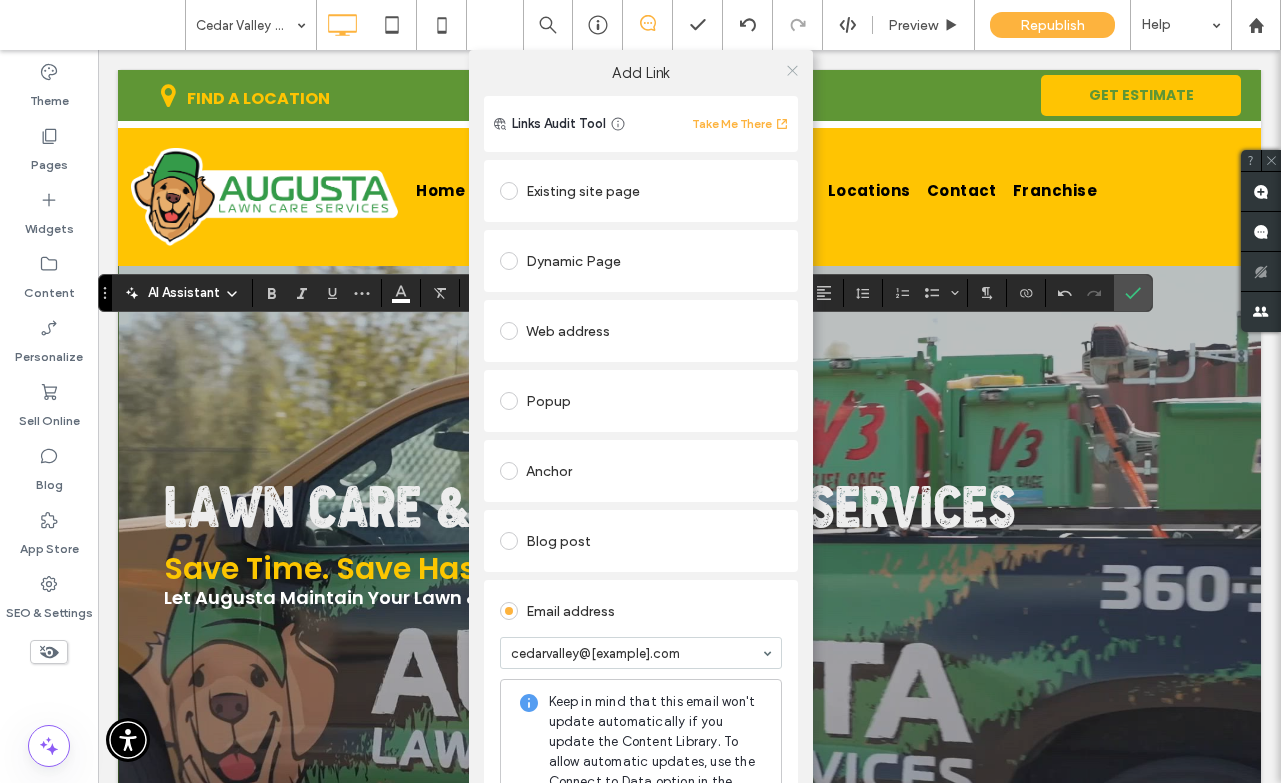 click 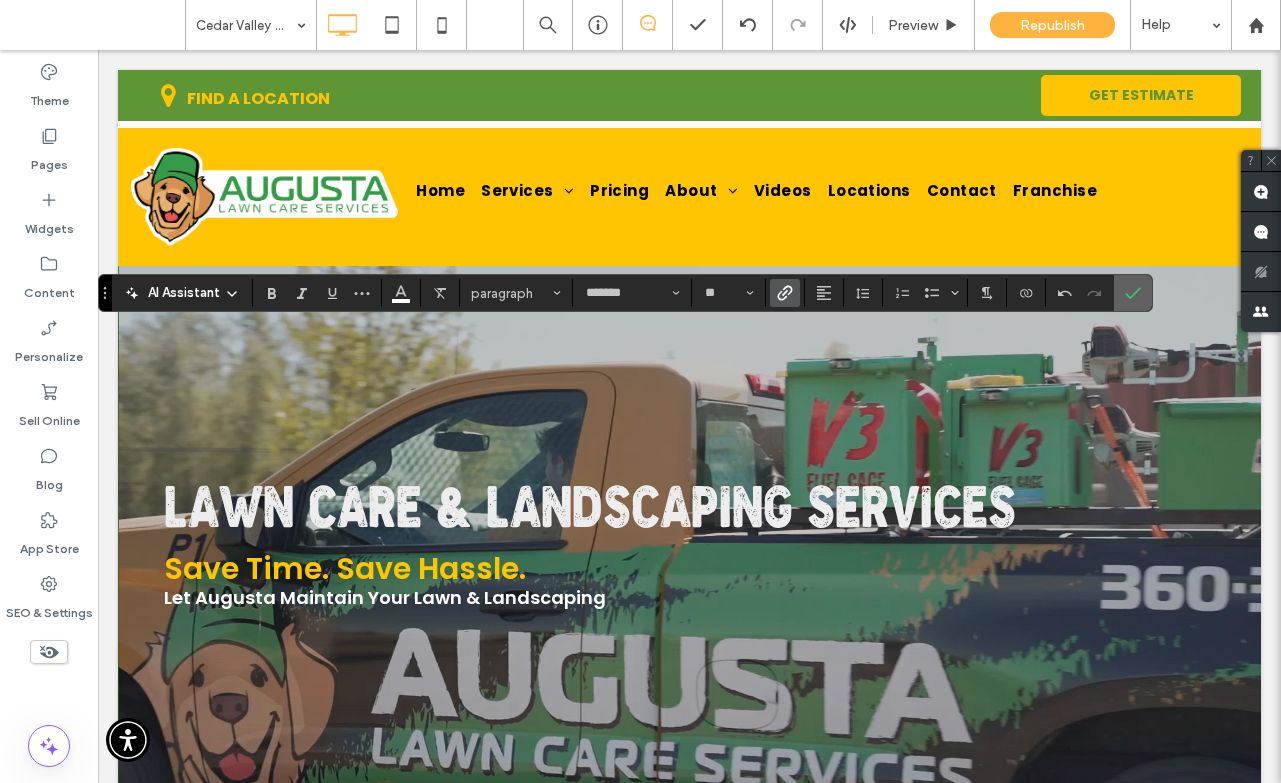 click 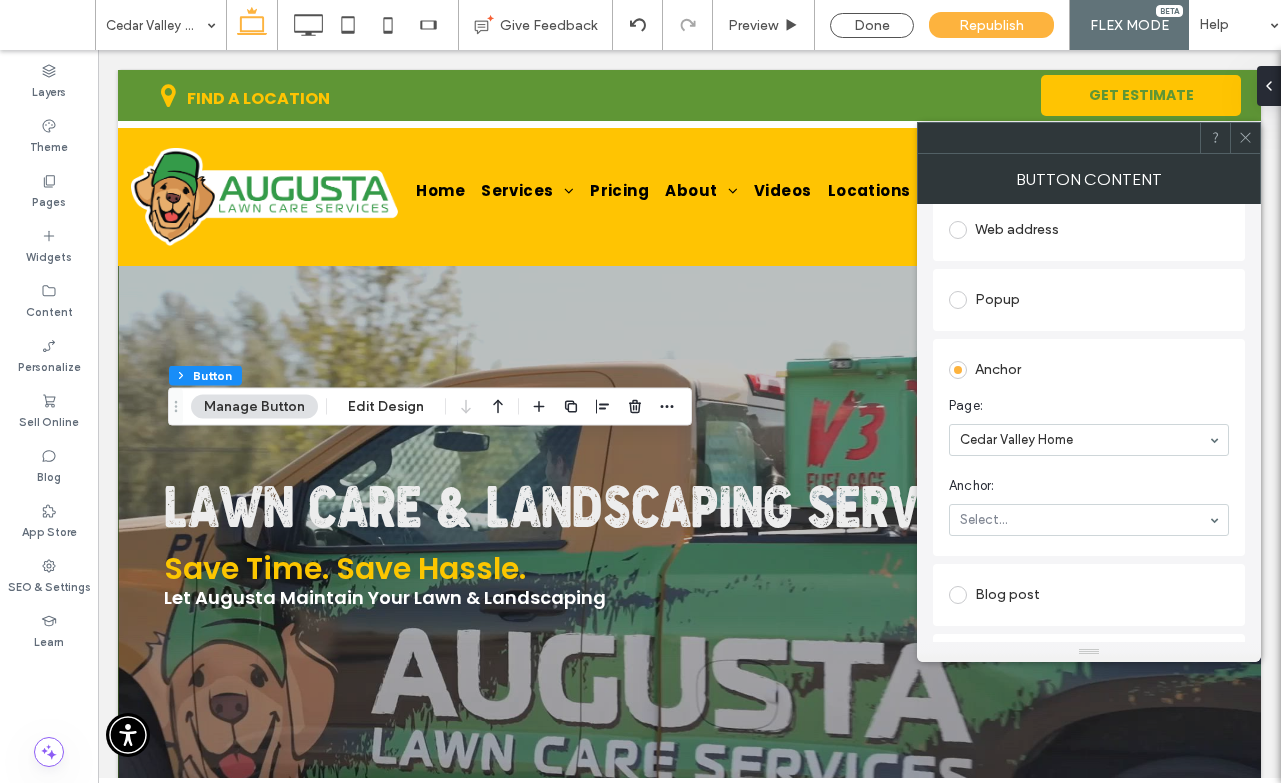 scroll, scrollTop: 375, scrollLeft: 0, axis: vertical 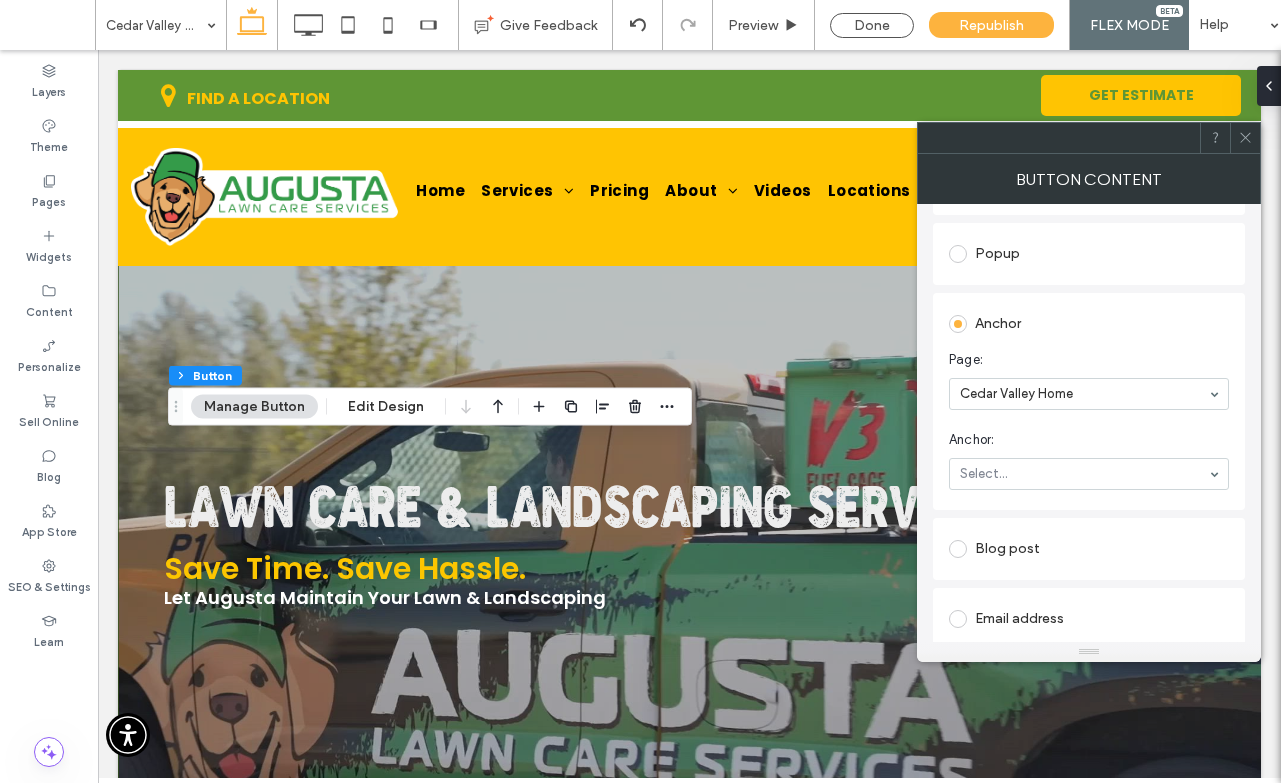 click at bounding box center [1245, 138] 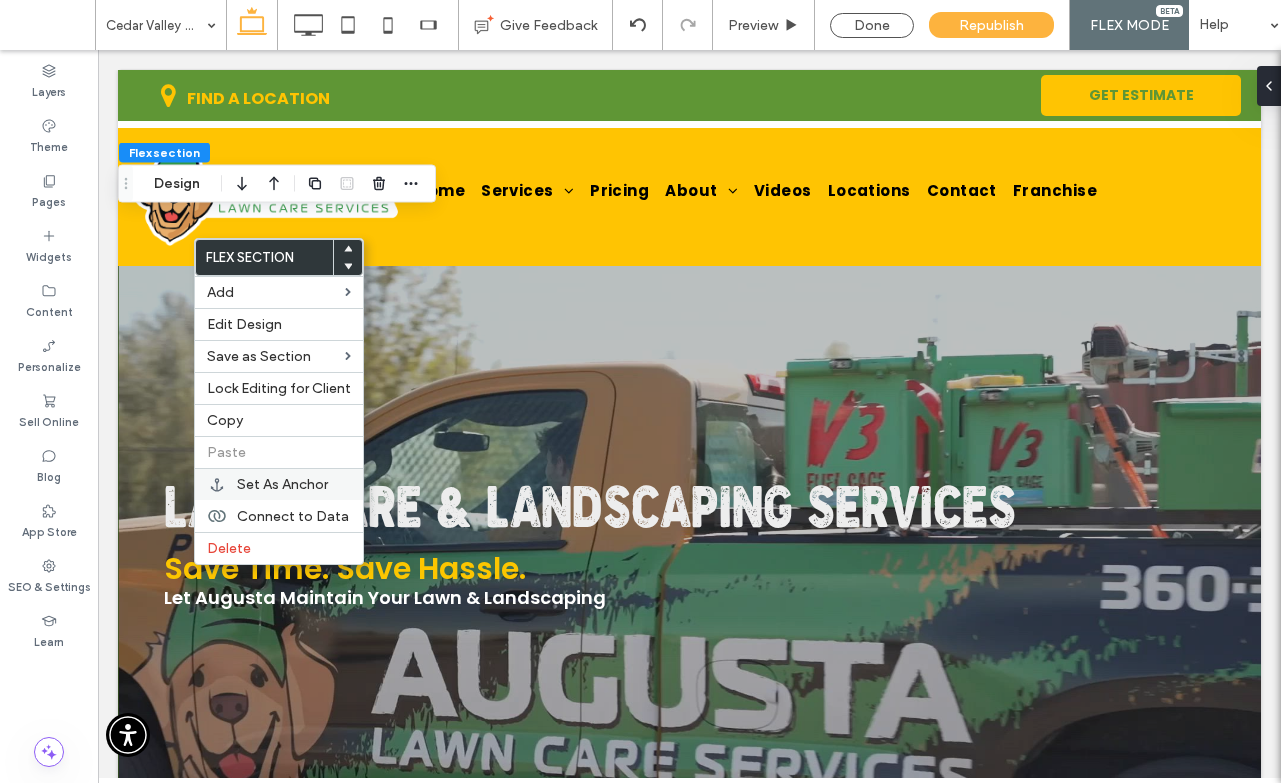 click on "Set As Anchor" at bounding box center [282, 484] 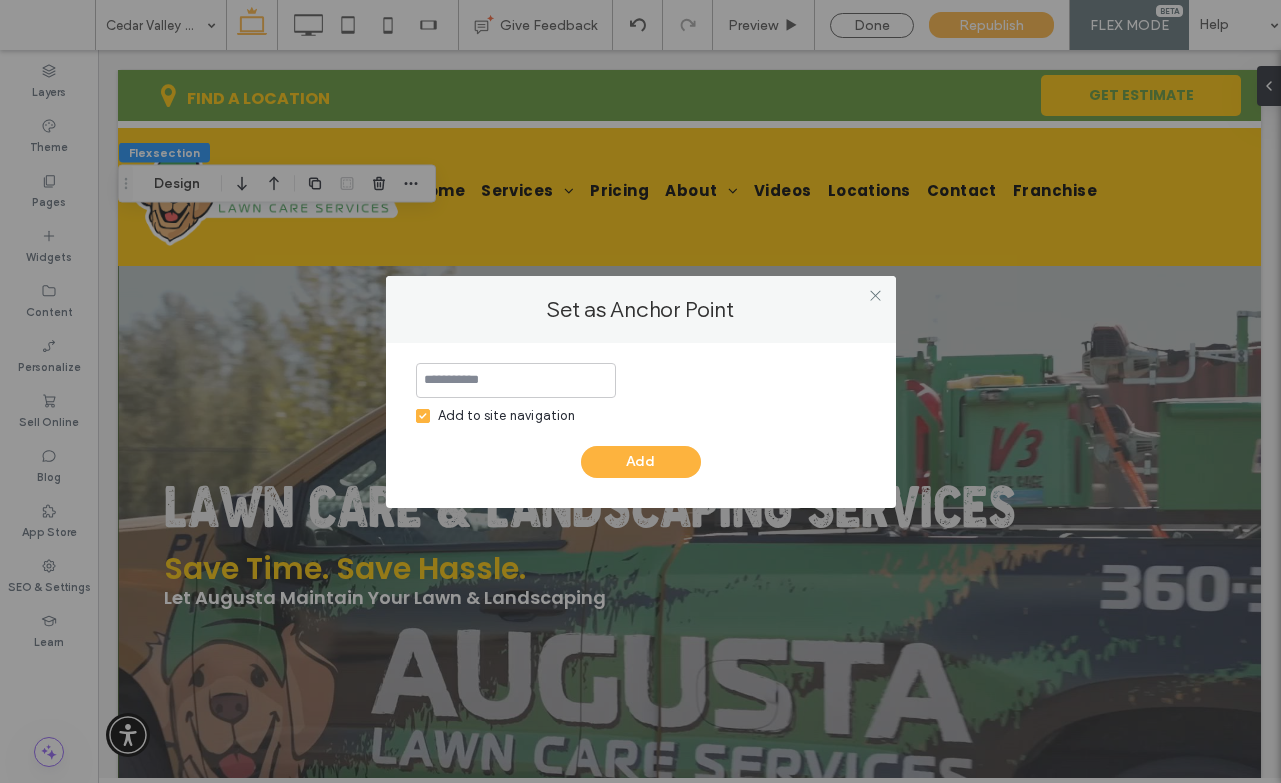 click at bounding box center [516, 380] 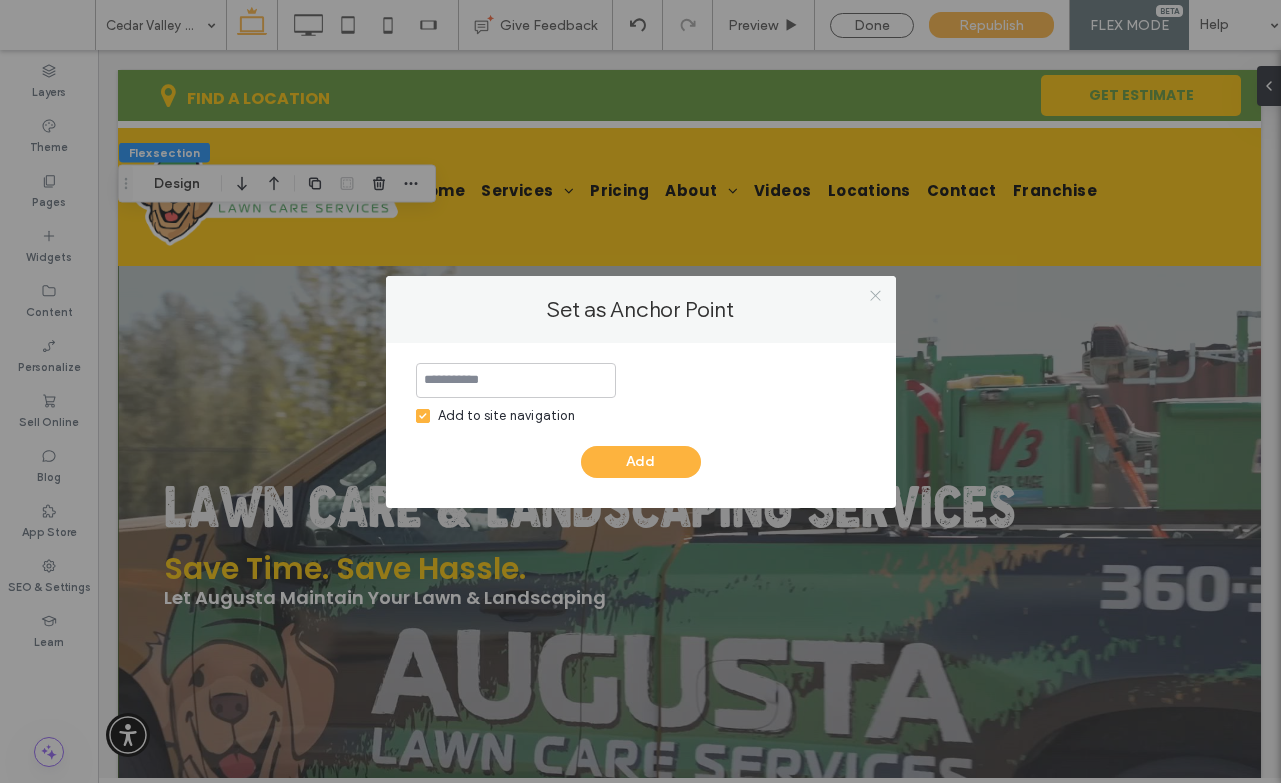 click 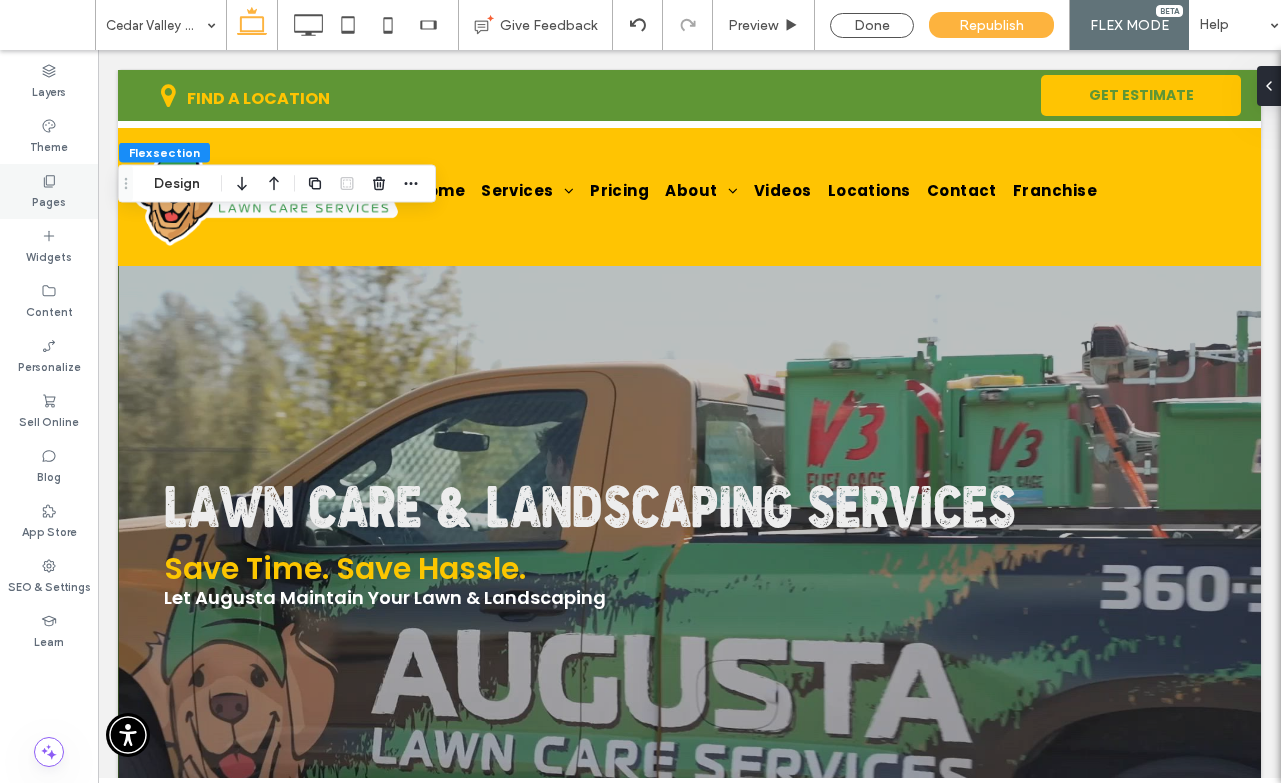 click on "Pages" at bounding box center (49, 200) 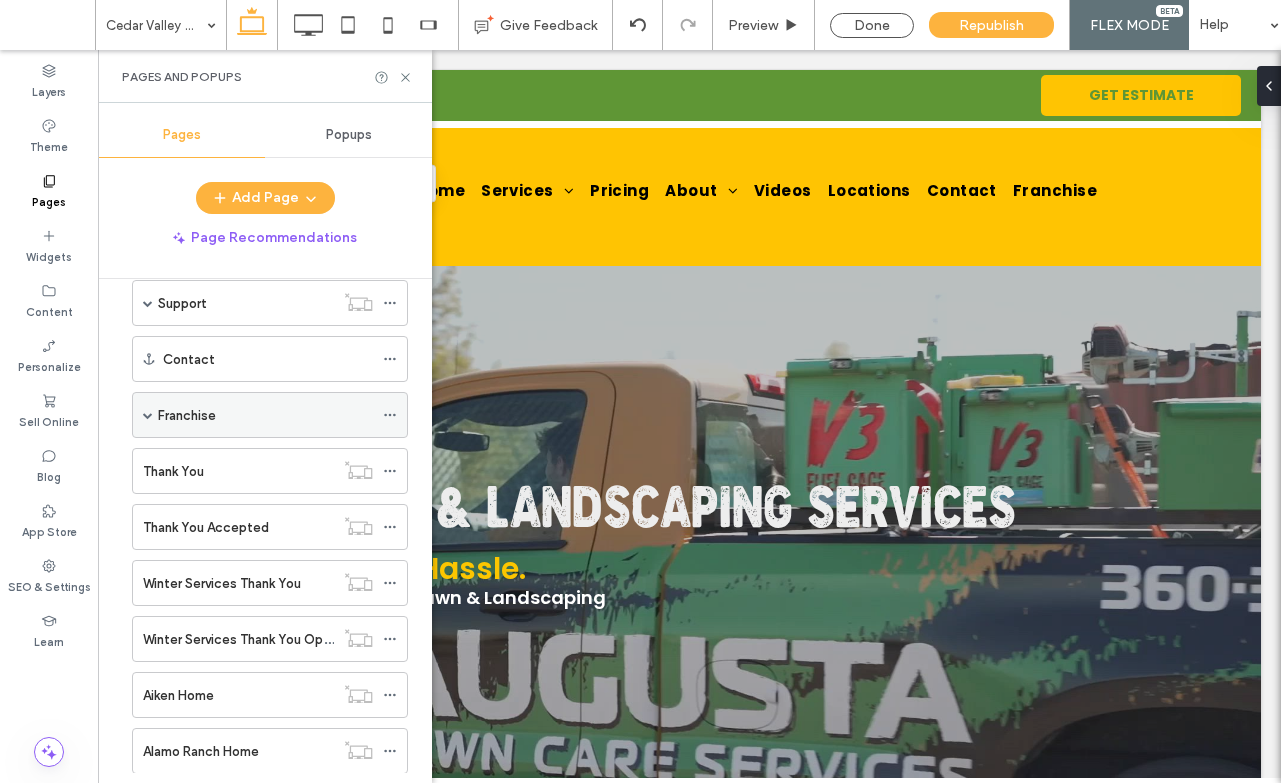 scroll, scrollTop: 384, scrollLeft: 0, axis: vertical 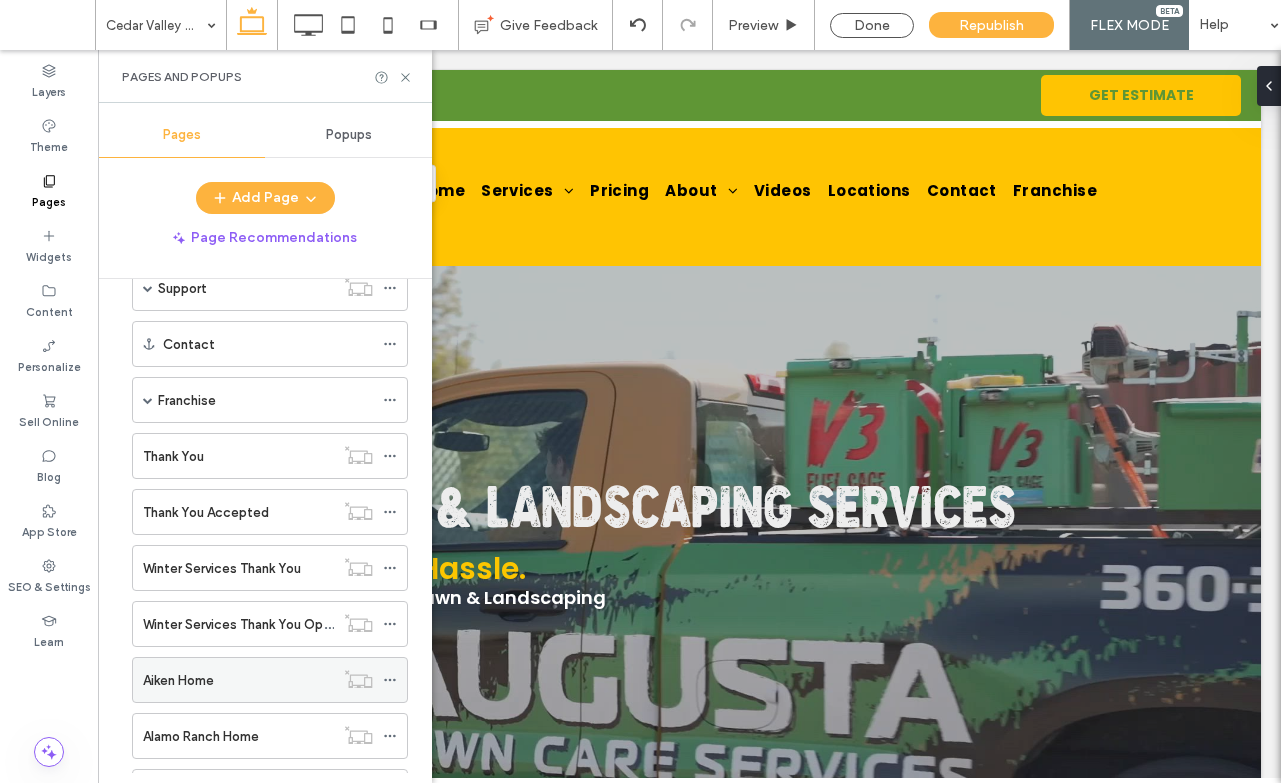 click on "Aiken Home" at bounding box center [238, 680] 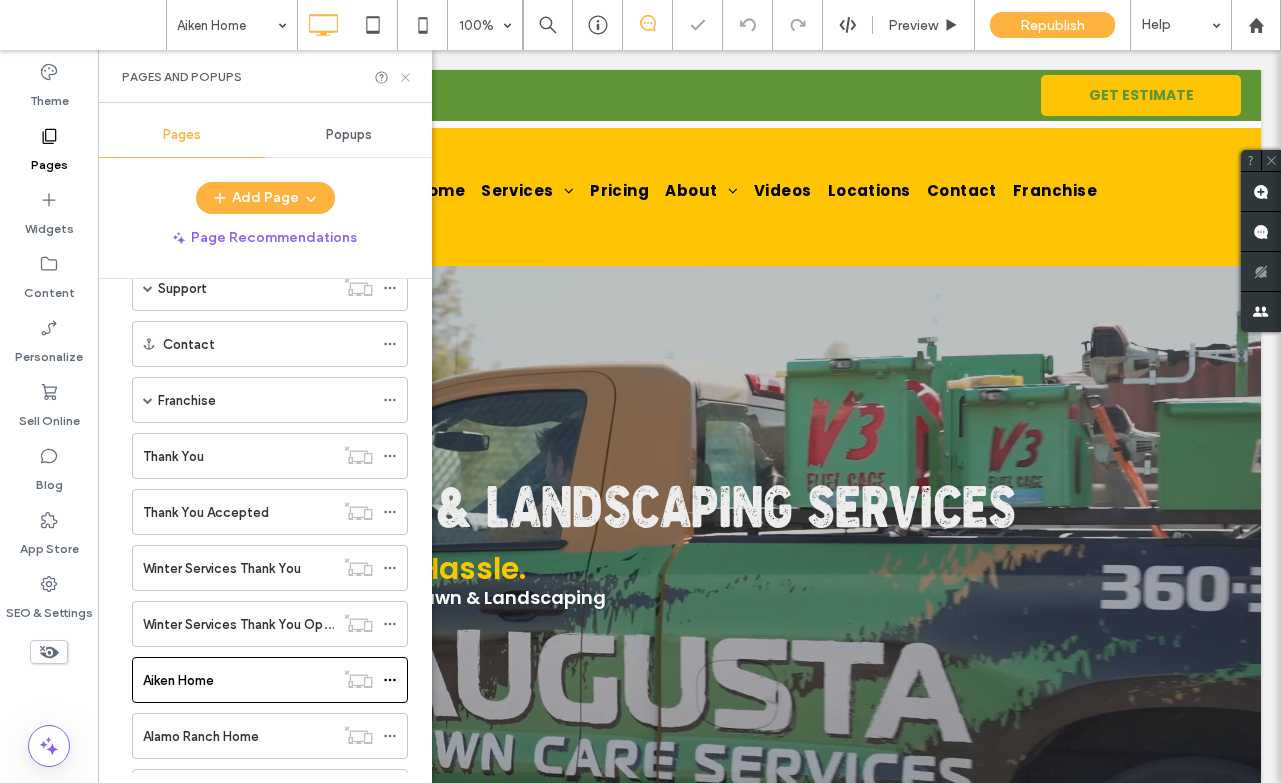 click 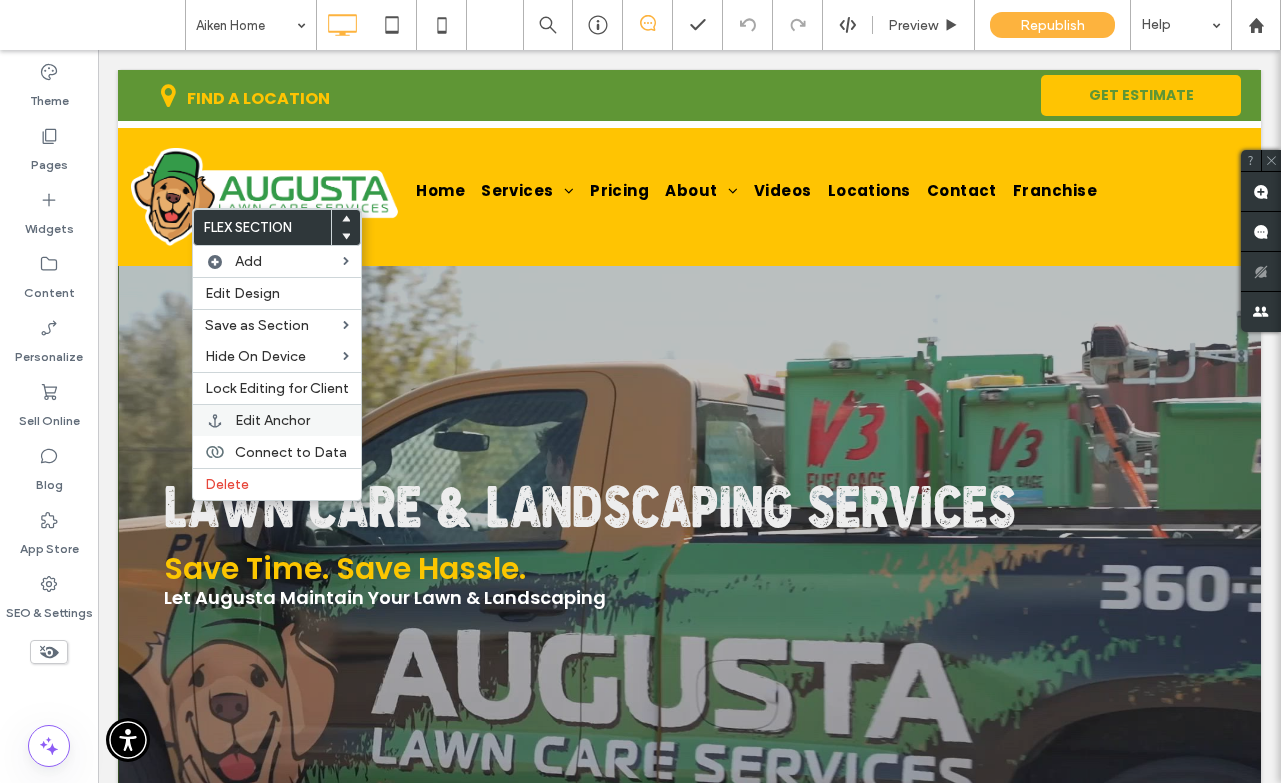 click on "Edit Anchor" at bounding box center (272, 420) 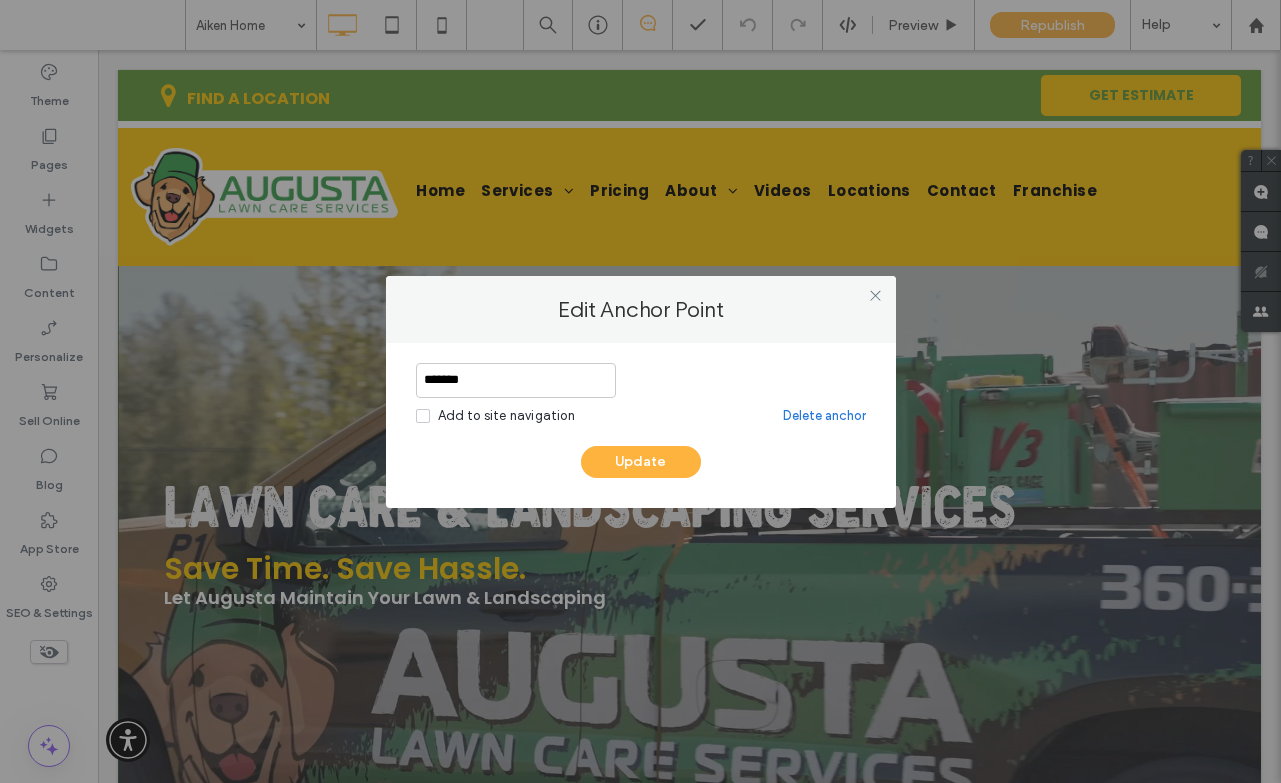 click on "*******" at bounding box center [516, 380] 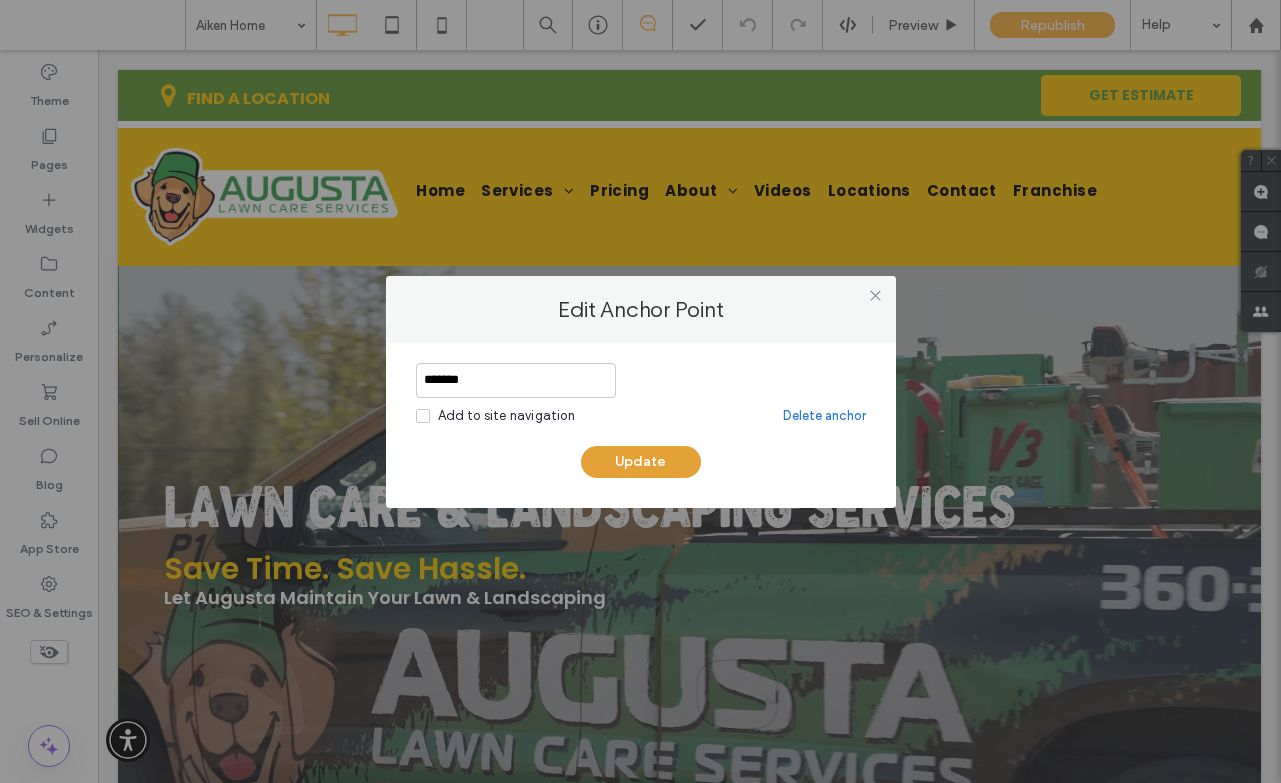 click on "Update" at bounding box center [641, 462] 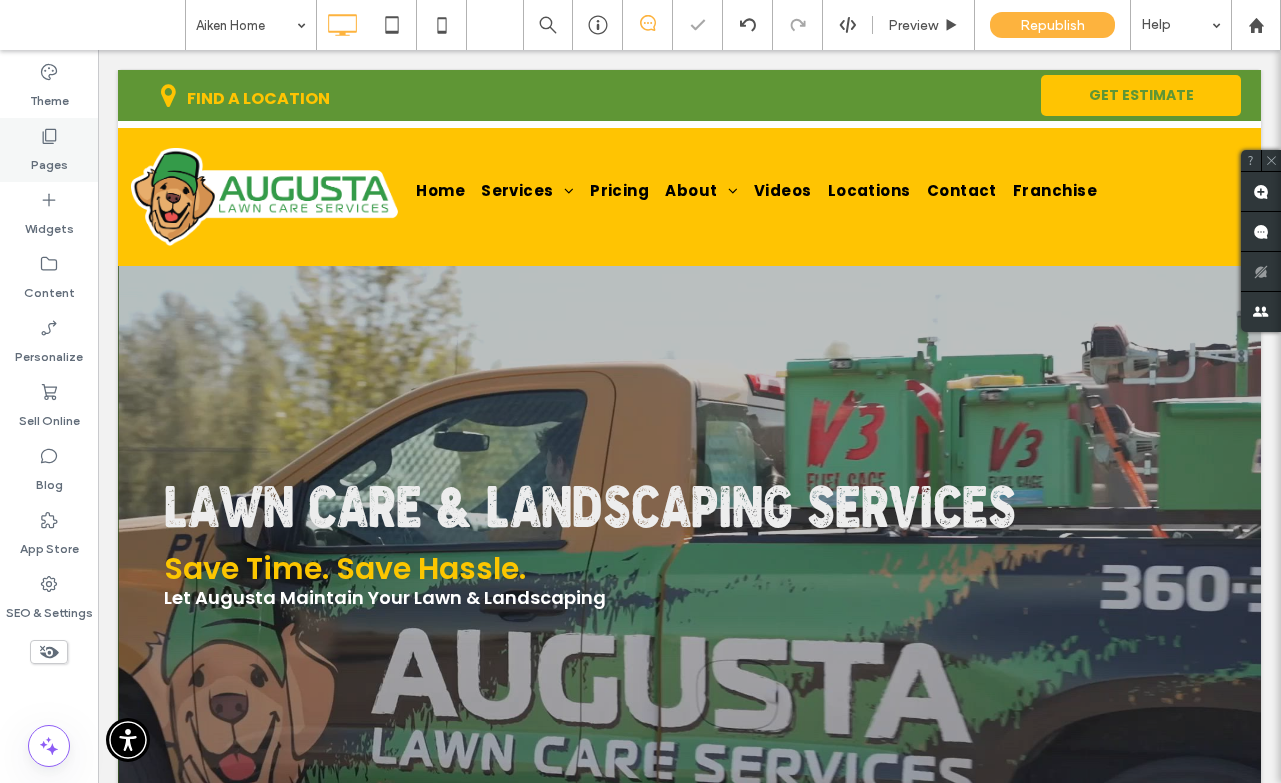click on "Pages" at bounding box center (49, 160) 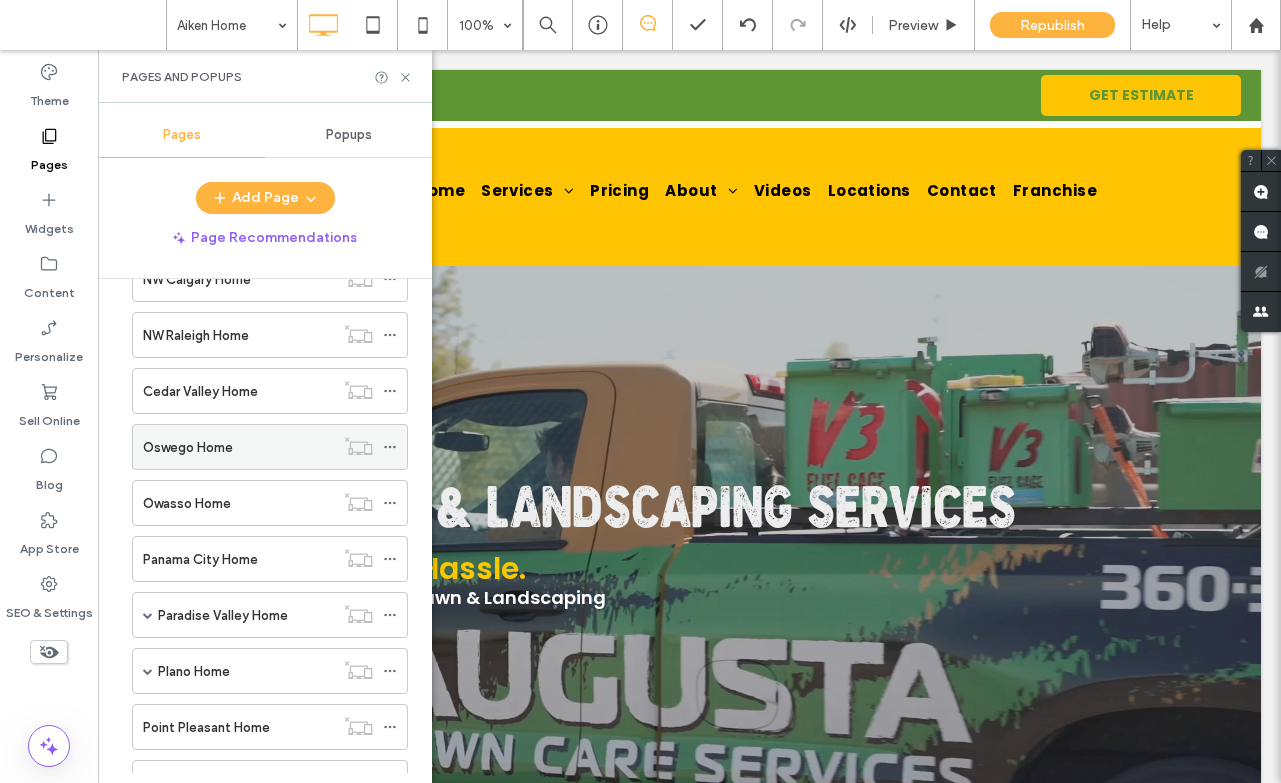 scroll, scrollTop: 7263, scrollLeft: 0, axis: vertical 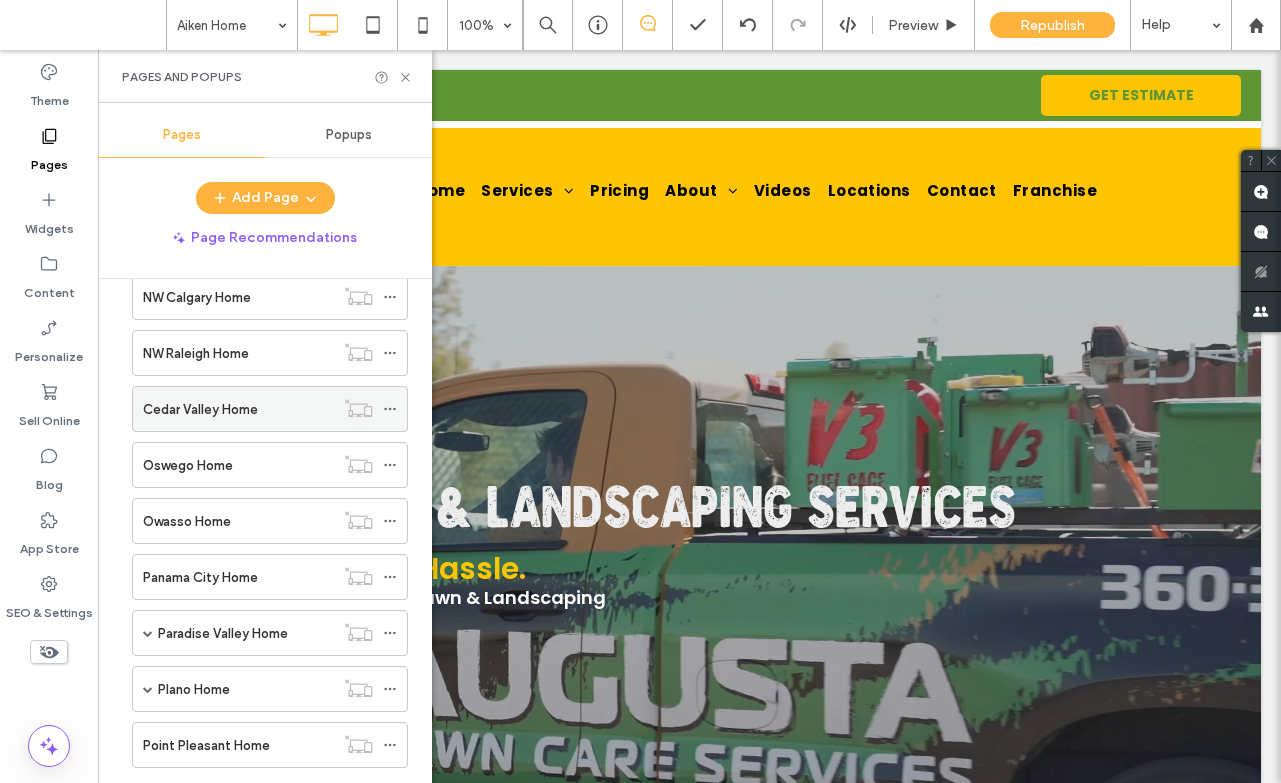 click on "Cedar Valley Home" at bounding box center (200, 409) 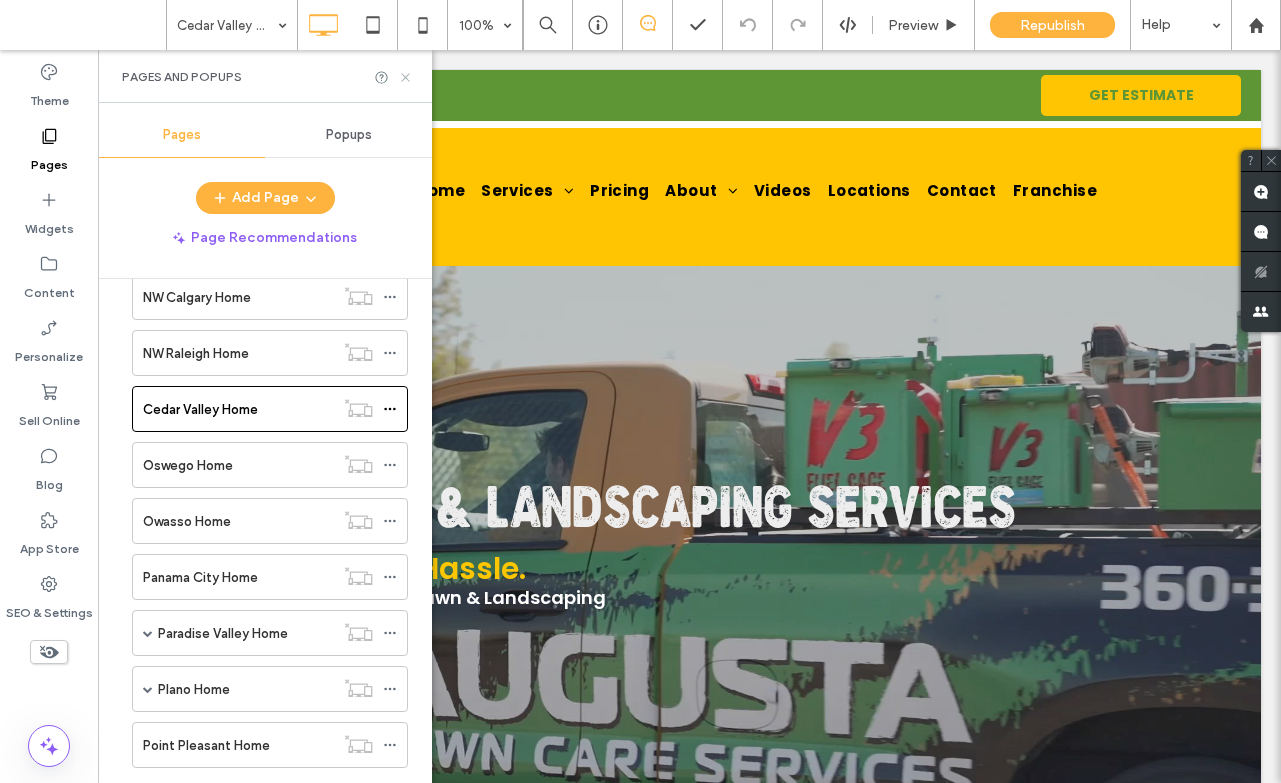 click 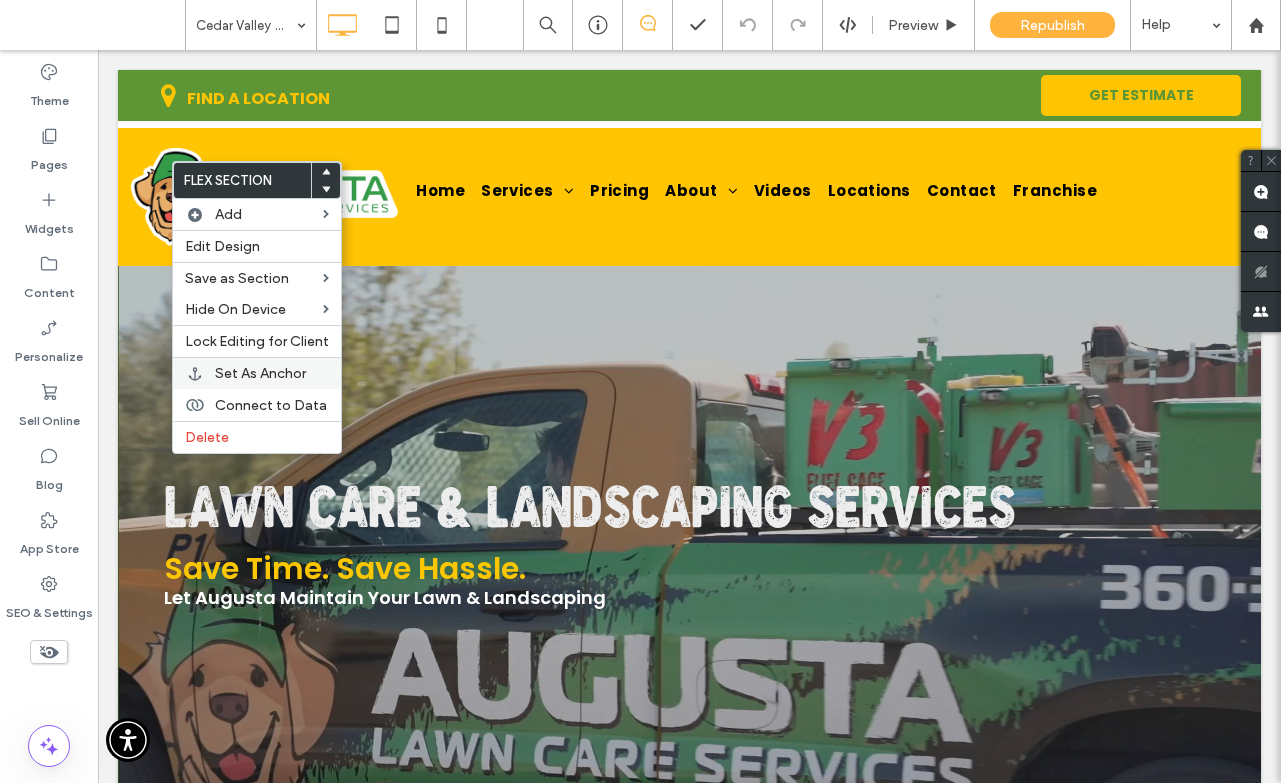 click on "Set As Anchor" at bounding box center (260, 373) 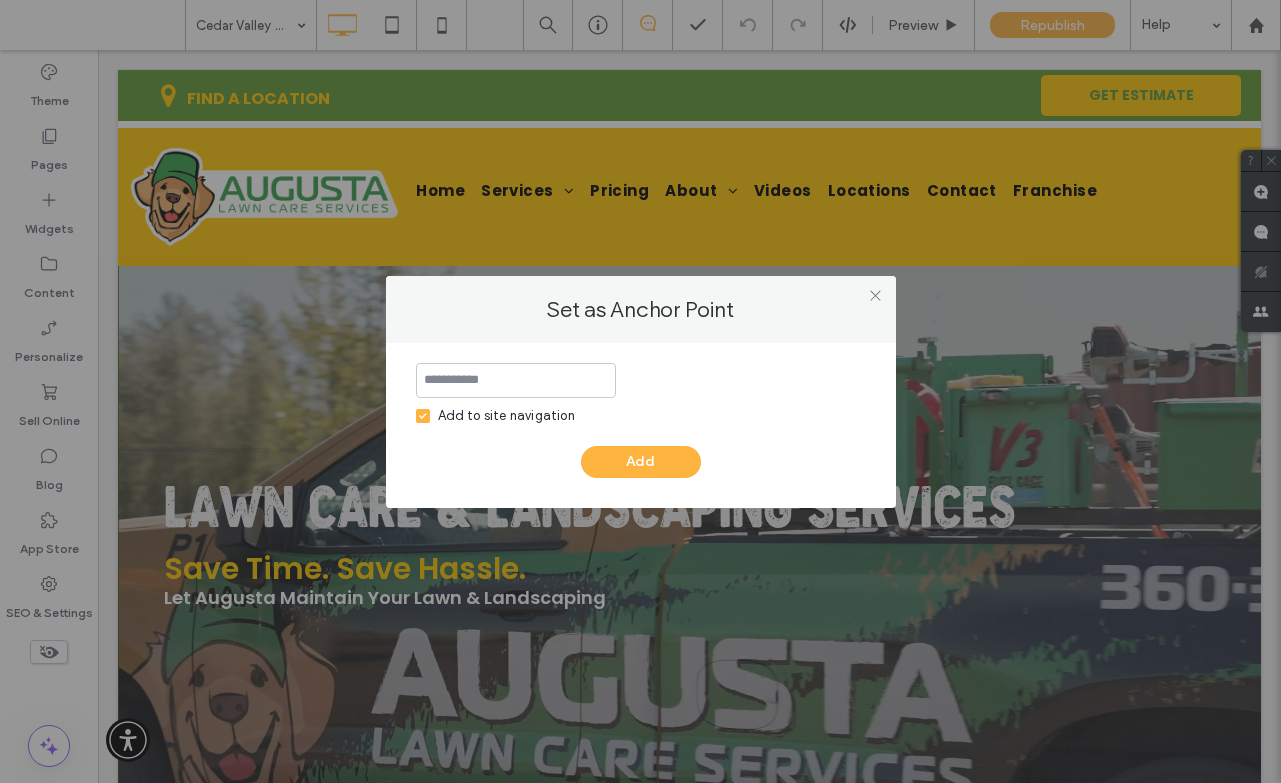 click 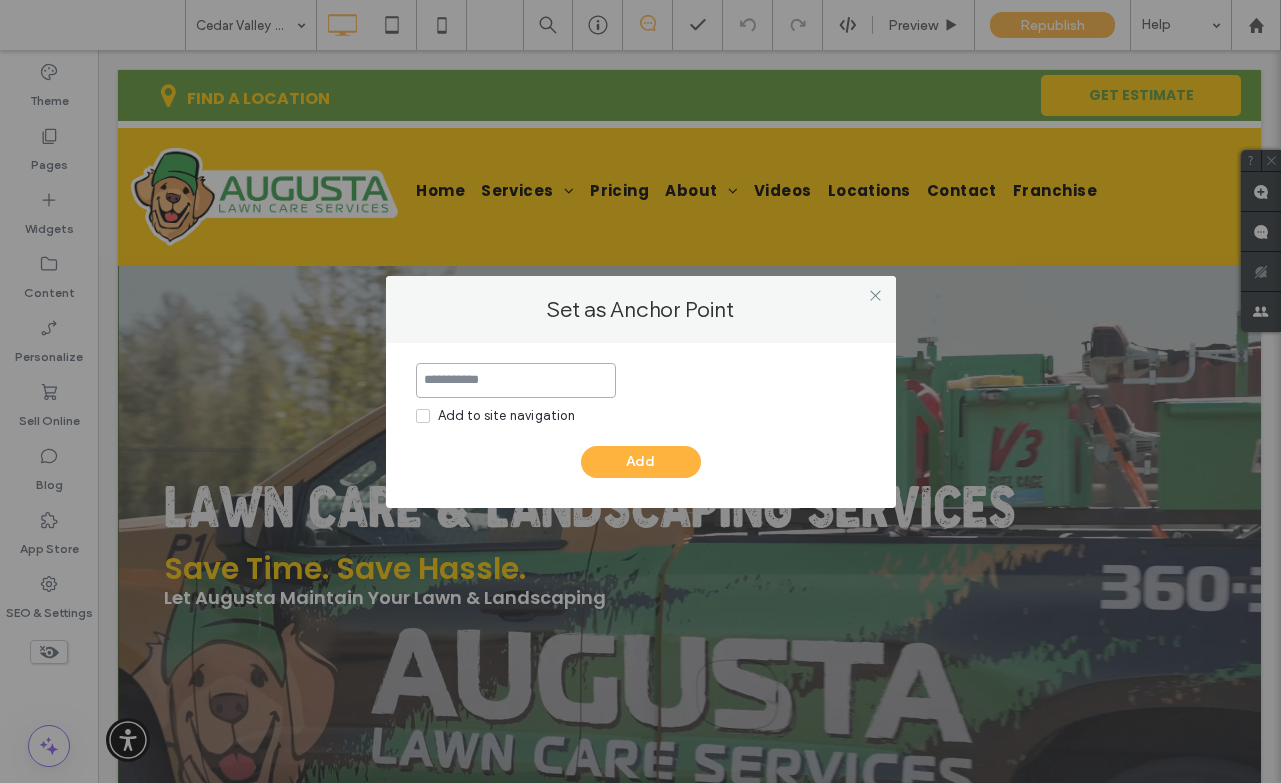 click at bounding box center (516, 380) 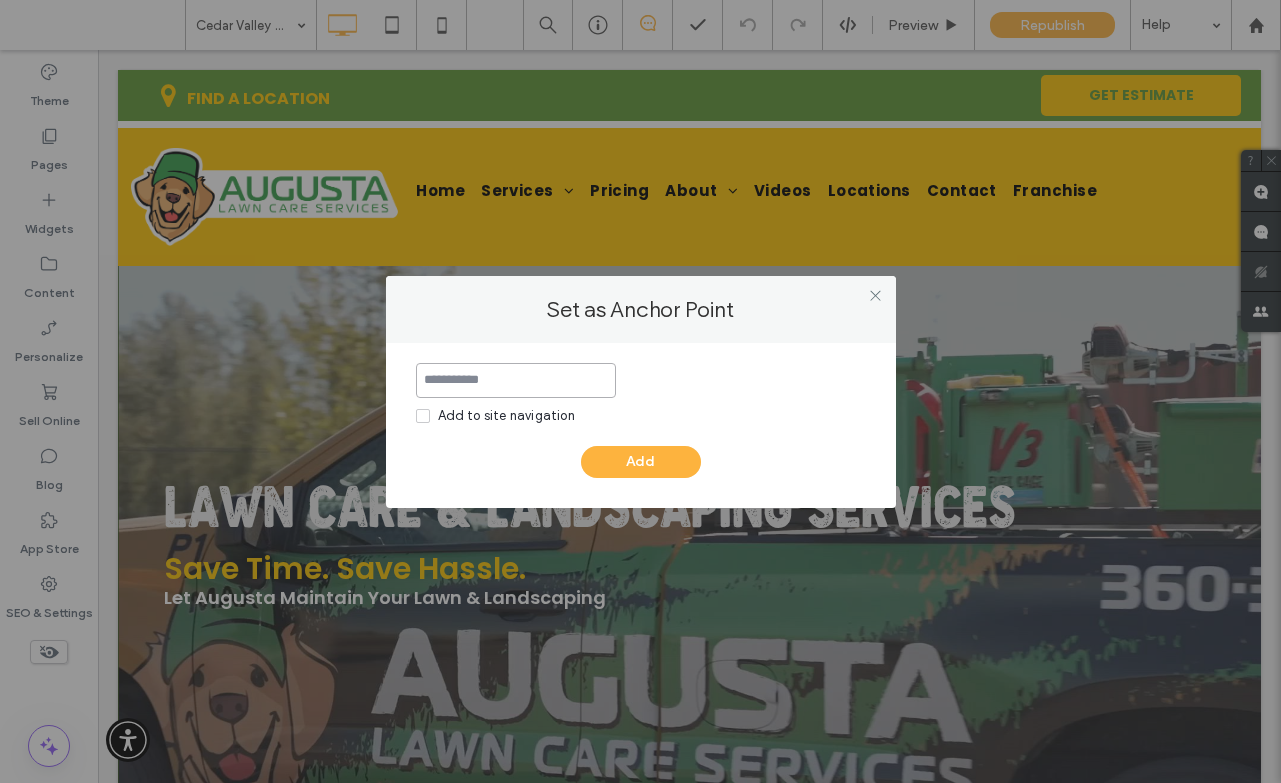 paste on "*******" 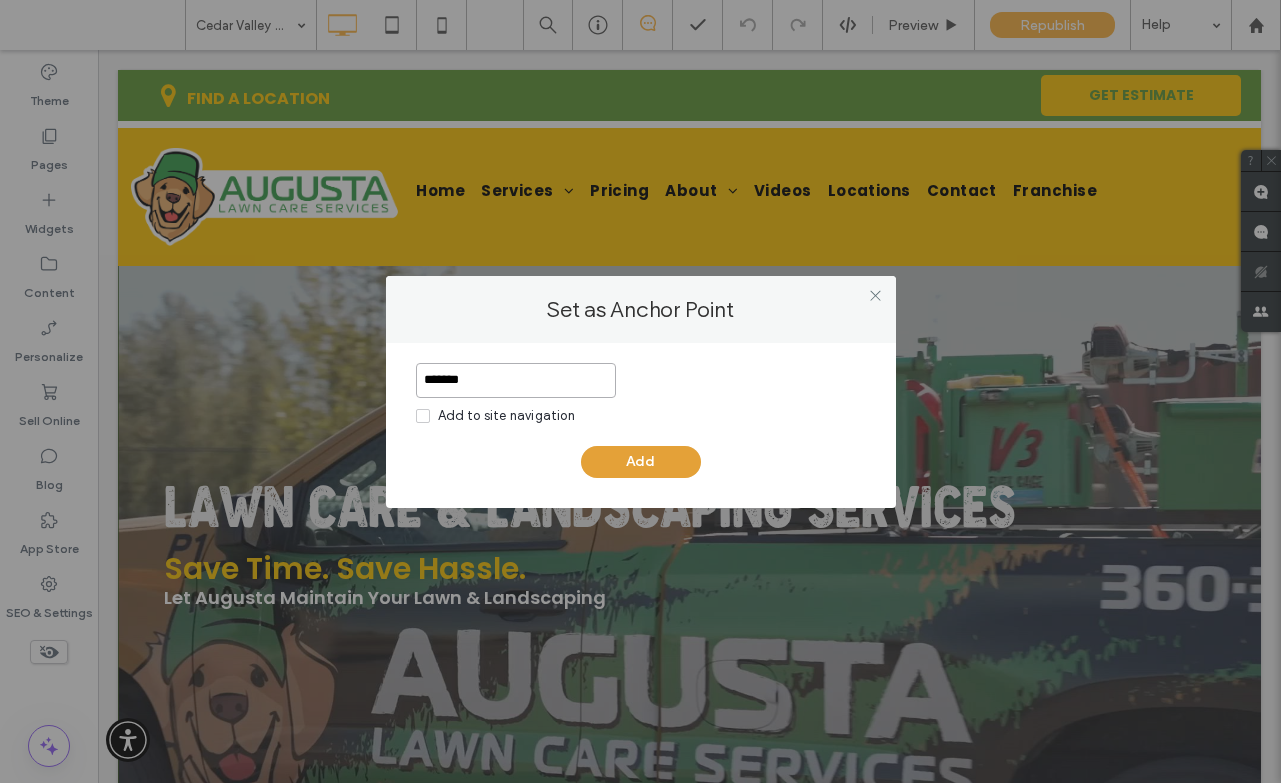 type on "*******" 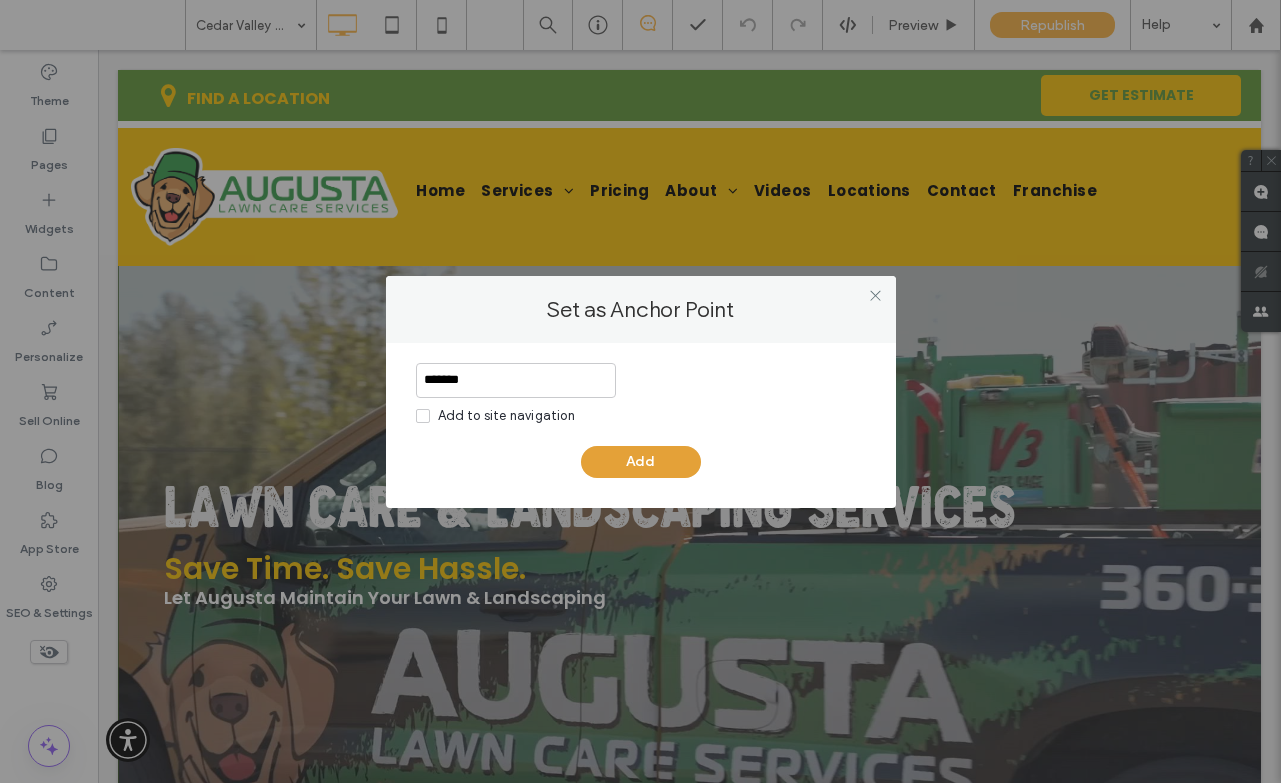 click on "Add" at bounding box center [641, 462] 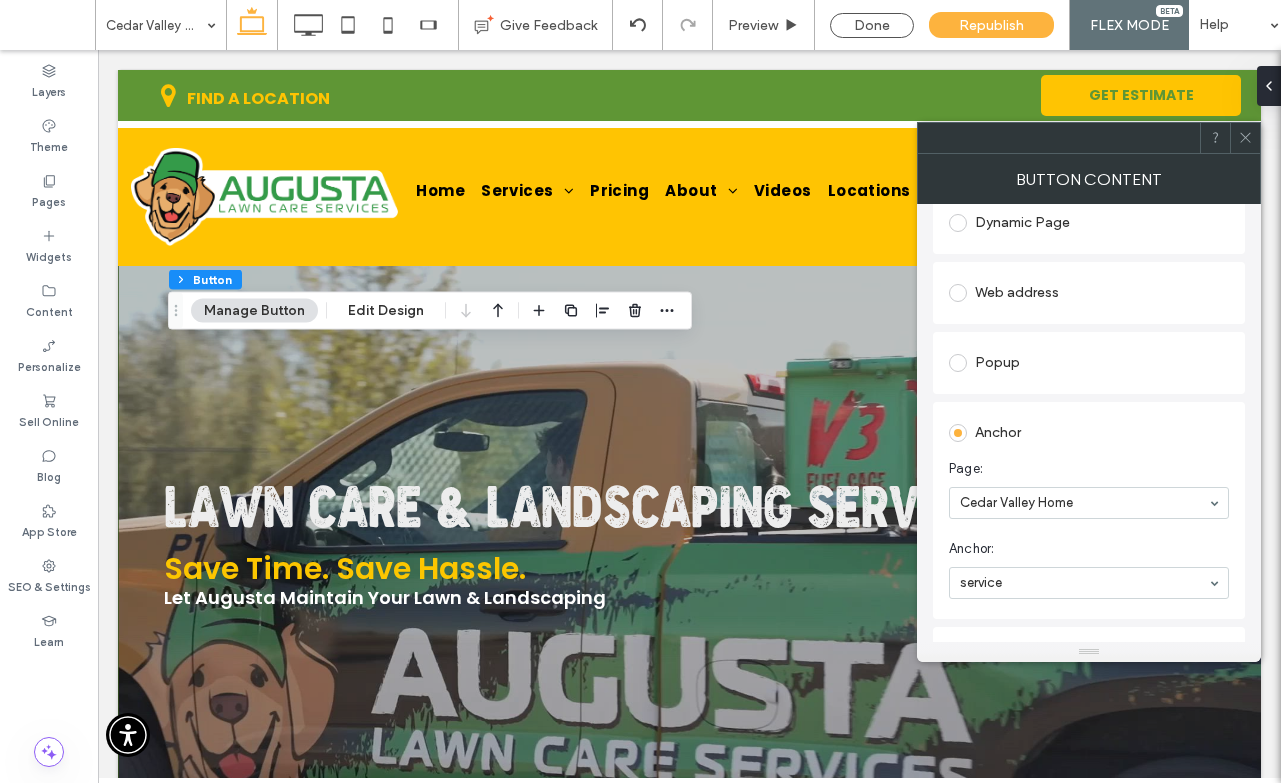 scroll, scrollTop: 352, scrollLeft: 0, axis: vertical 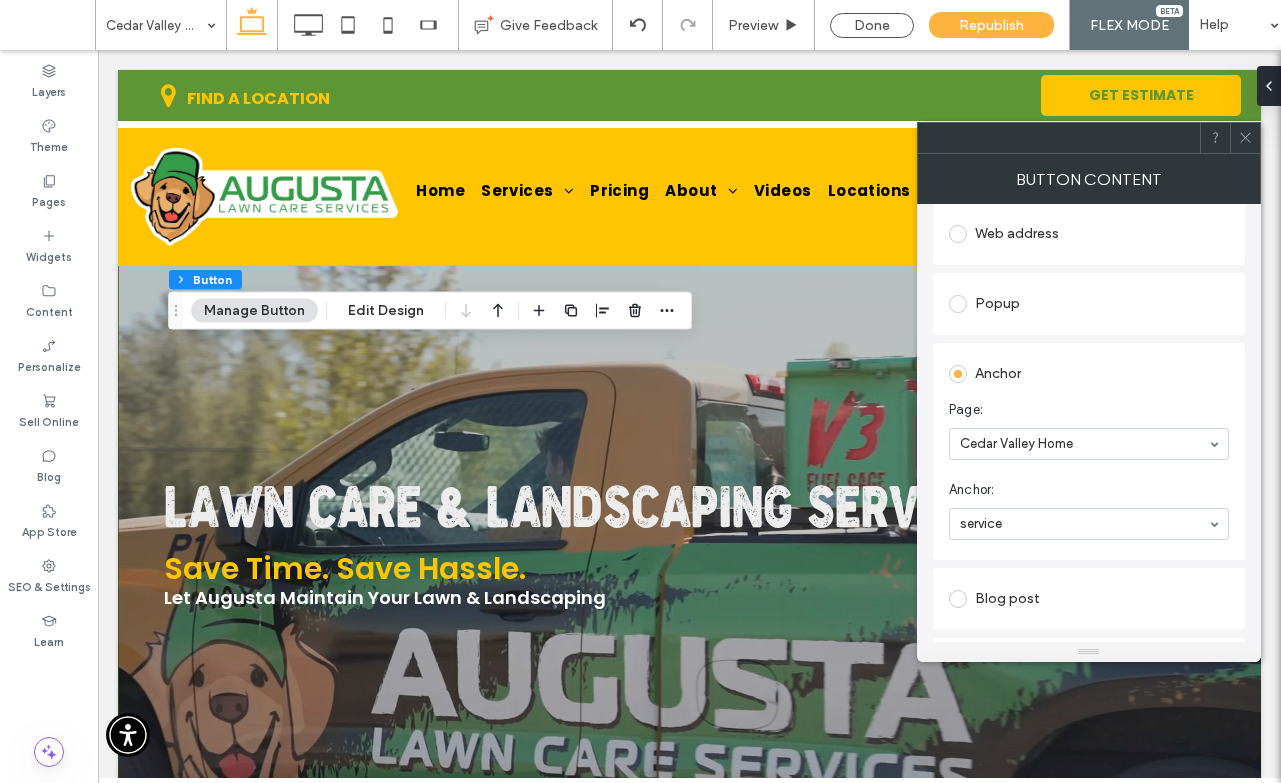 click 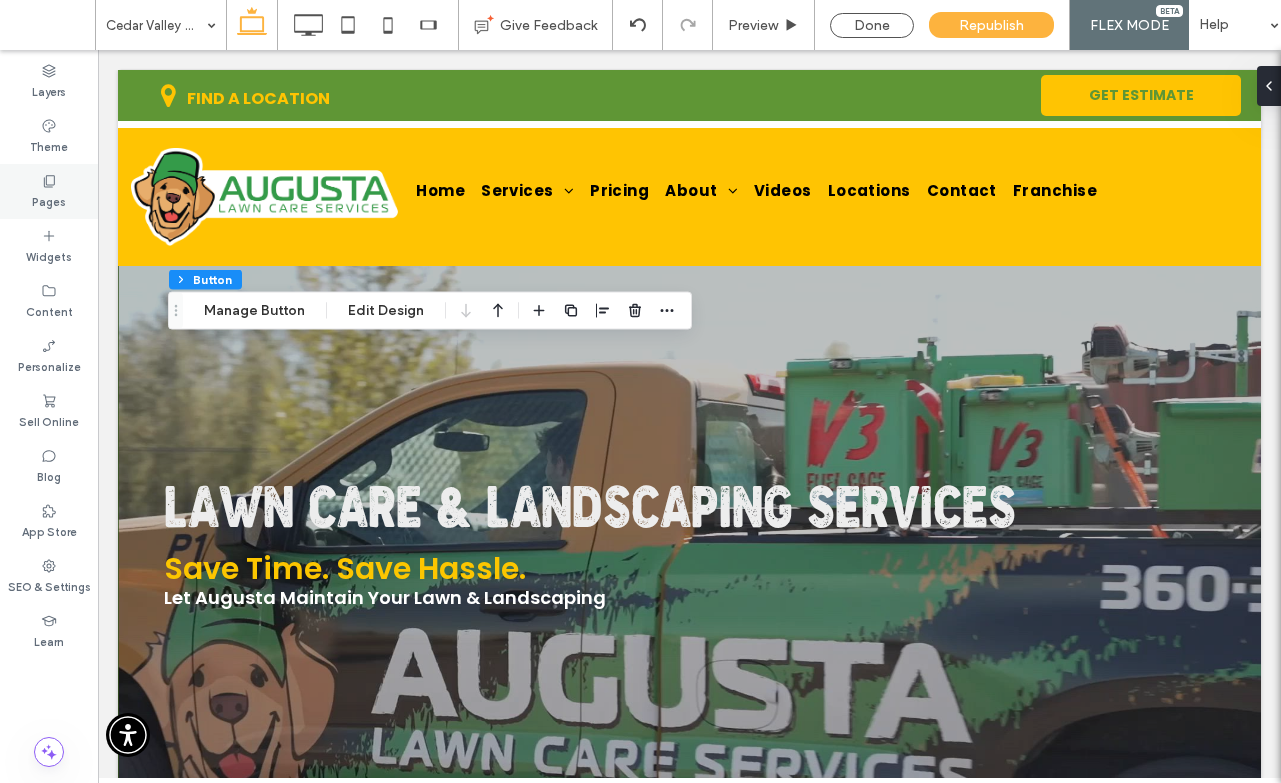 click 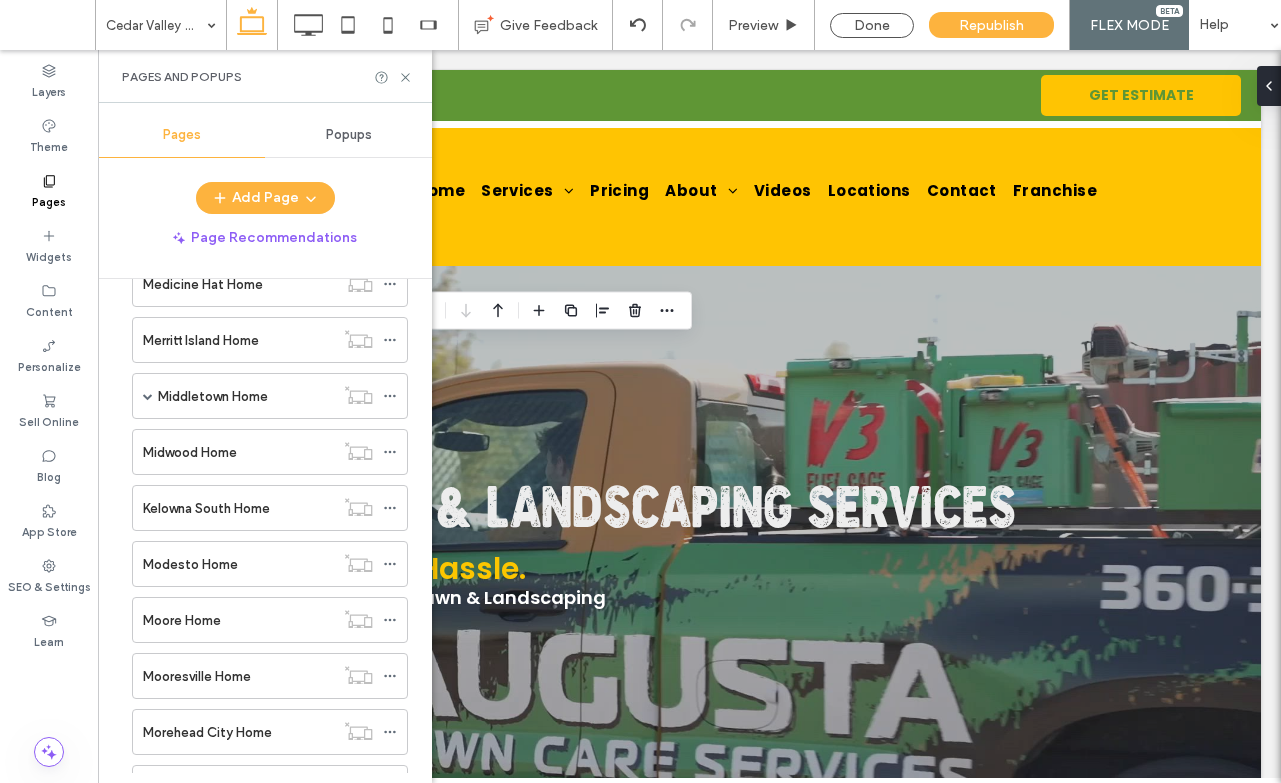 scroll, scrollTop: 5947, scrollLeft: 0, axis: vertical 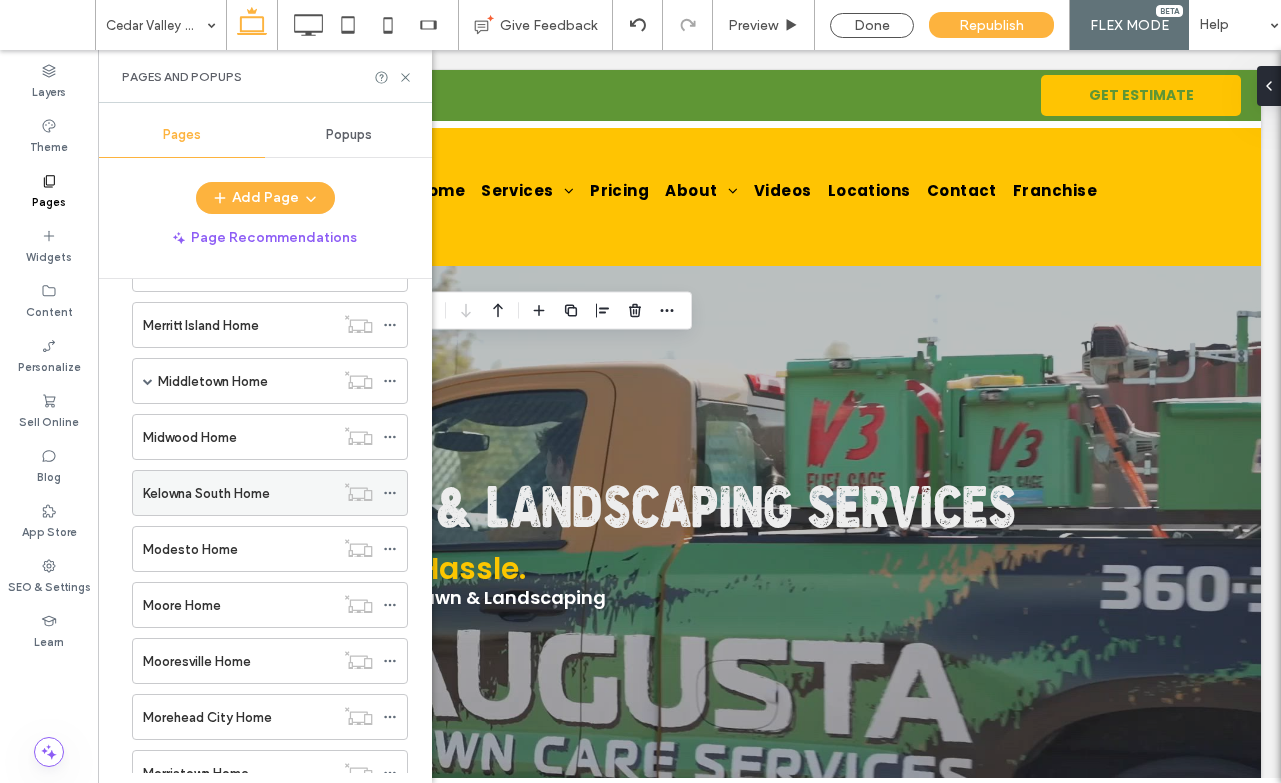 click on "Kelowna South Home" at bounding box center (238, 493) 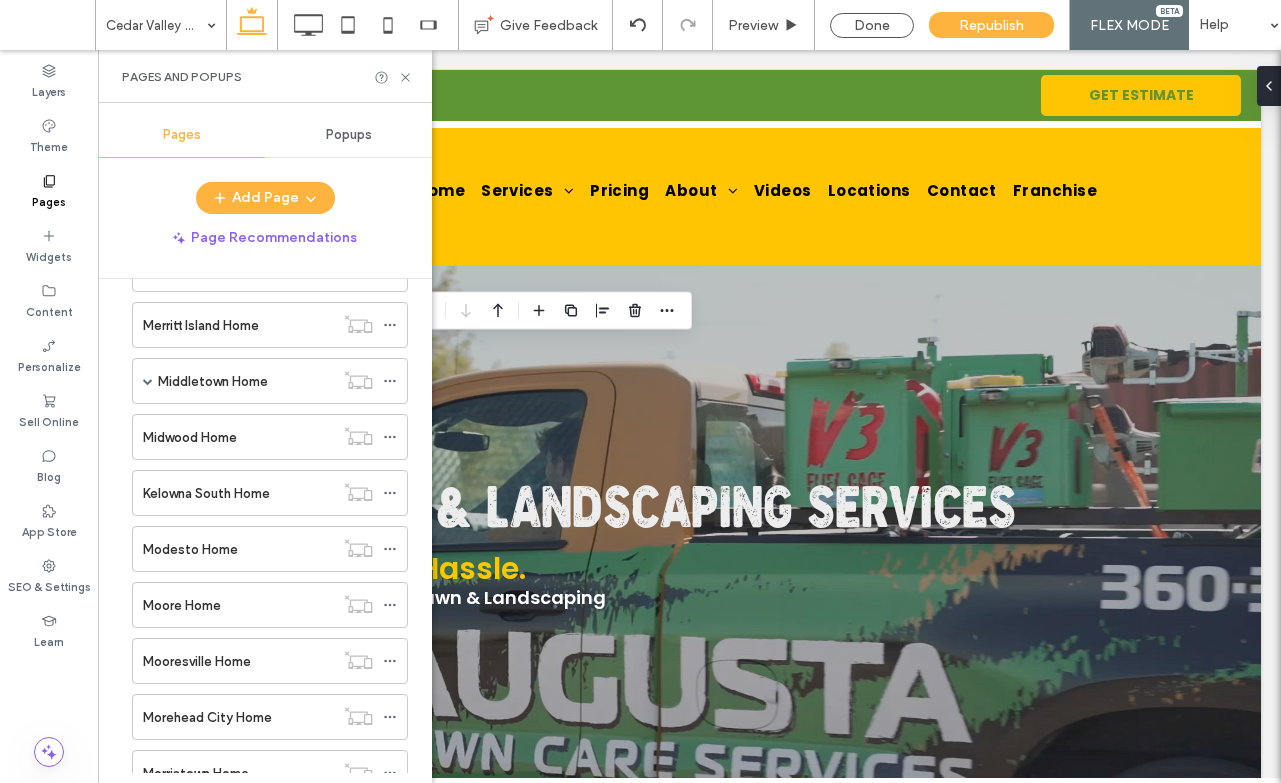 click at bounding box center [0, 0] 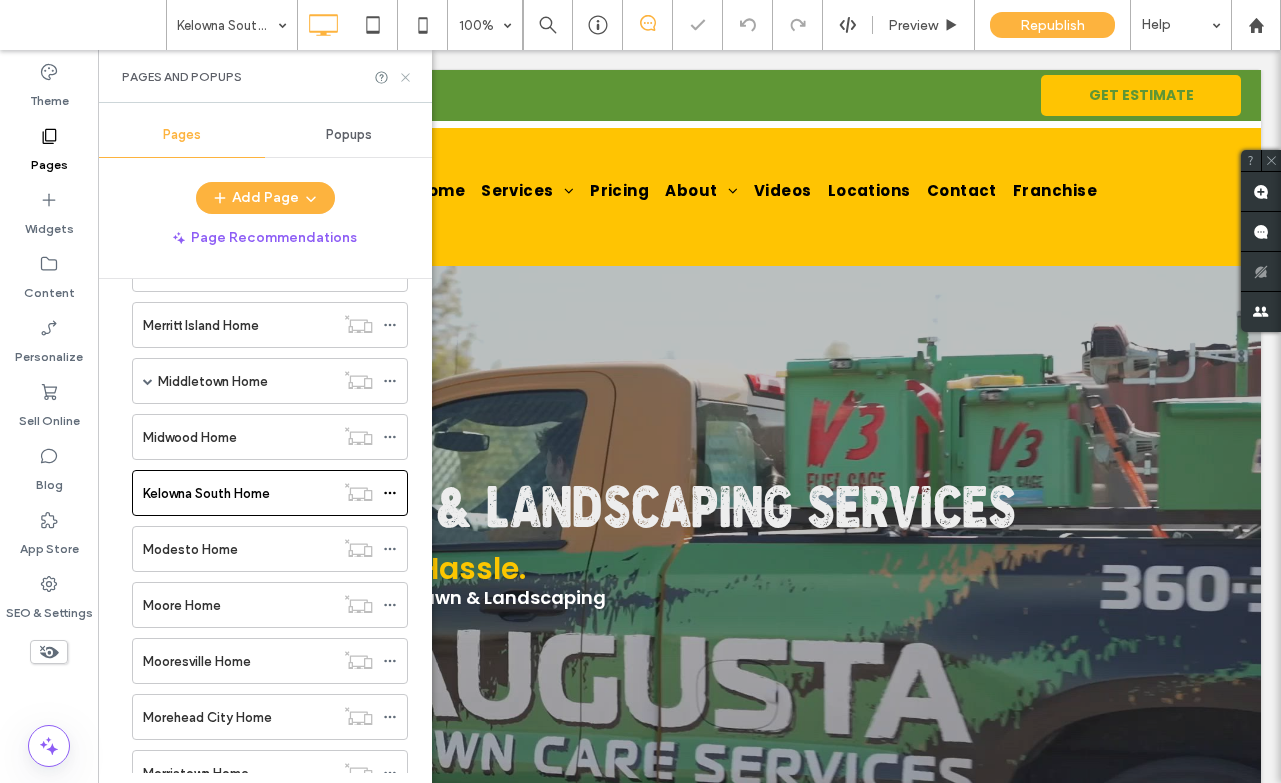 click 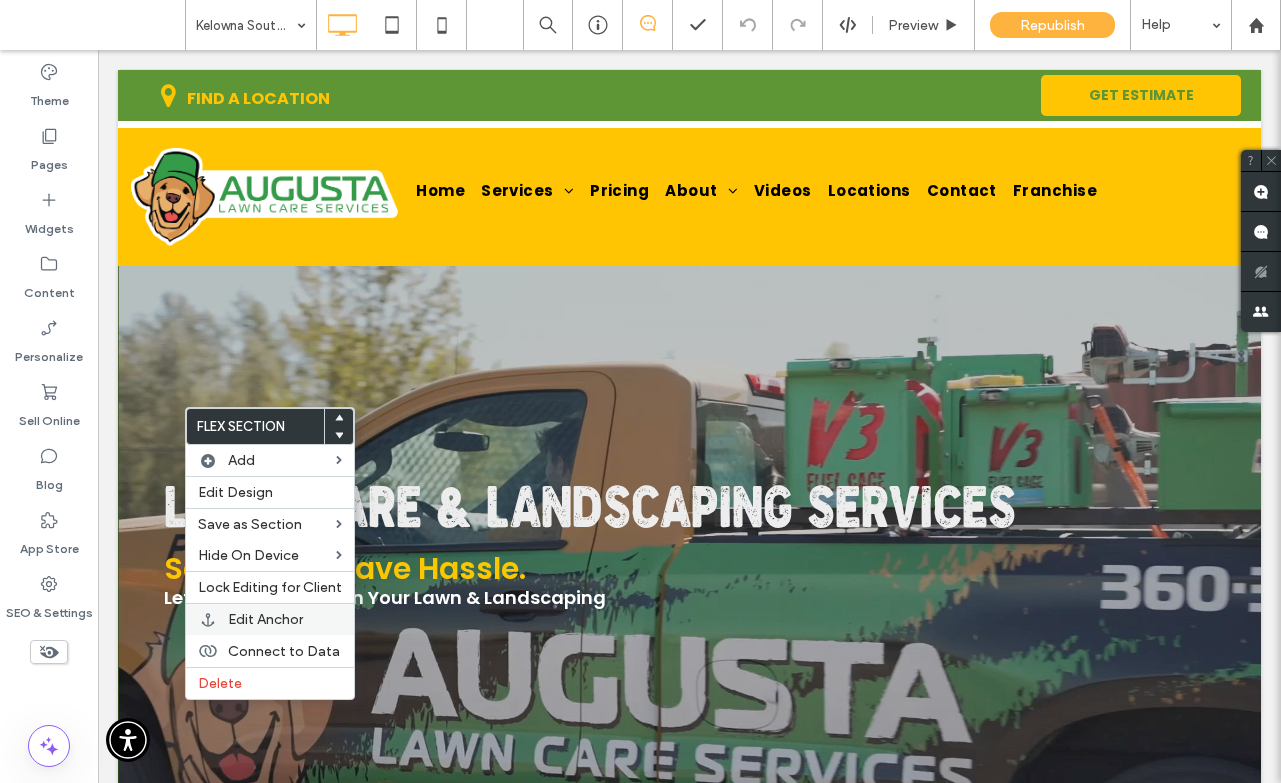 click on "Edit Anchor" at bounding box center [265, 619] 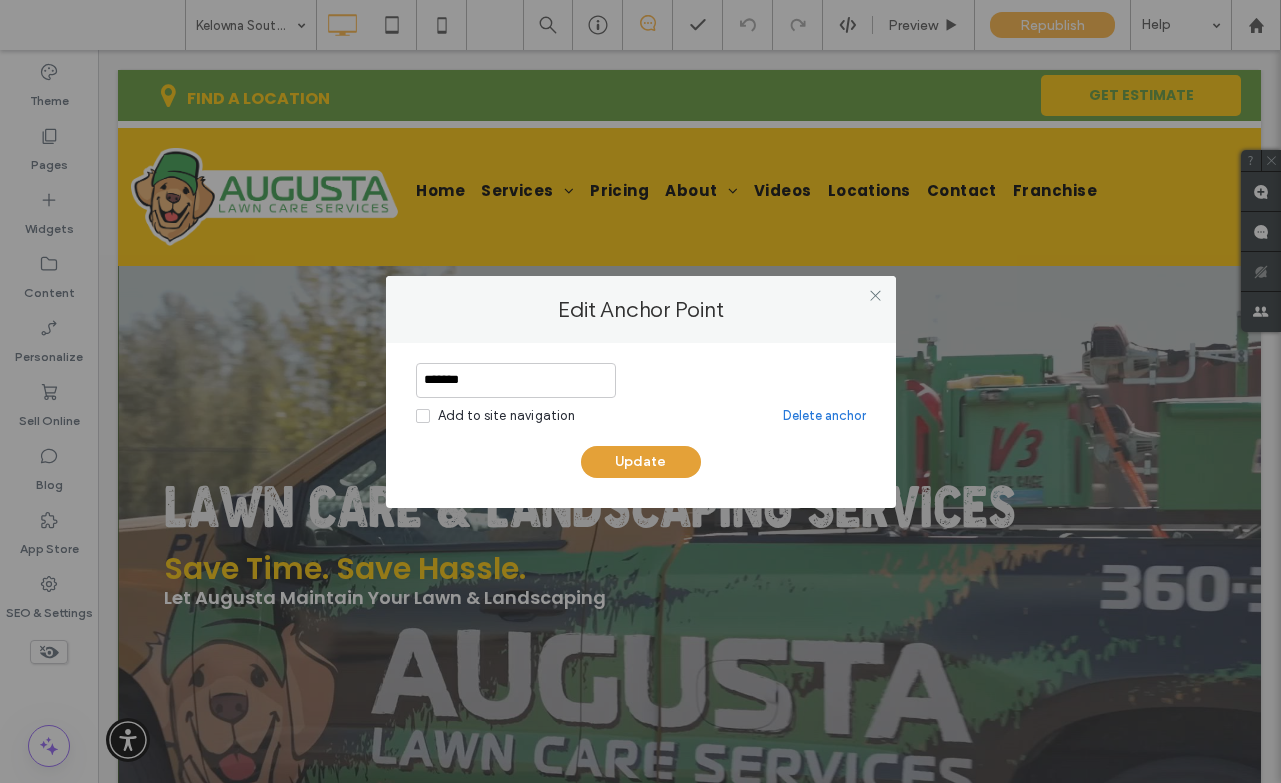 click on "Update" at bounding box center (641, 462) 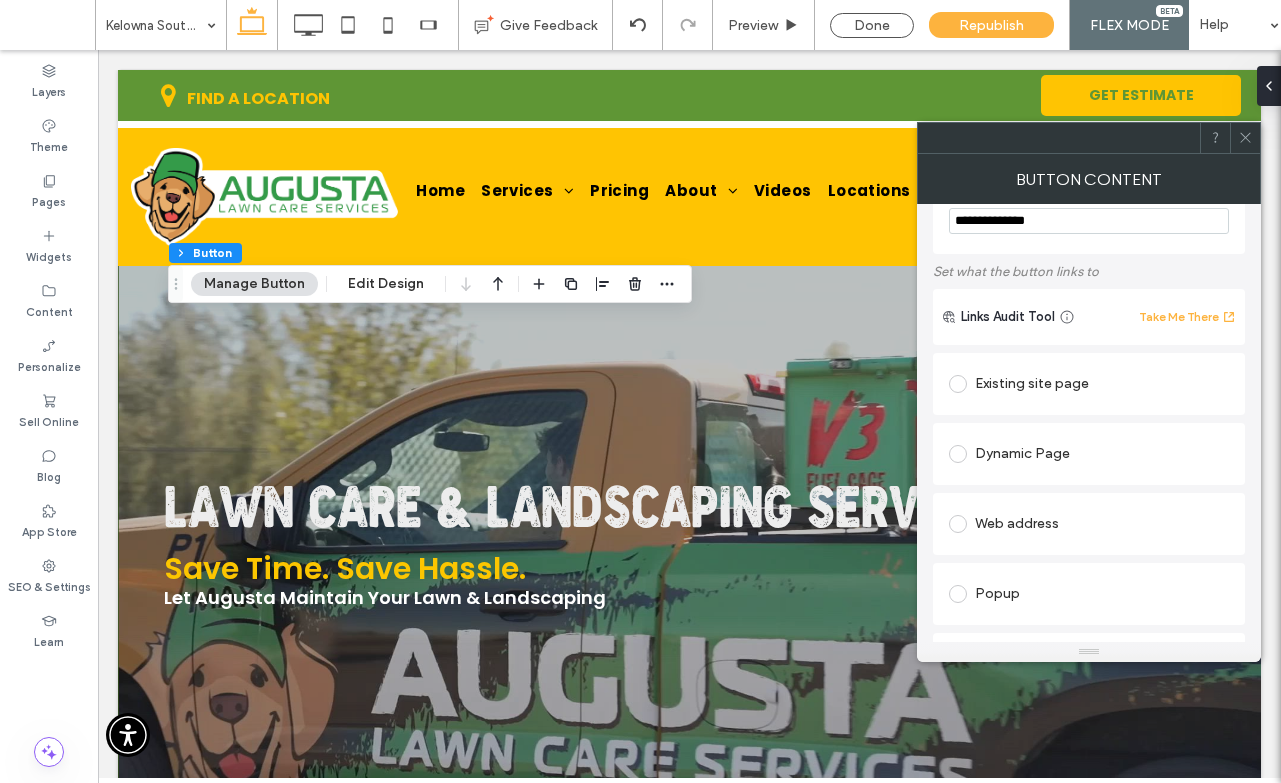 scroll, scrollTop: 357, scrollLeft: 0, axis: vertical 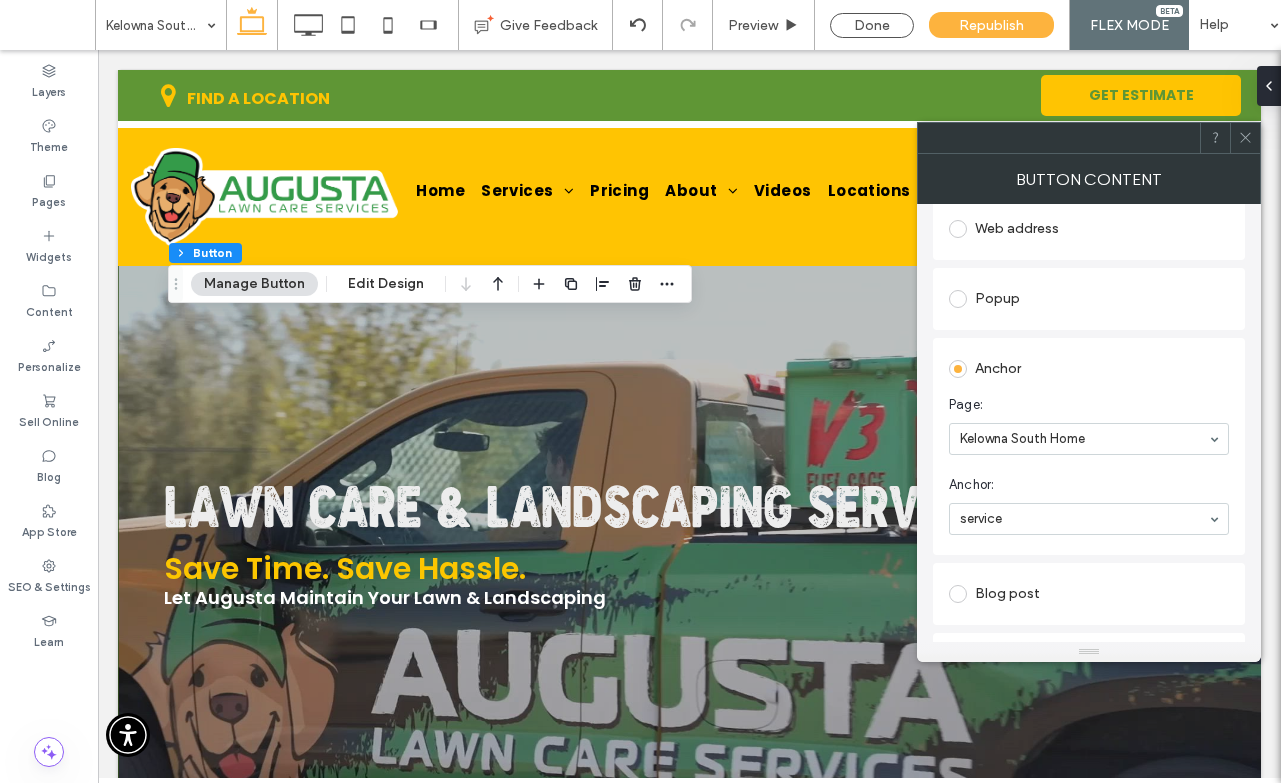 click 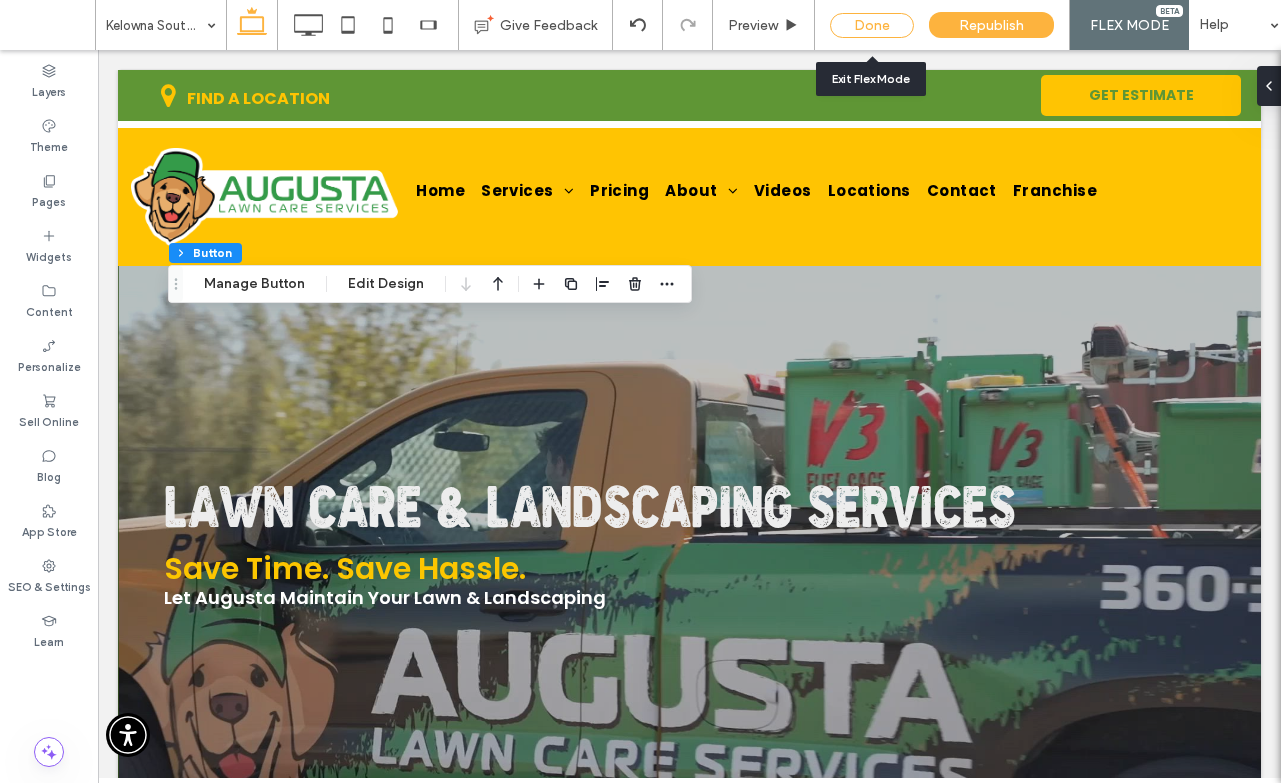 click on "Done" at bounding box center (872, 25) 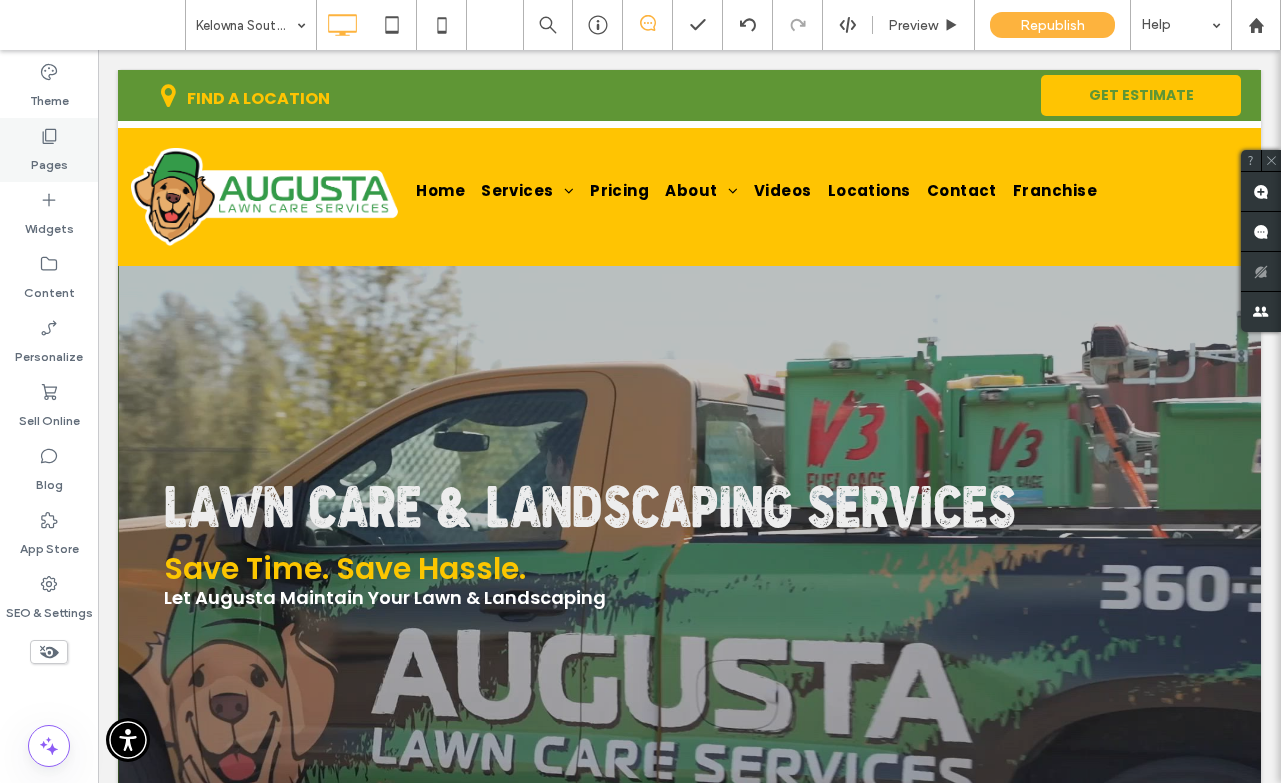click 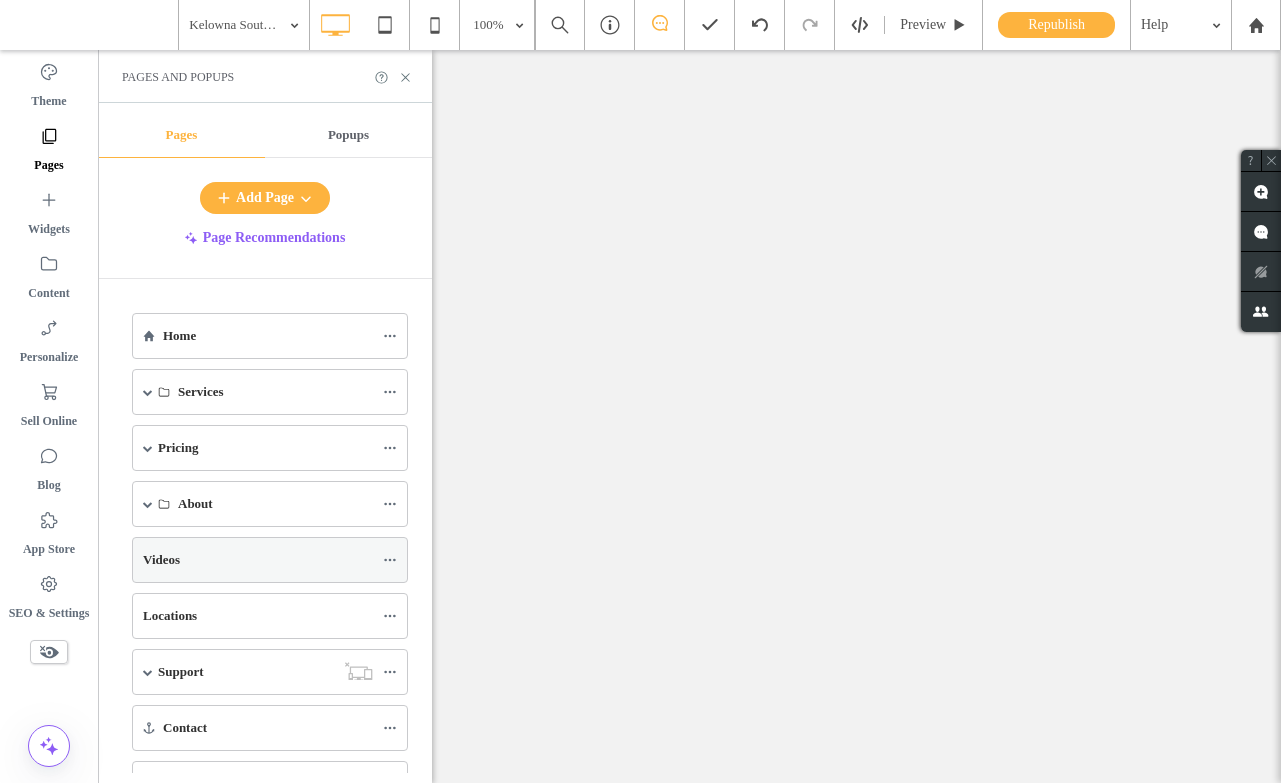 scroll, scrollTop: 0, scrollLeft: 0, axis: both 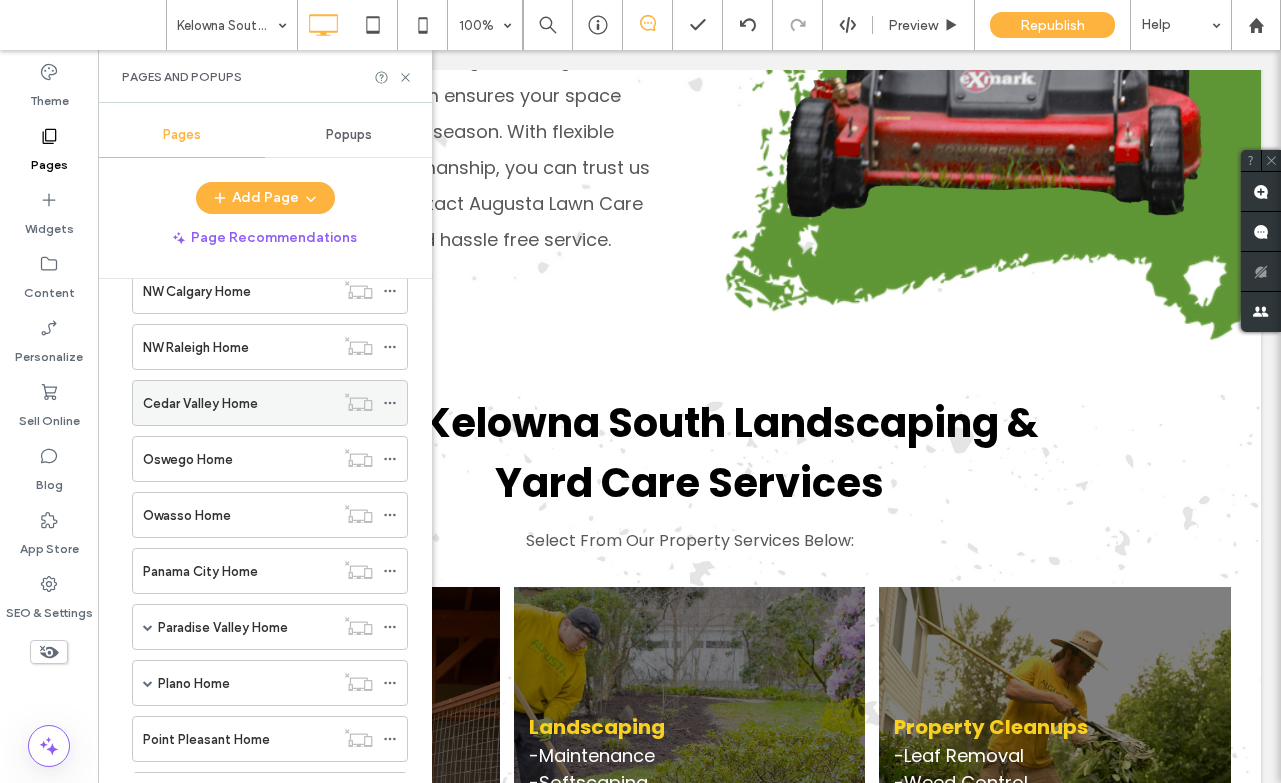 click on "Cedar Valley Home" at bounding box center [200, 403] 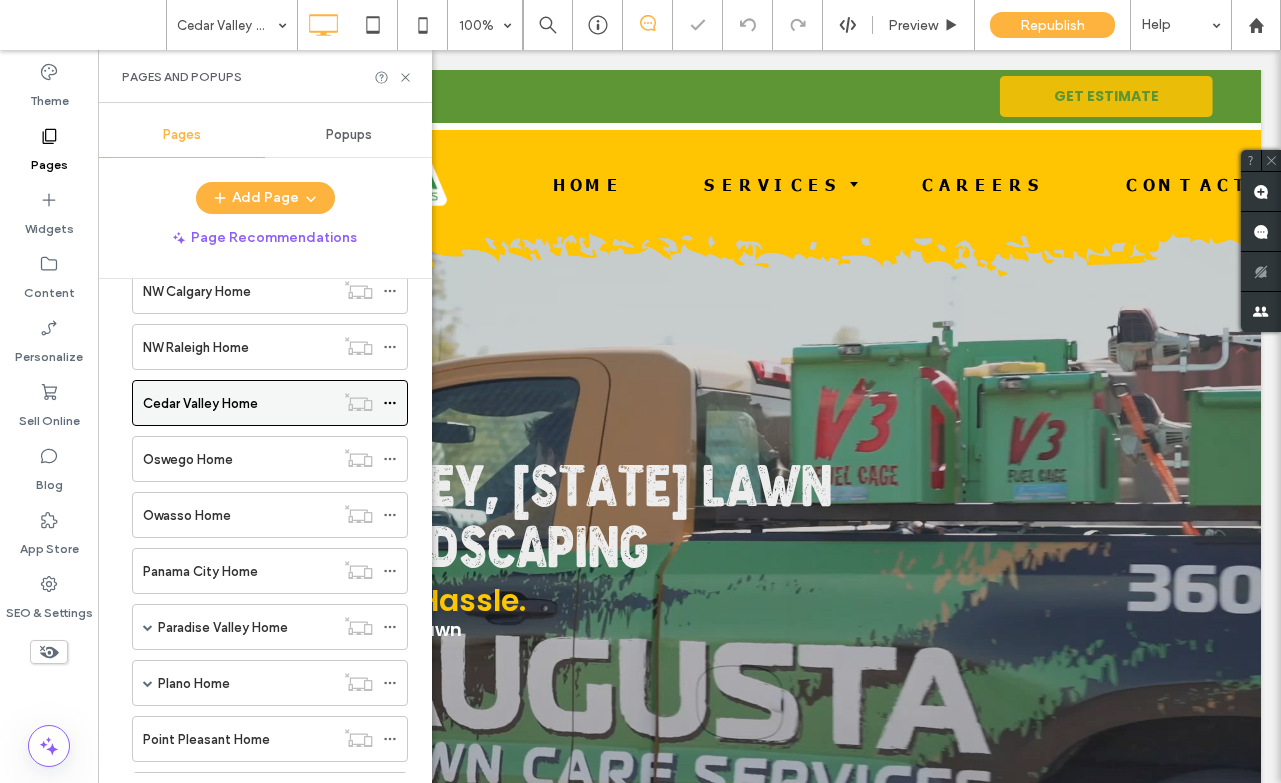 scroll, scrollTop: 0, scrollLeft: 0, axis: both 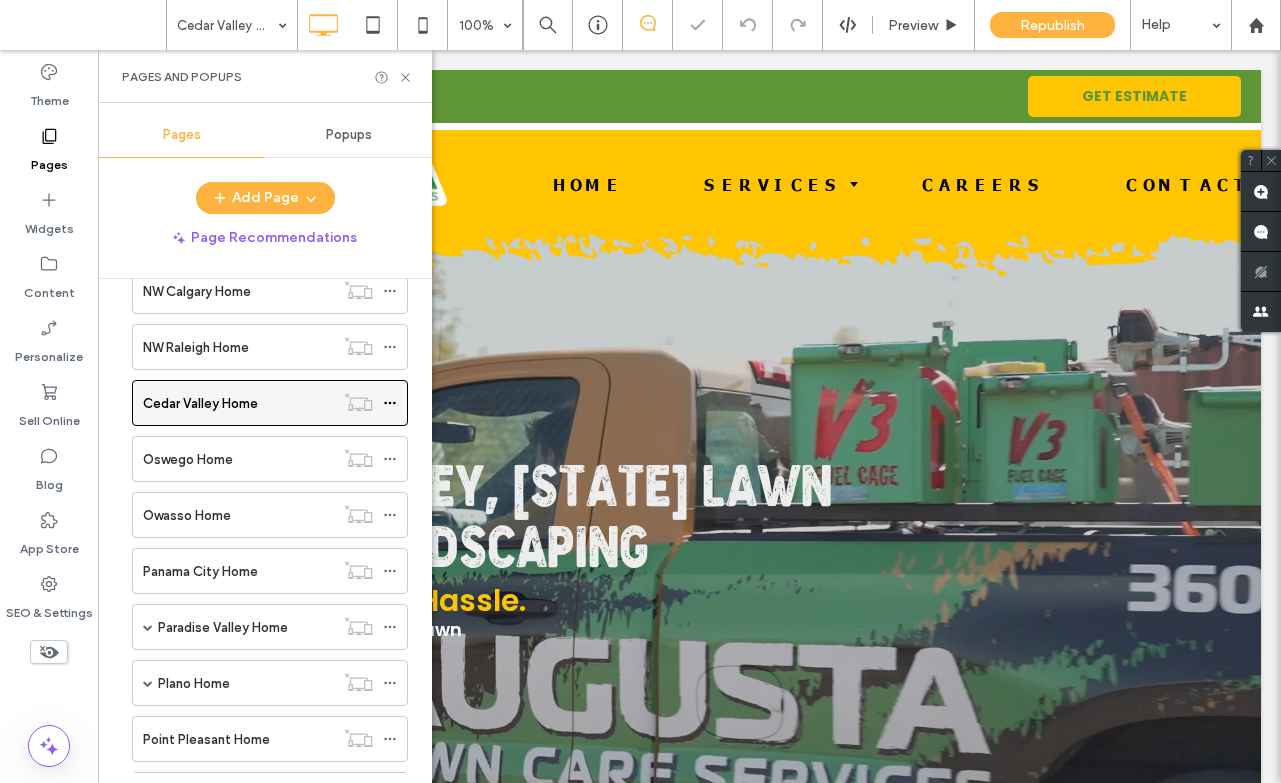 click 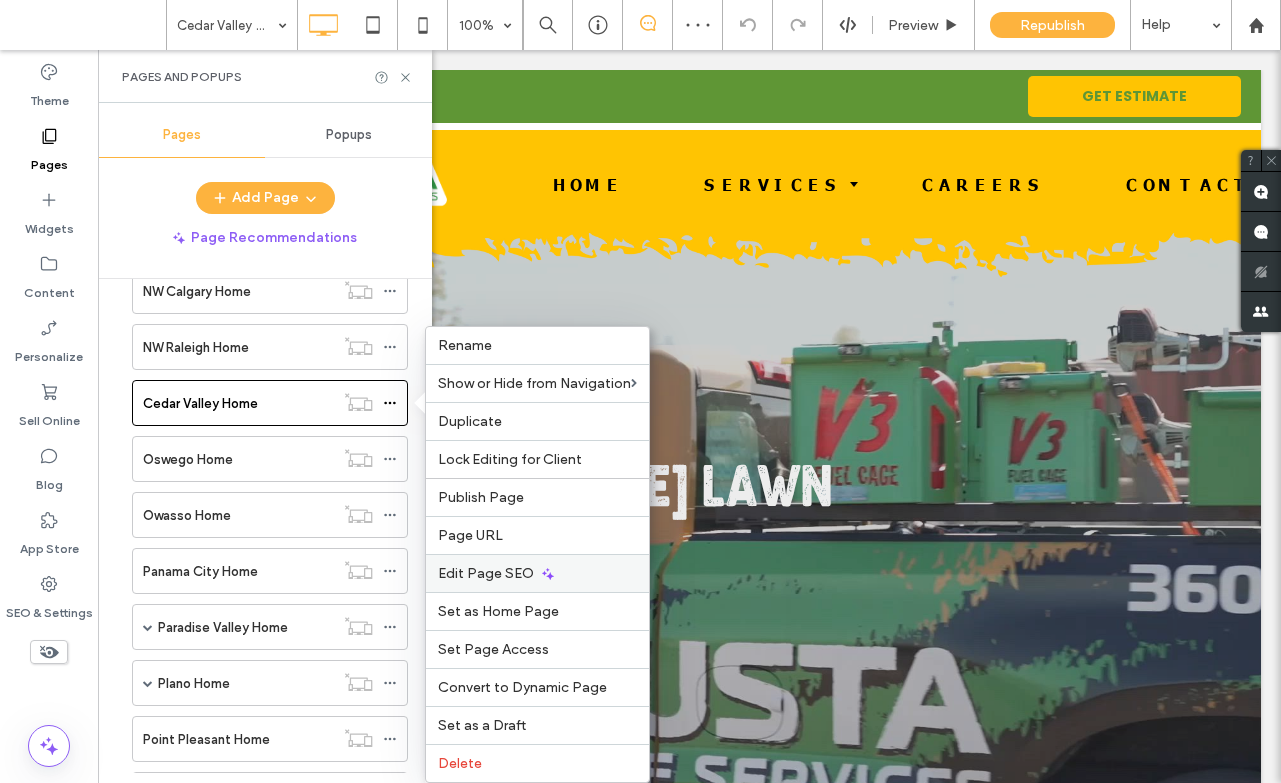 click on "Edit Page SEO" at bounding box center (486, 573) 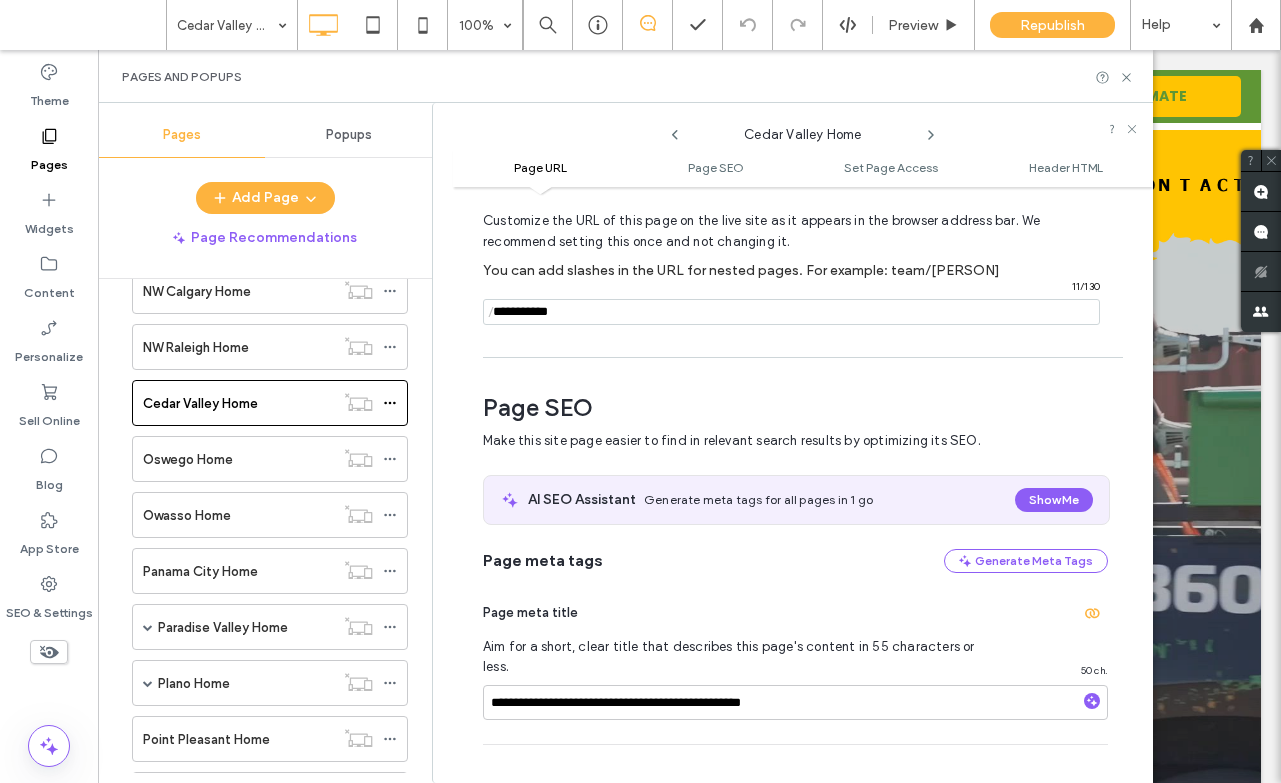 scroll, scrollTop: 118, scrollLeft: 0, axis: vertical 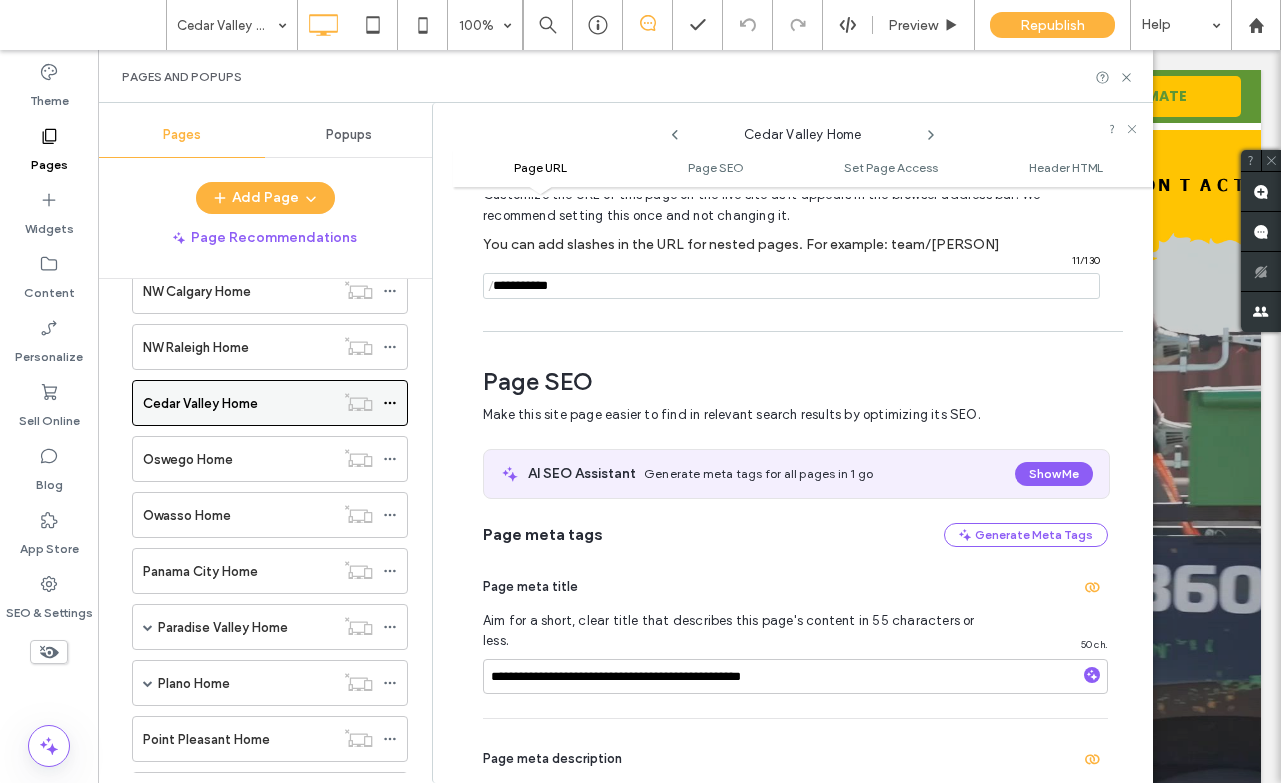 click on "Cedar Valley Home" at bounding box center [238, 403] 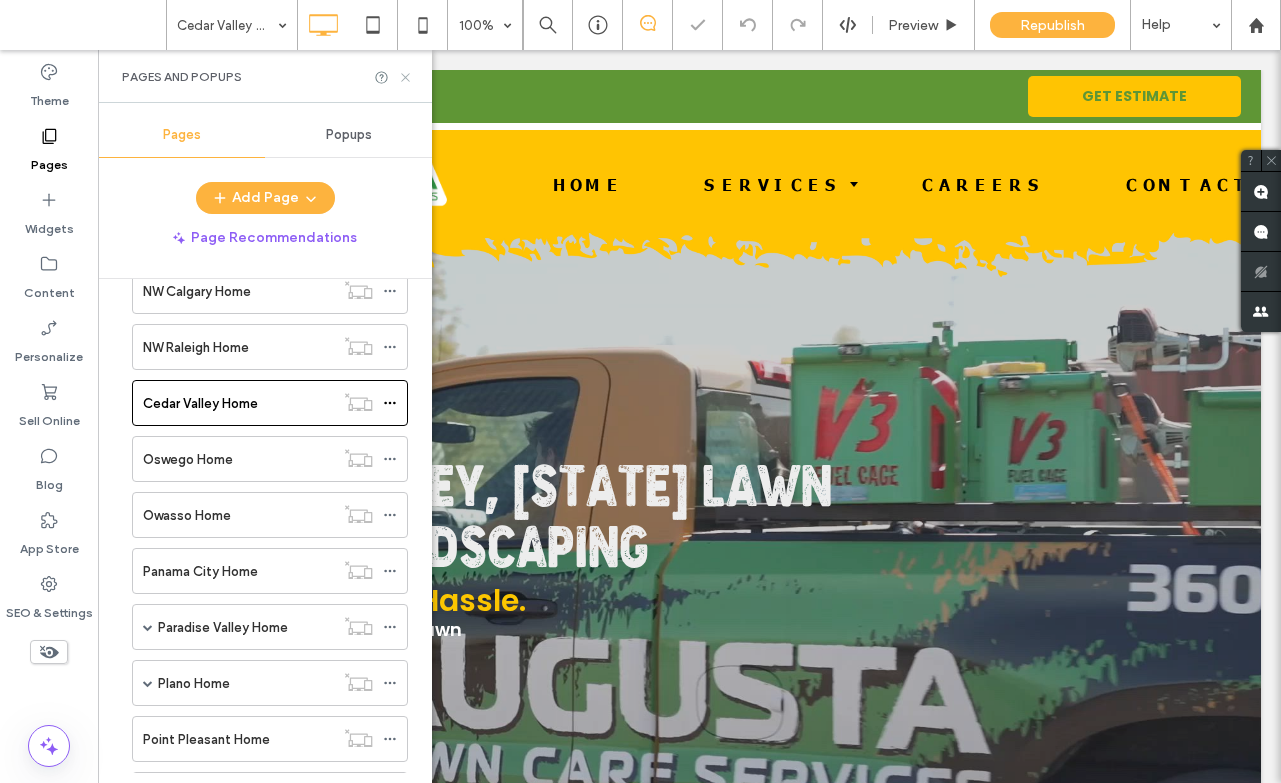 click 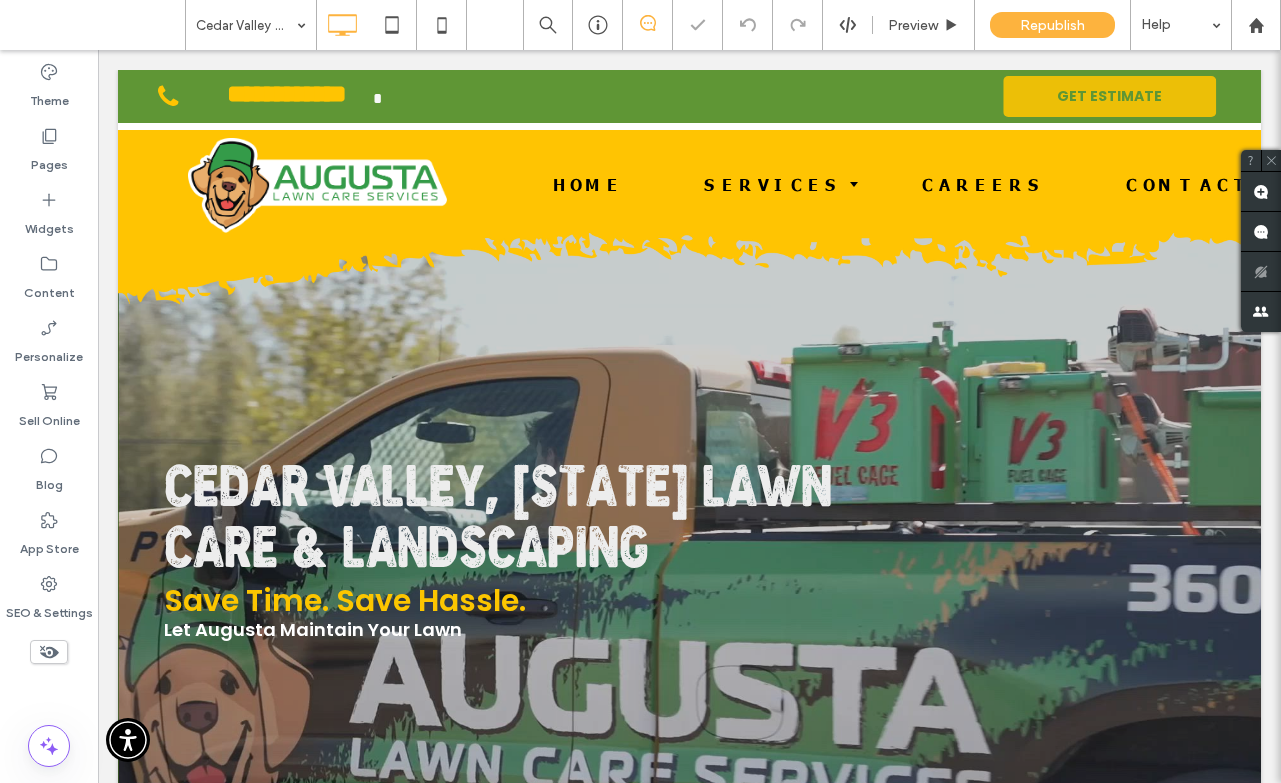 scroll, scrollTop: 0, scrollLeft: 0, axis: both 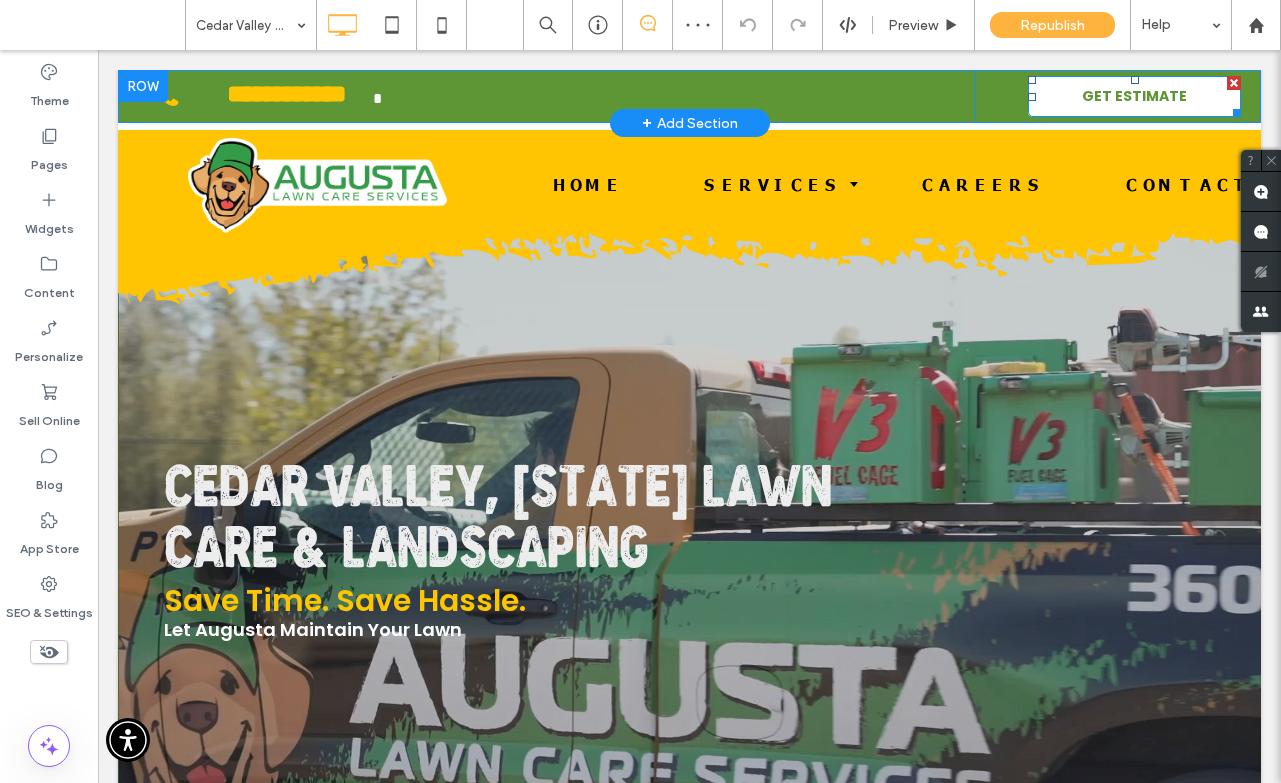 click on "GET ESTIMATE" at bounding box center [1134, 96] 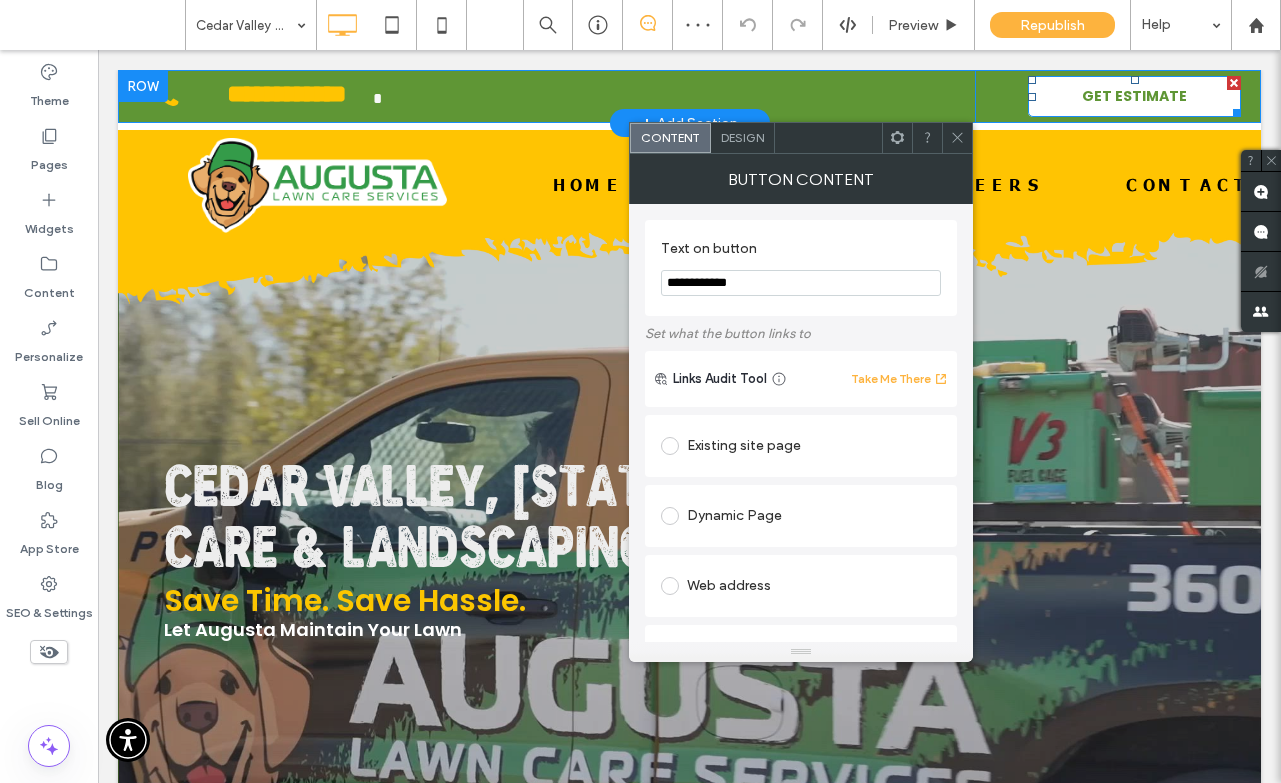 click on "GET ESTIMATE" at bounding box center [1134, 96] 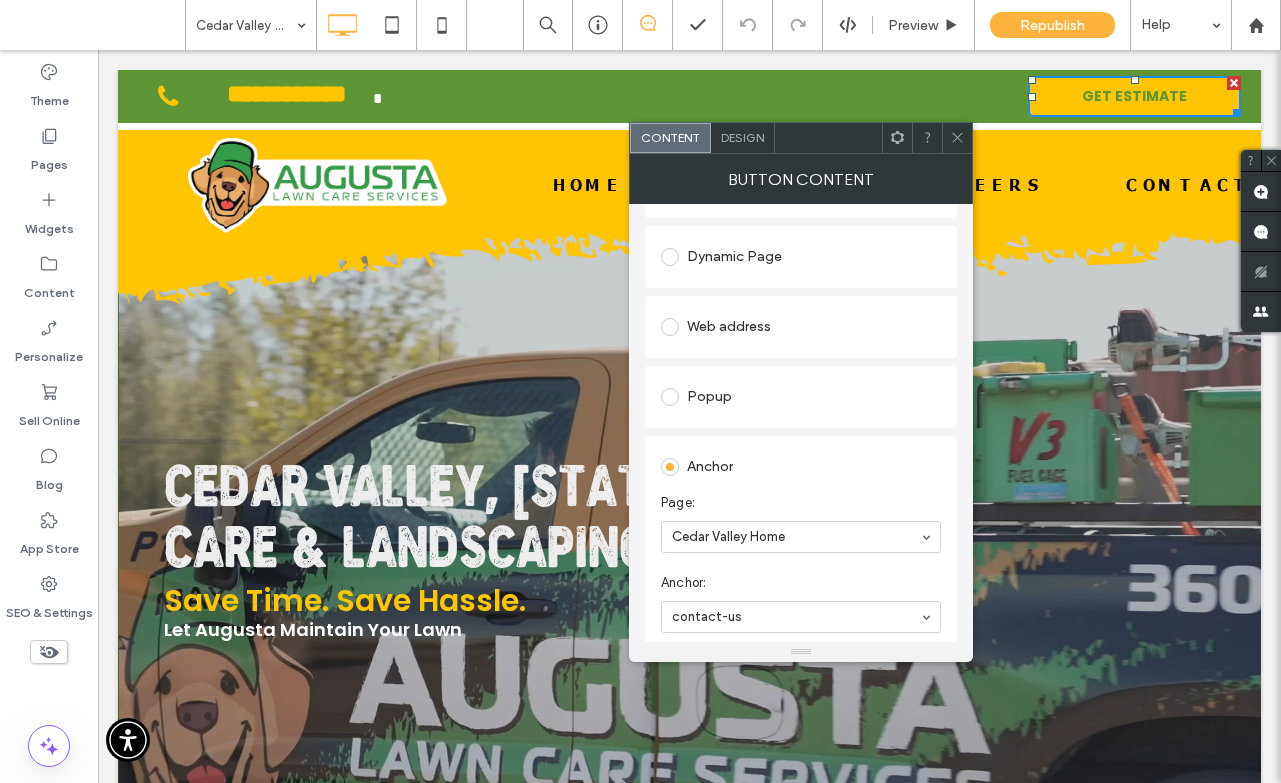 scroll, scrollTop: 389, scrollLeft: 0, axis: vertical 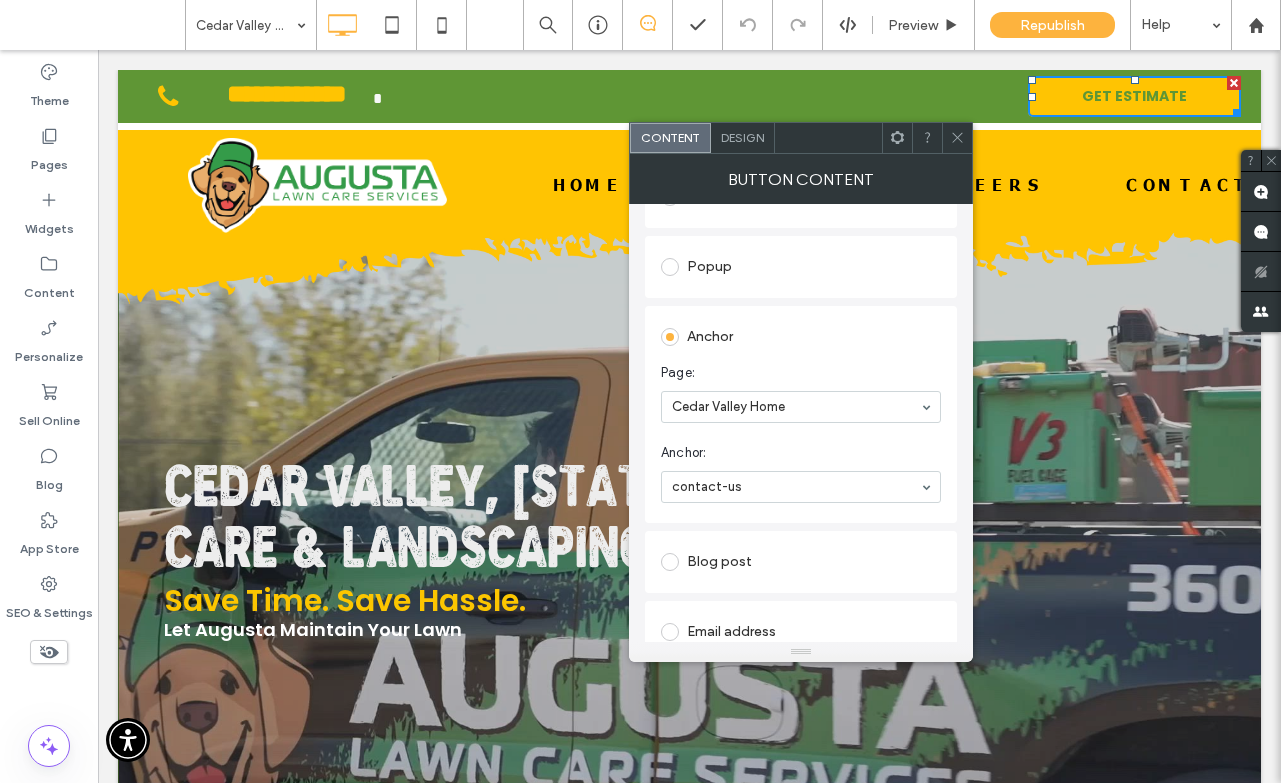 click 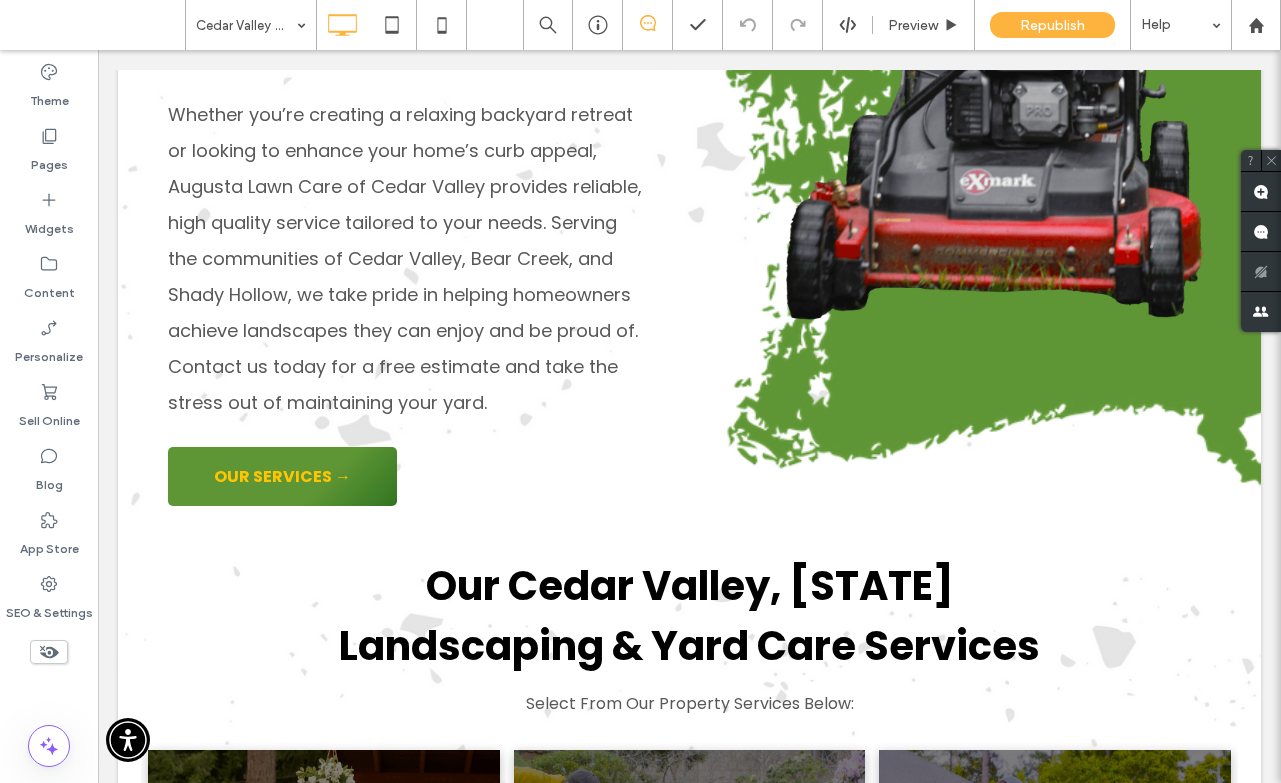 scroll, scrollTop: 2929, scrollLeft: 0, axis: vertical 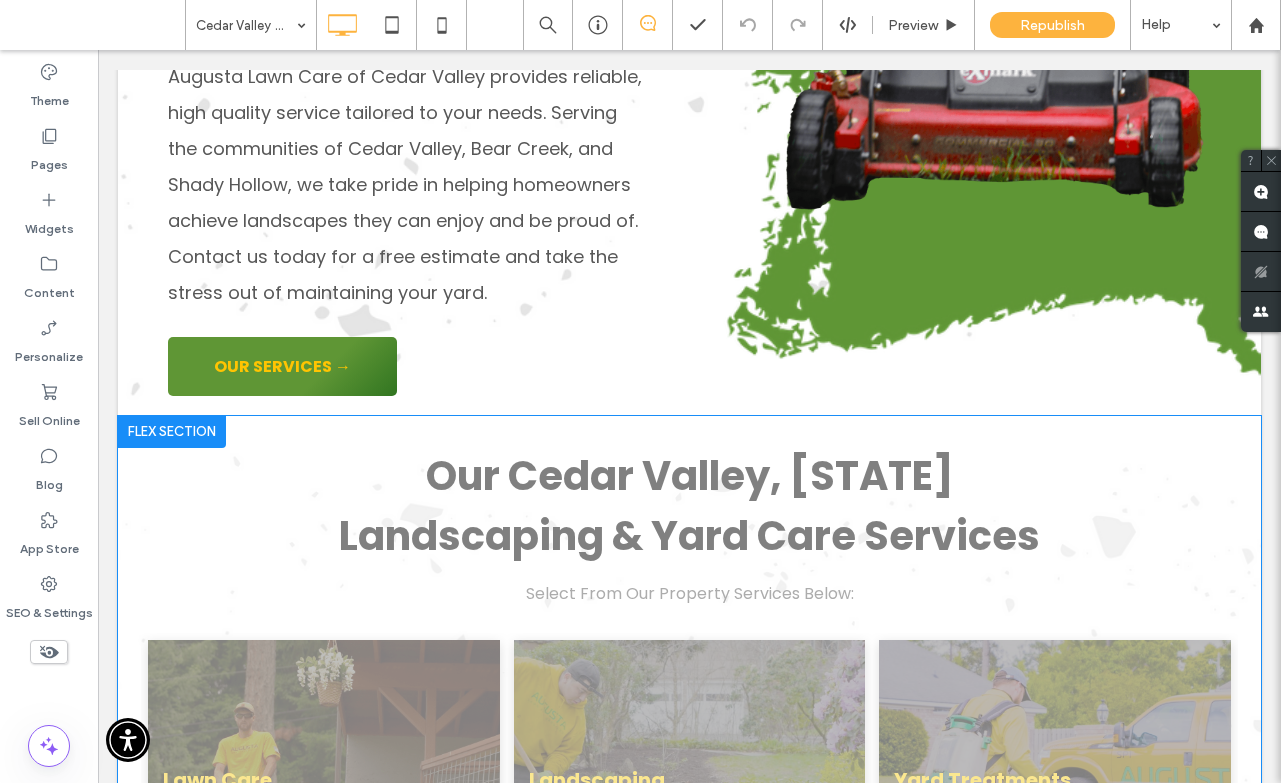 click at bounding box center [172, 432] 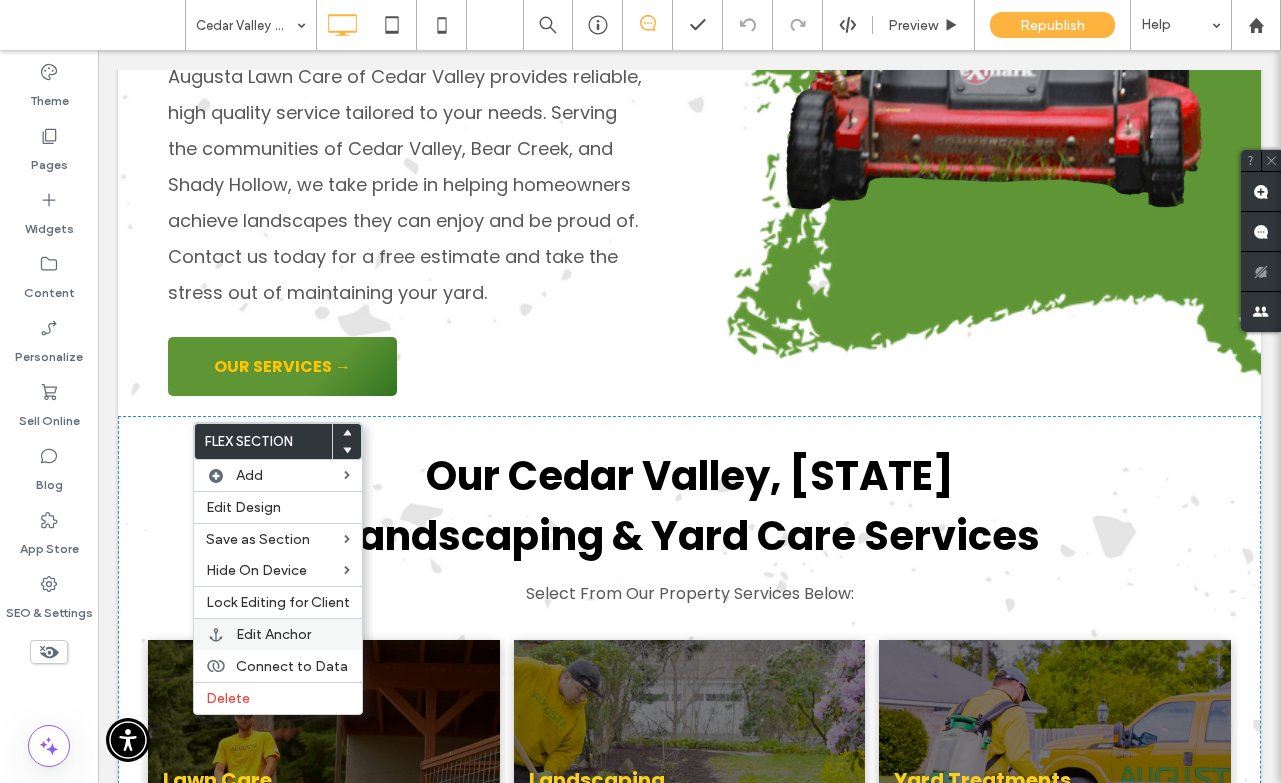 click on "Edit Anchor" at bounding box center [273, 634] 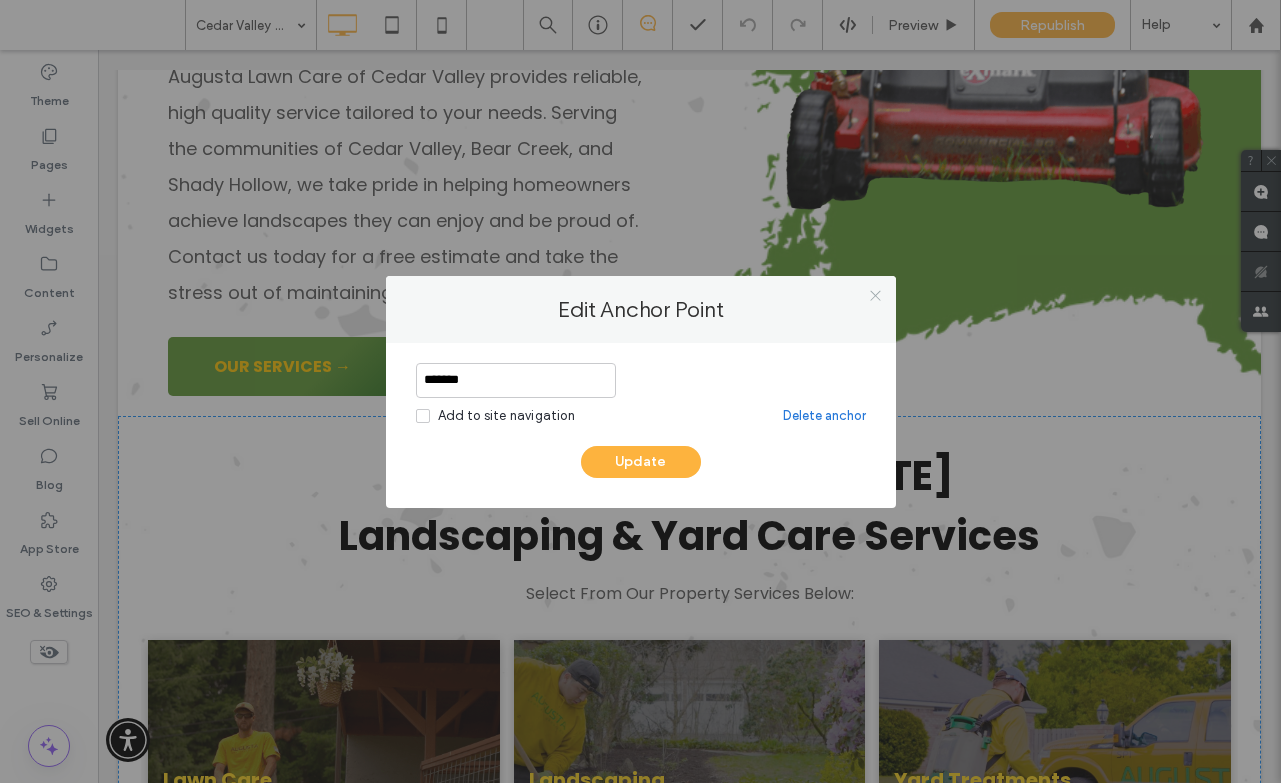 click 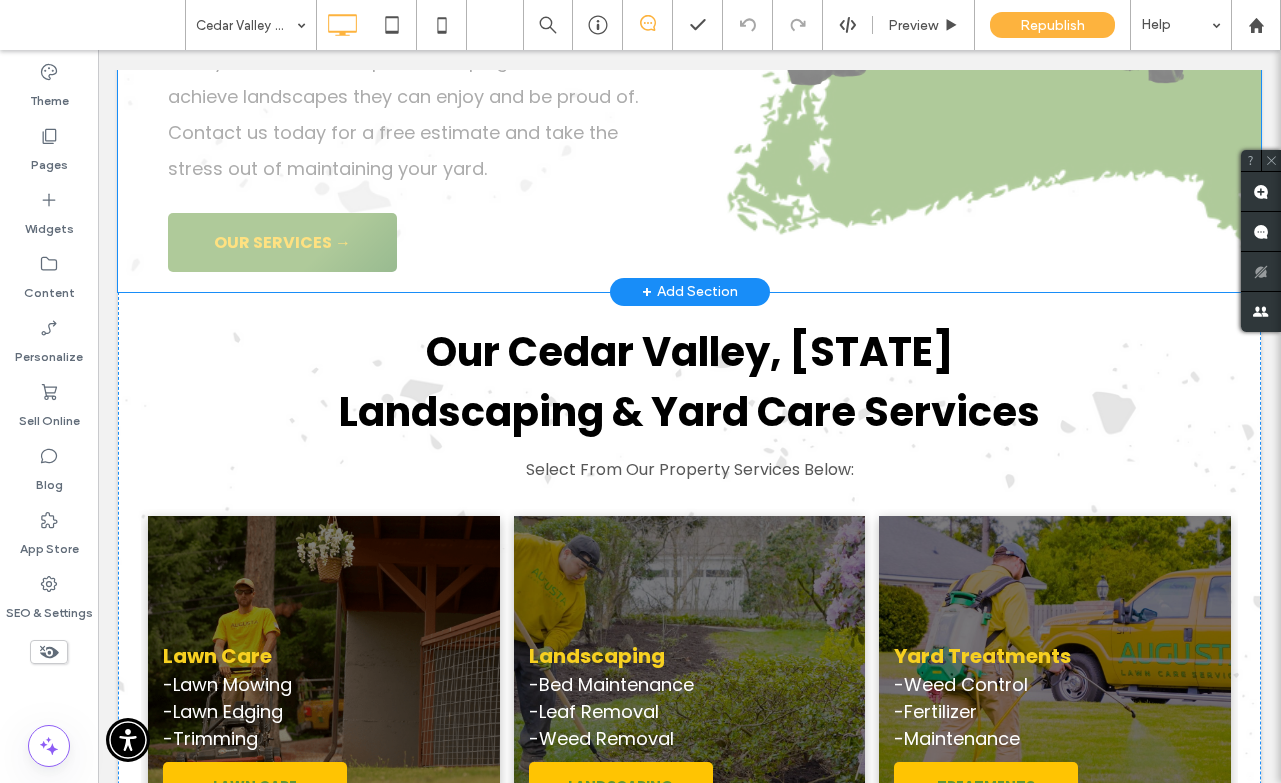 scroll, scrollTop: 3254, scrollLeft: 0, axis: vertical 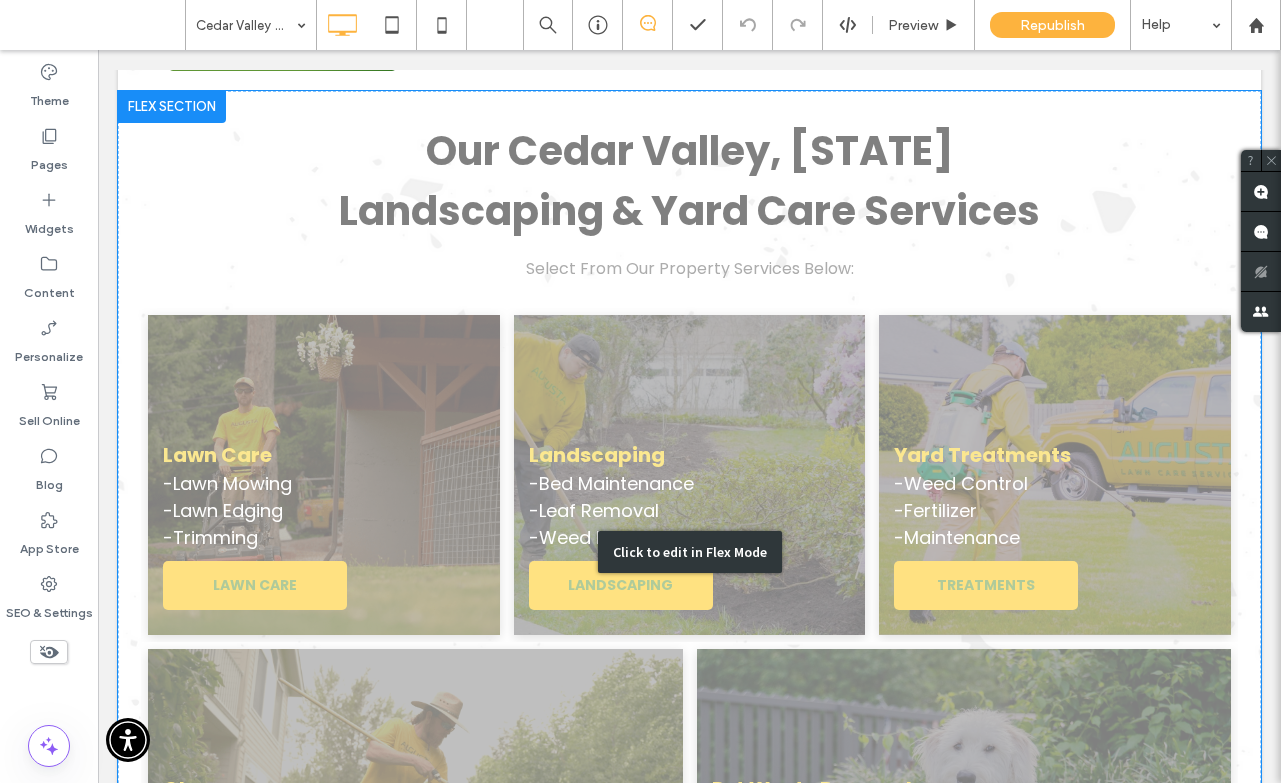 click on "Click to edit in Flex Mode" at bounding box center [689, 552] 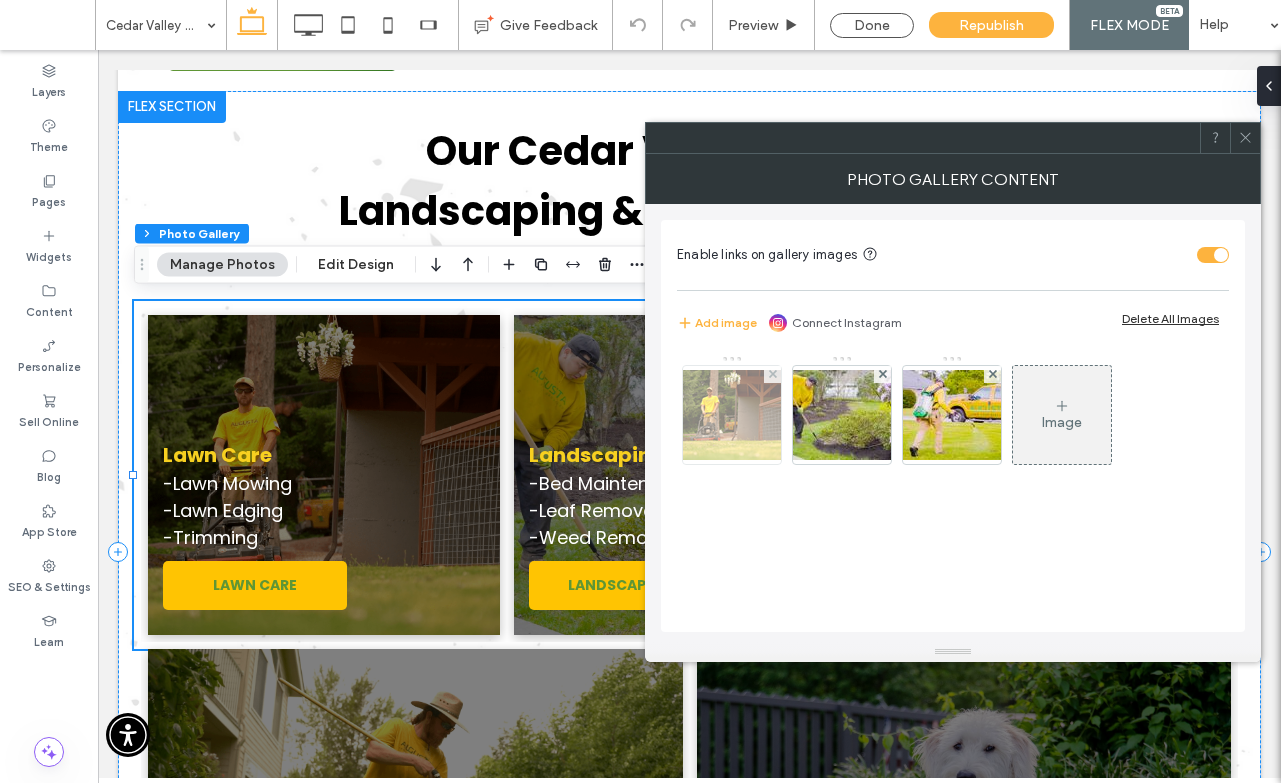 click at bounding box center [732, 415] 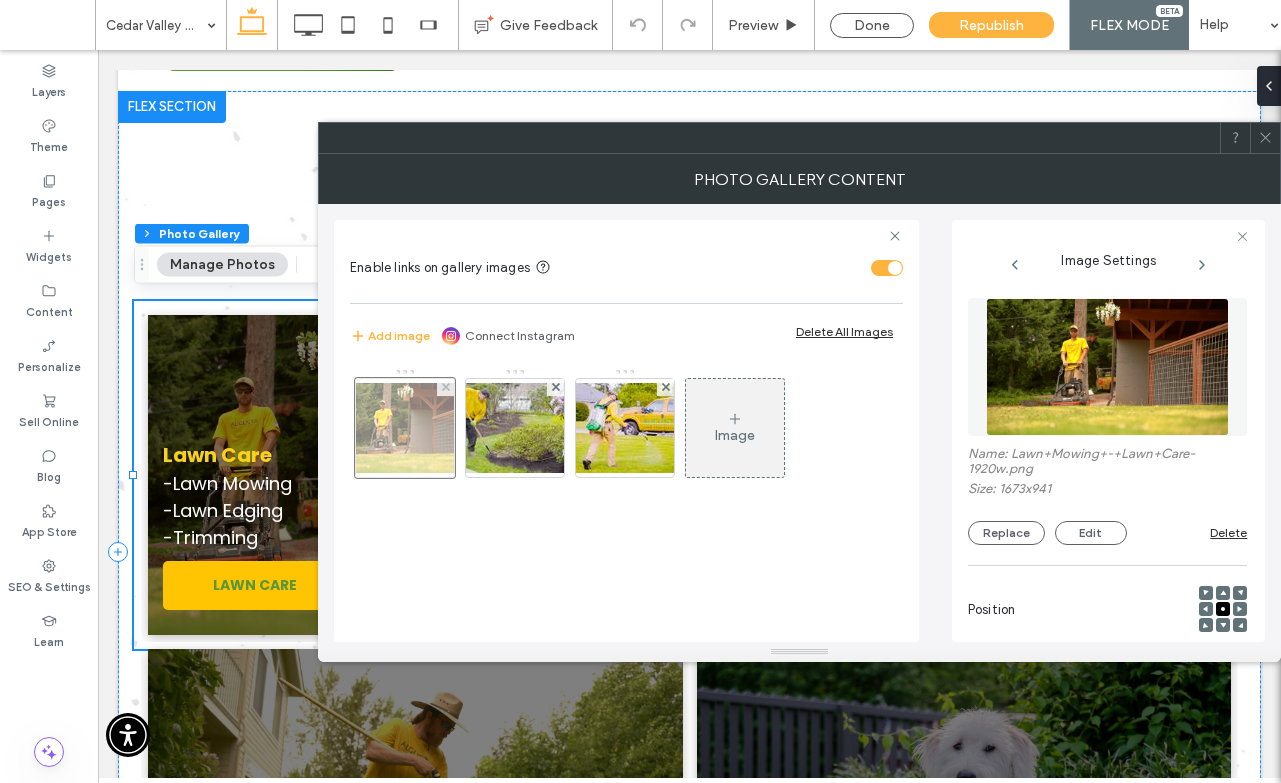 scroll, scrollTop: 0, scrollLeft: 26, axis: horizontal 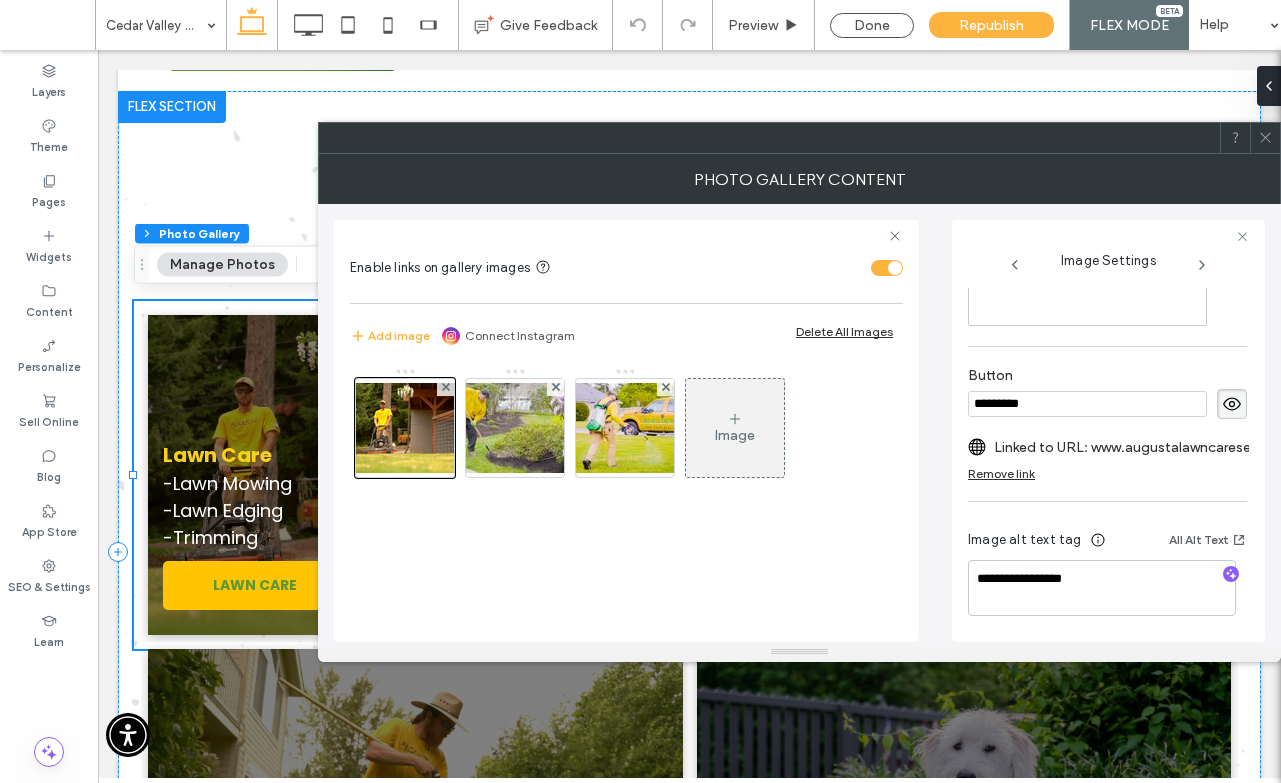 click on "Linked to URL: www.augustalawncareservices.com/services/cedarvalley-lawn-care" at bounding box center (1133, 447) 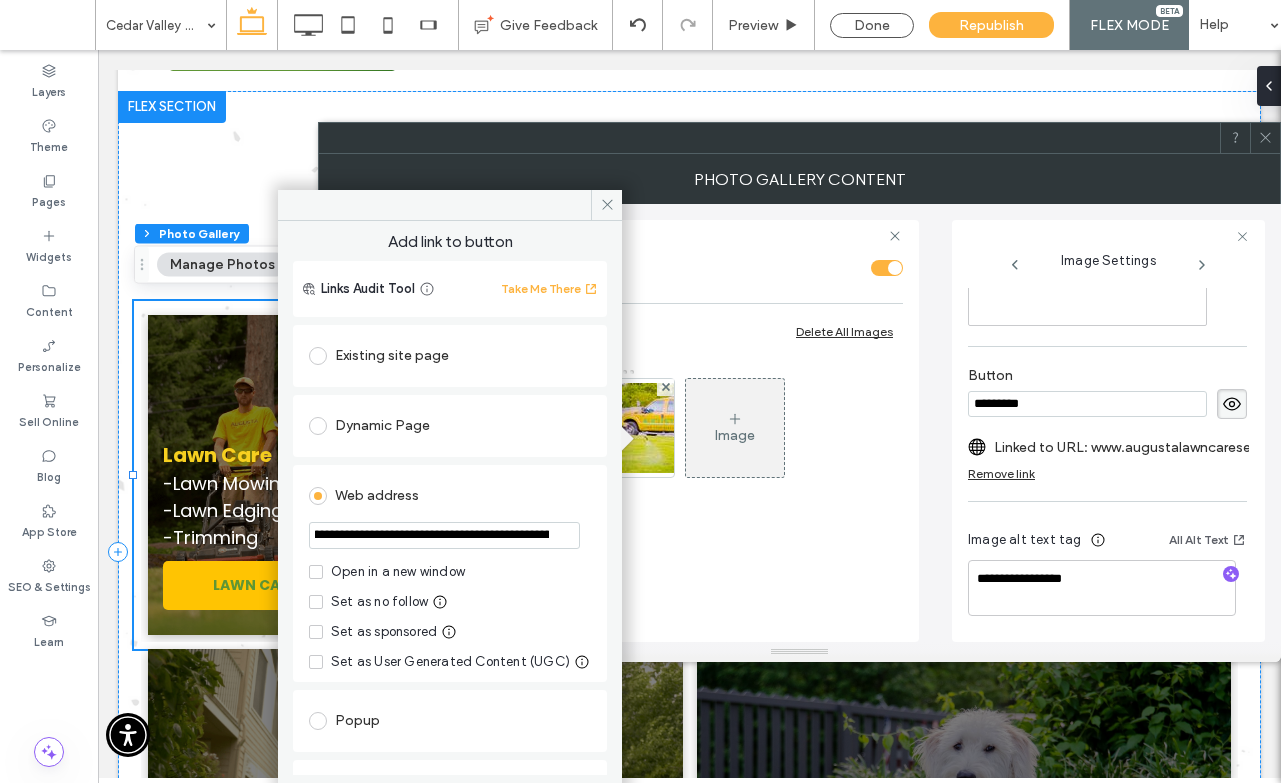 scroll, scrollTop: 0, scrollLeft: 225, axis: horizontal 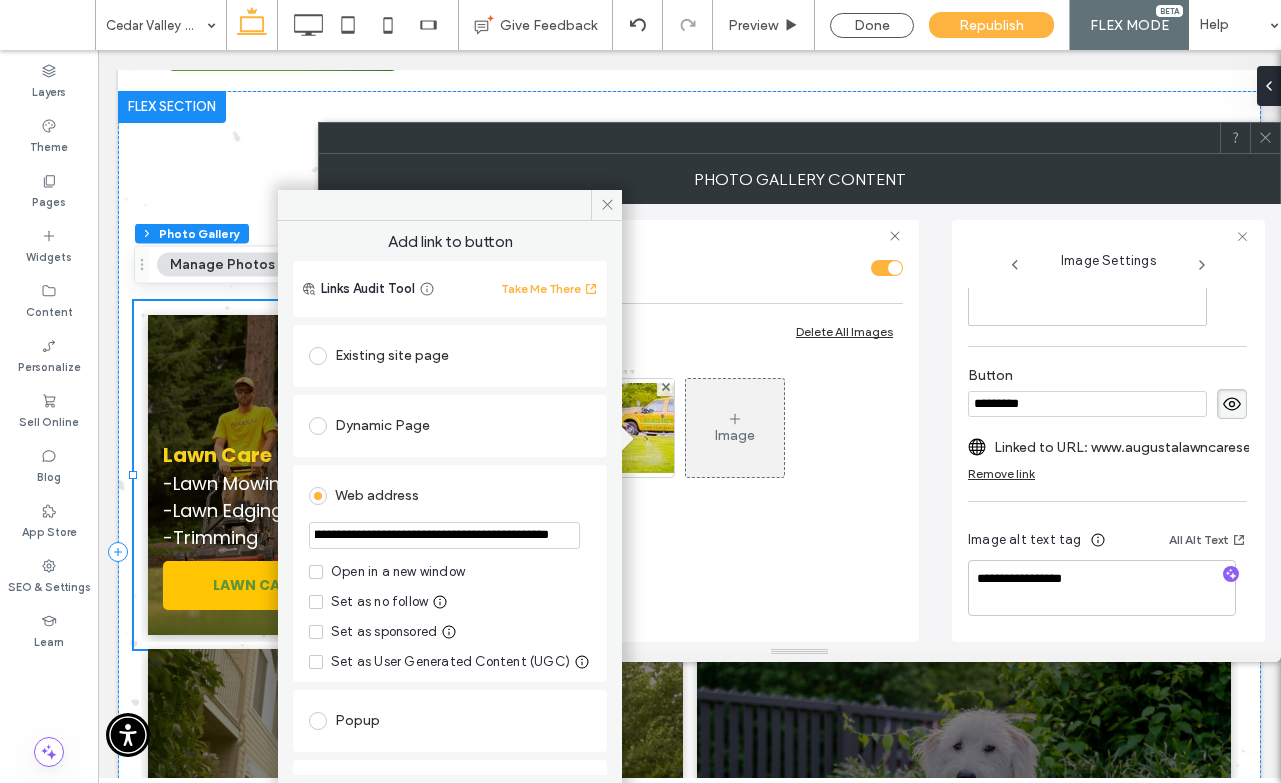 drag, startPoint x: 523, startPoint y: 539, endPoint x: 560, endPoint y: 538, distance: 37.01351 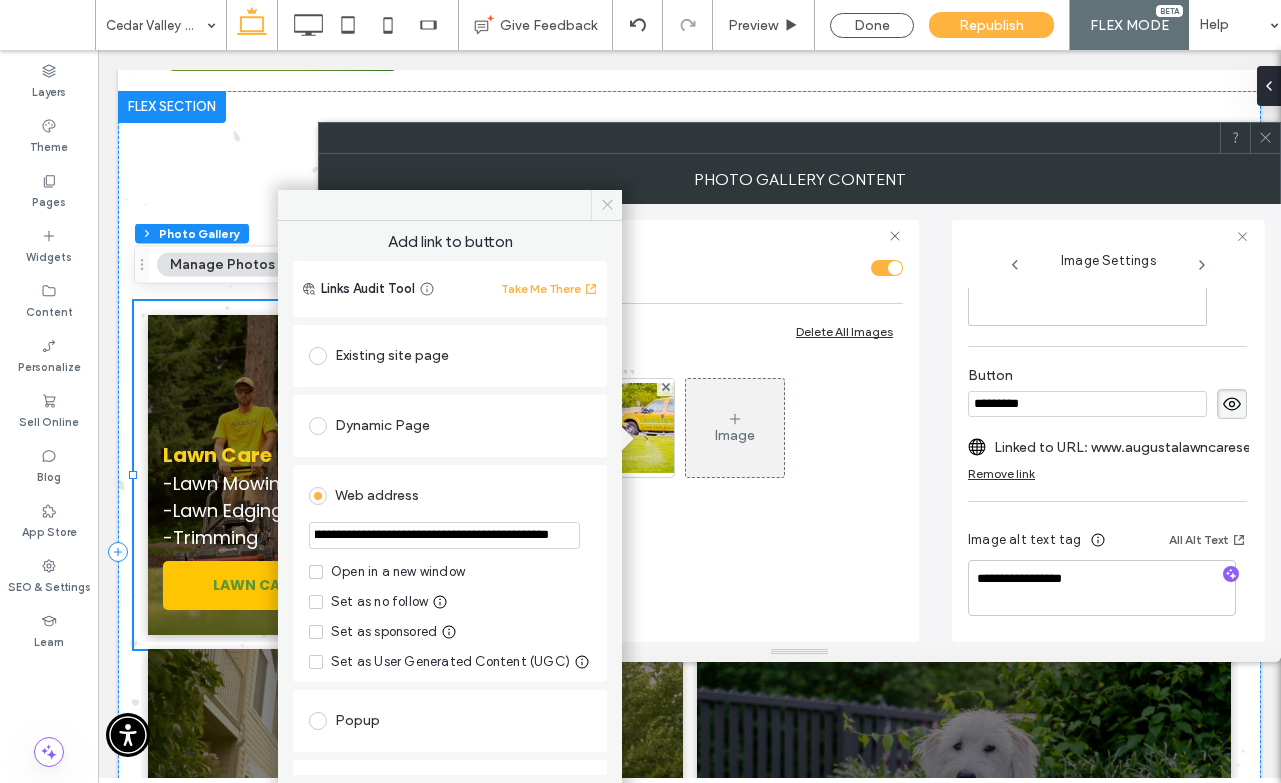 click 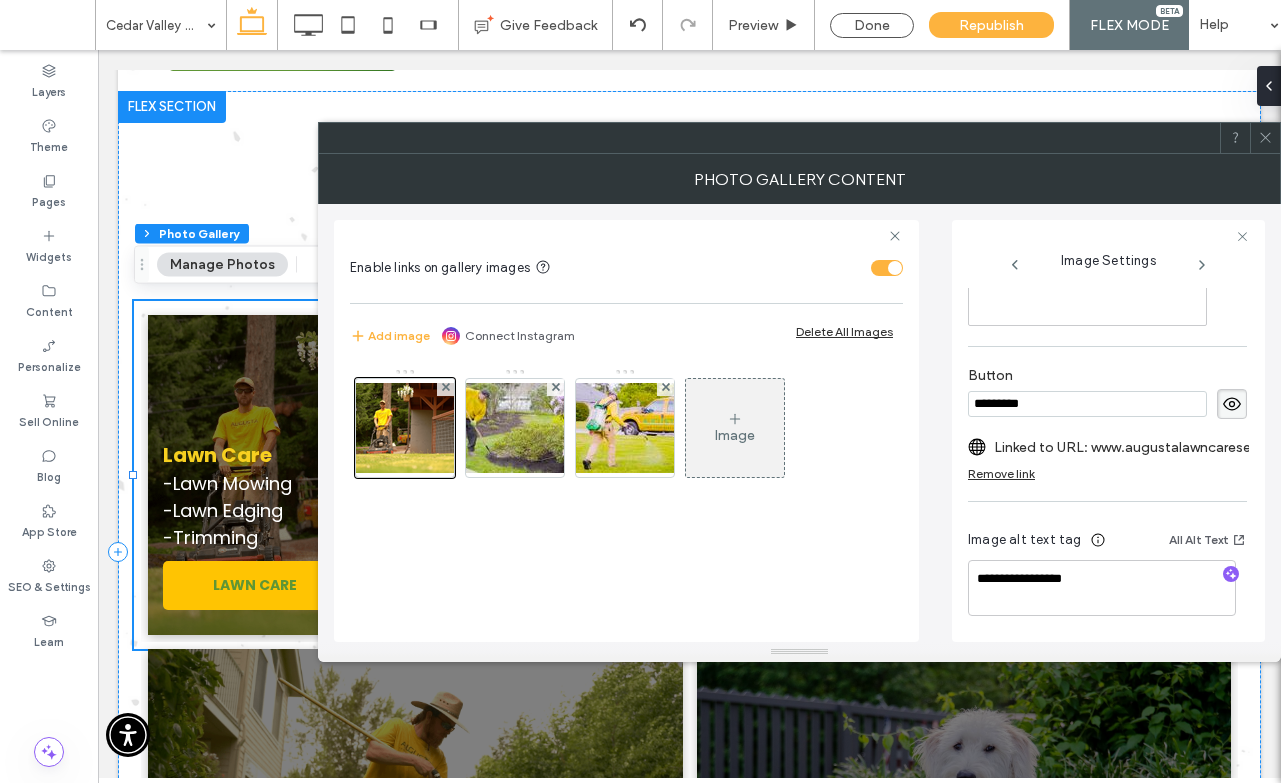 click 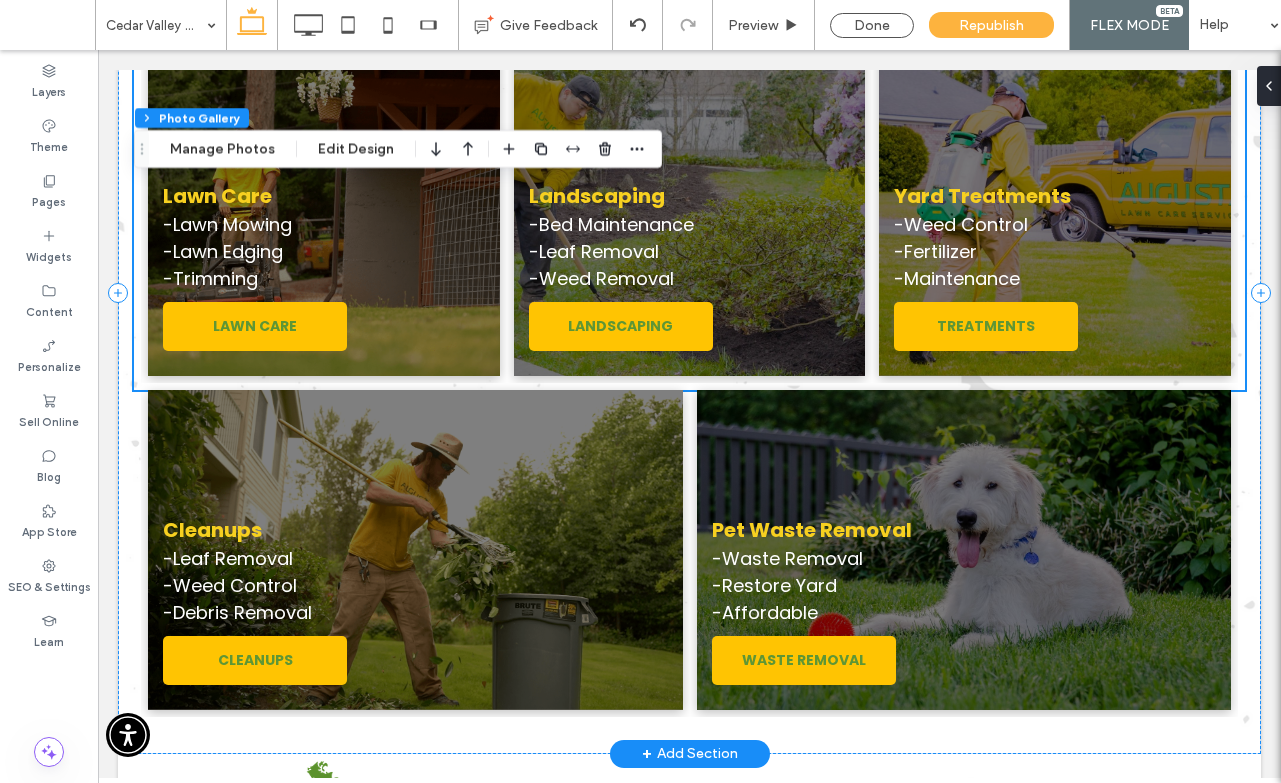 scroll, scrollTop: 3519, scrollLeft: 0, axis: vertical 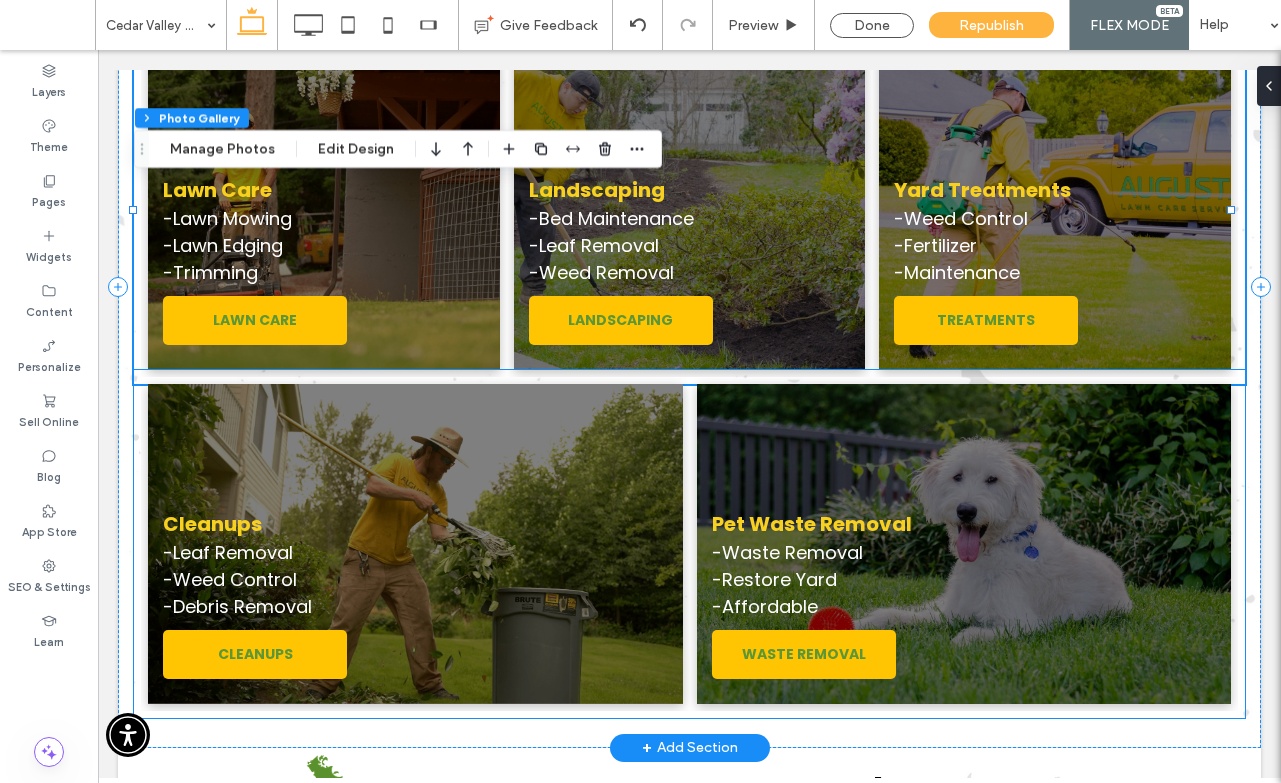 click on "WASTE REMOVAL" at bounding box center (804, 654) 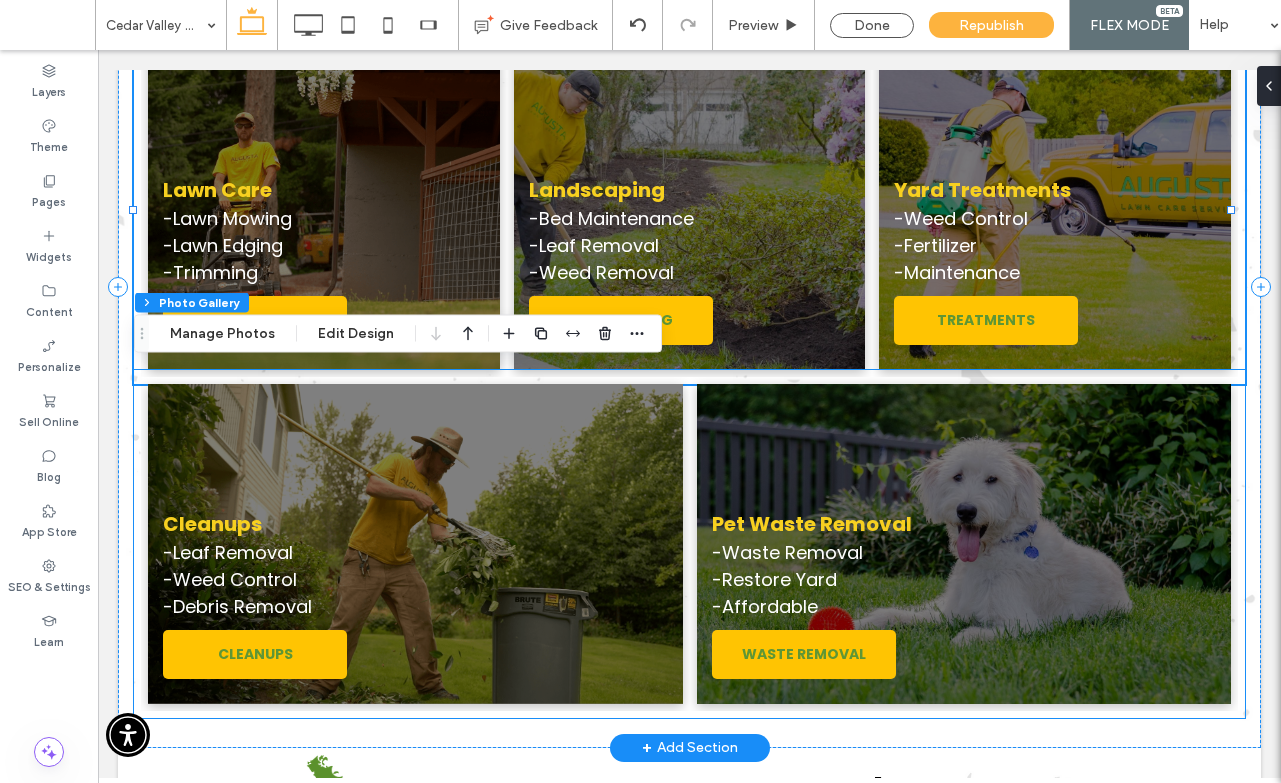 click on "WASTE REMOVAL" at bounding box center (804, 654) 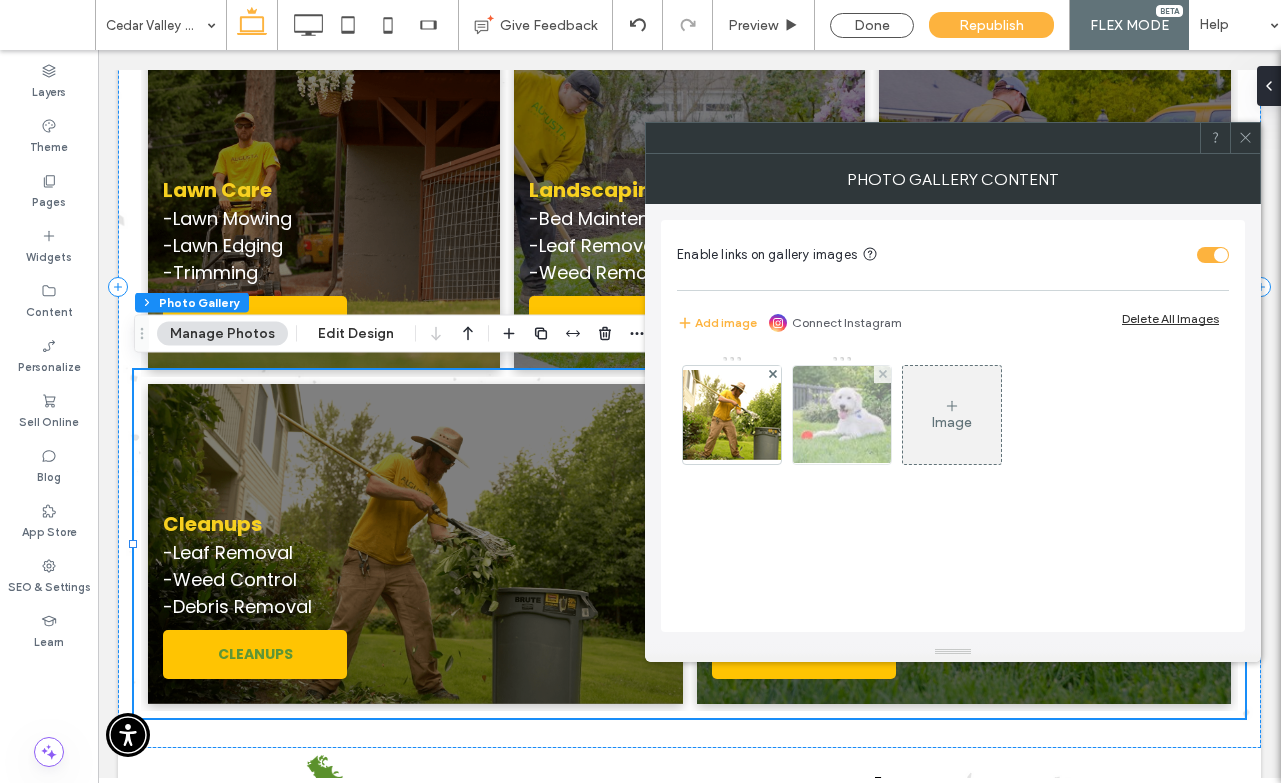 click at bounding box center [842, 415] 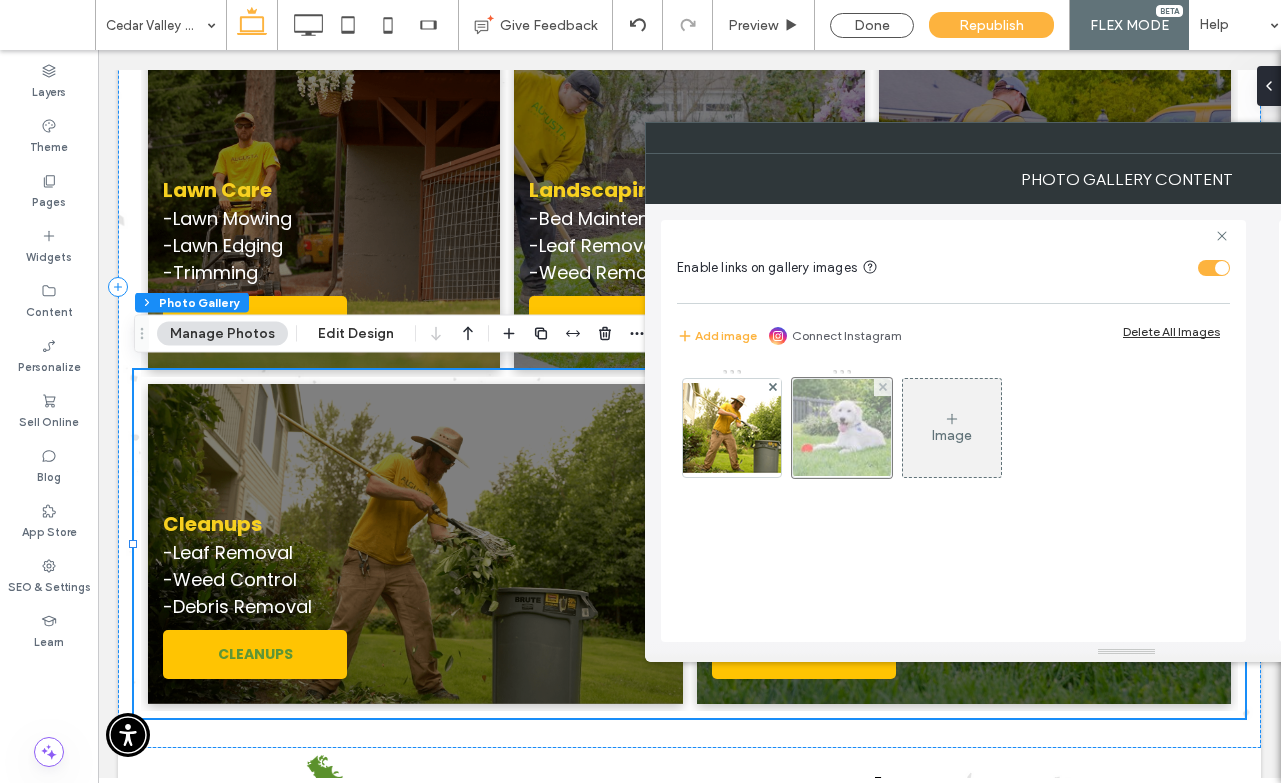 scroll, scrollTop: 0, scrollLeft: 17, axis: horizontal 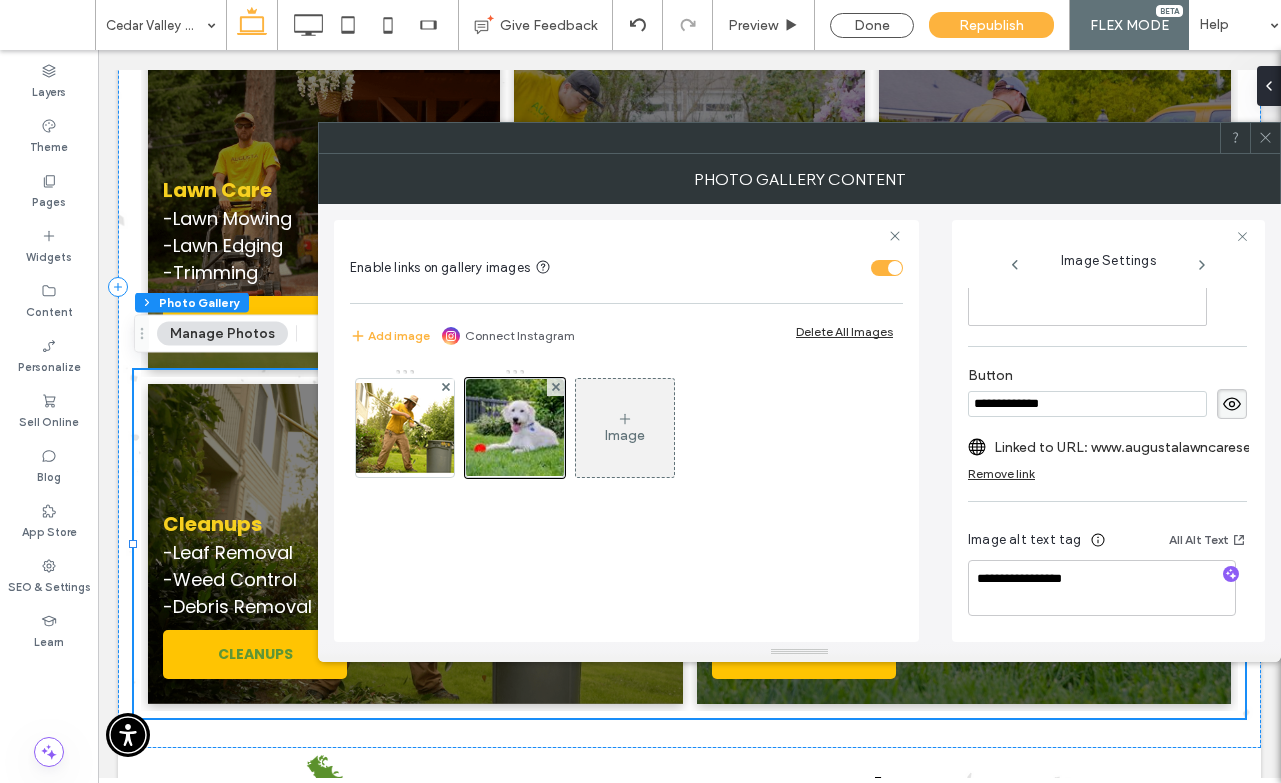 click on "Linked to URL: www.augustalawncareservices.com/services/cedarvalley-pet-waste-removal" at bounding box center (1133, 447) 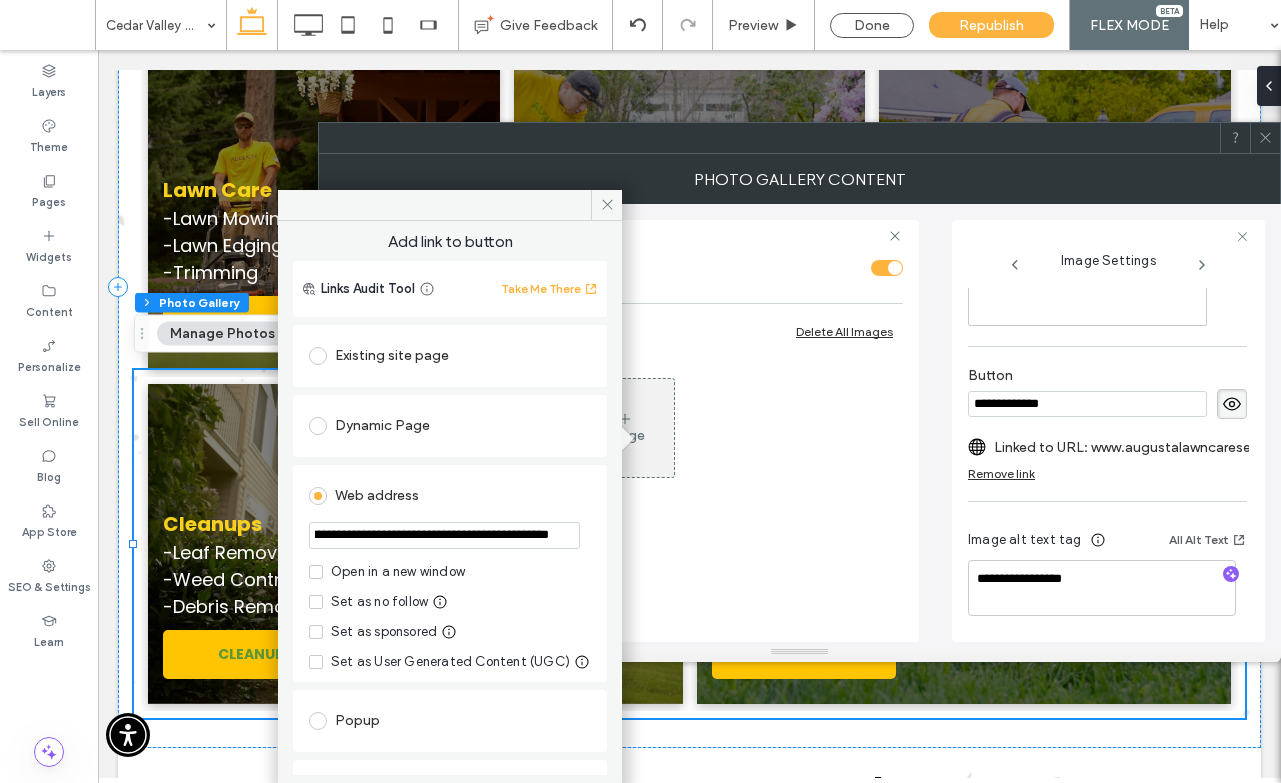 scroll, scrollTop: 0, scrollLeft: 281, axis: horizontal 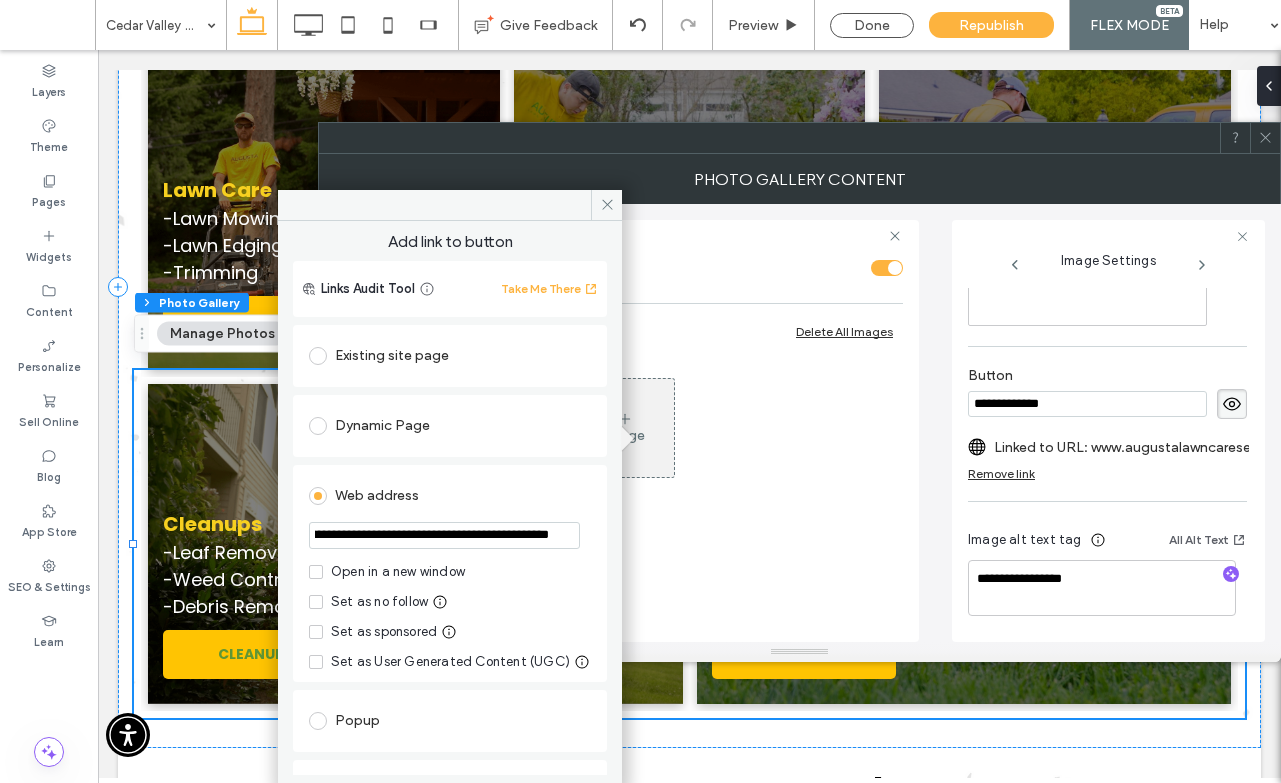 drag, startPoint x: 481, startPoint y: 533, endPoint x: 584, endPoint y: 533, distance: 103 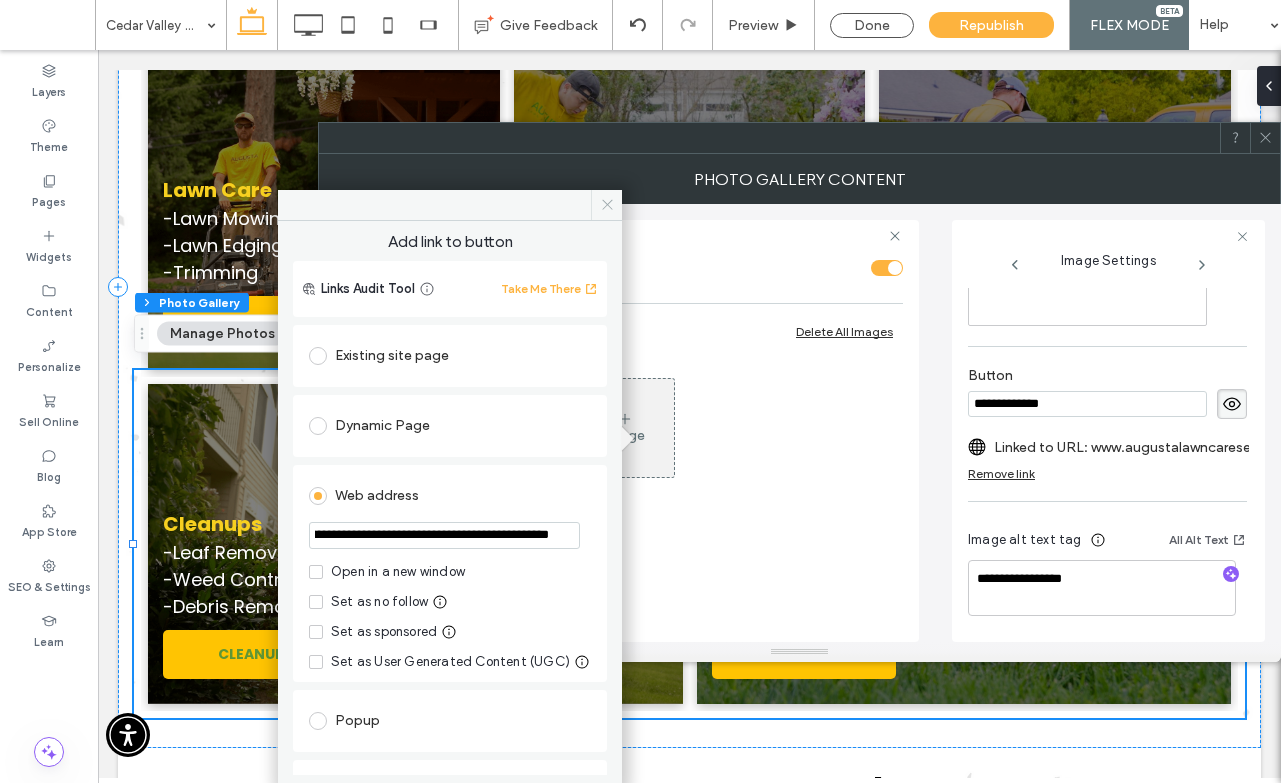 click 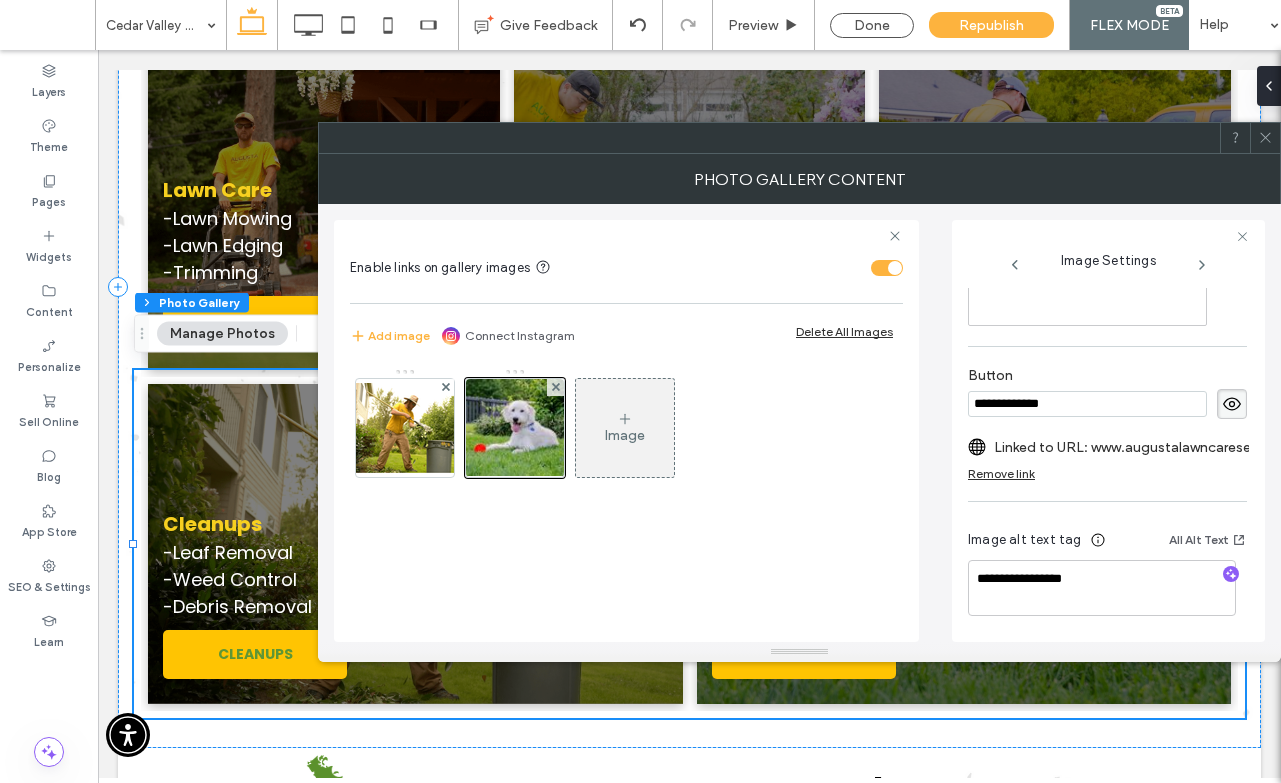 click 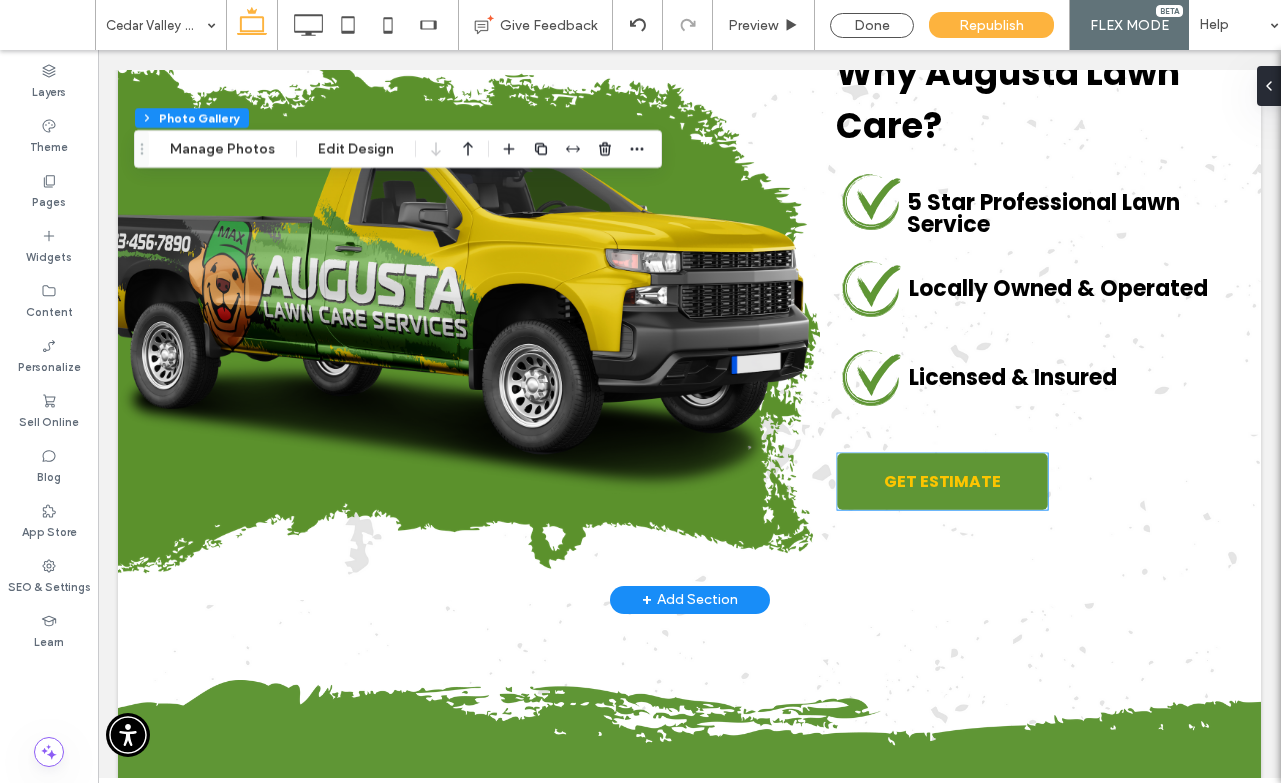 click on "GET ESTIMATE" at bounding box center (942, 481) 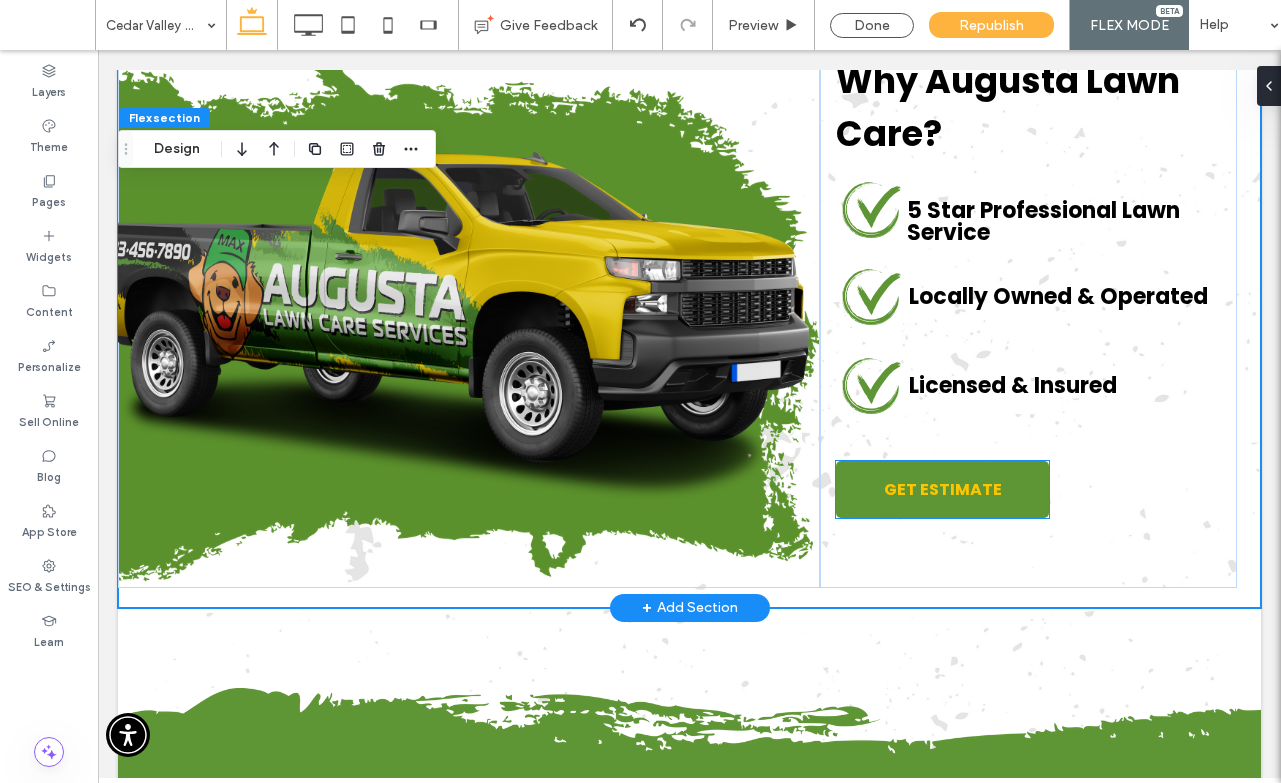 click on "GET ESTIMATE" at bounding box center (942, 489) 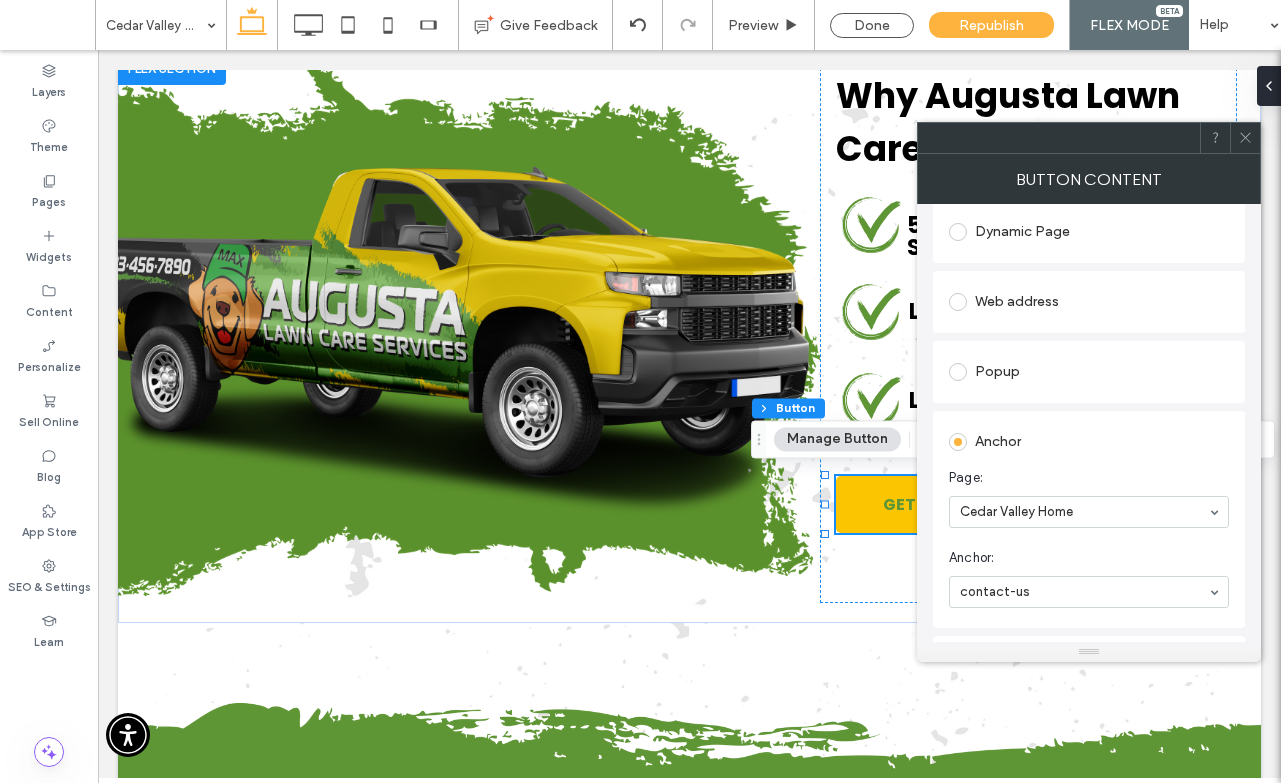 scroll, scrollTop: 288, scrollLeft: 0, axis: vertical 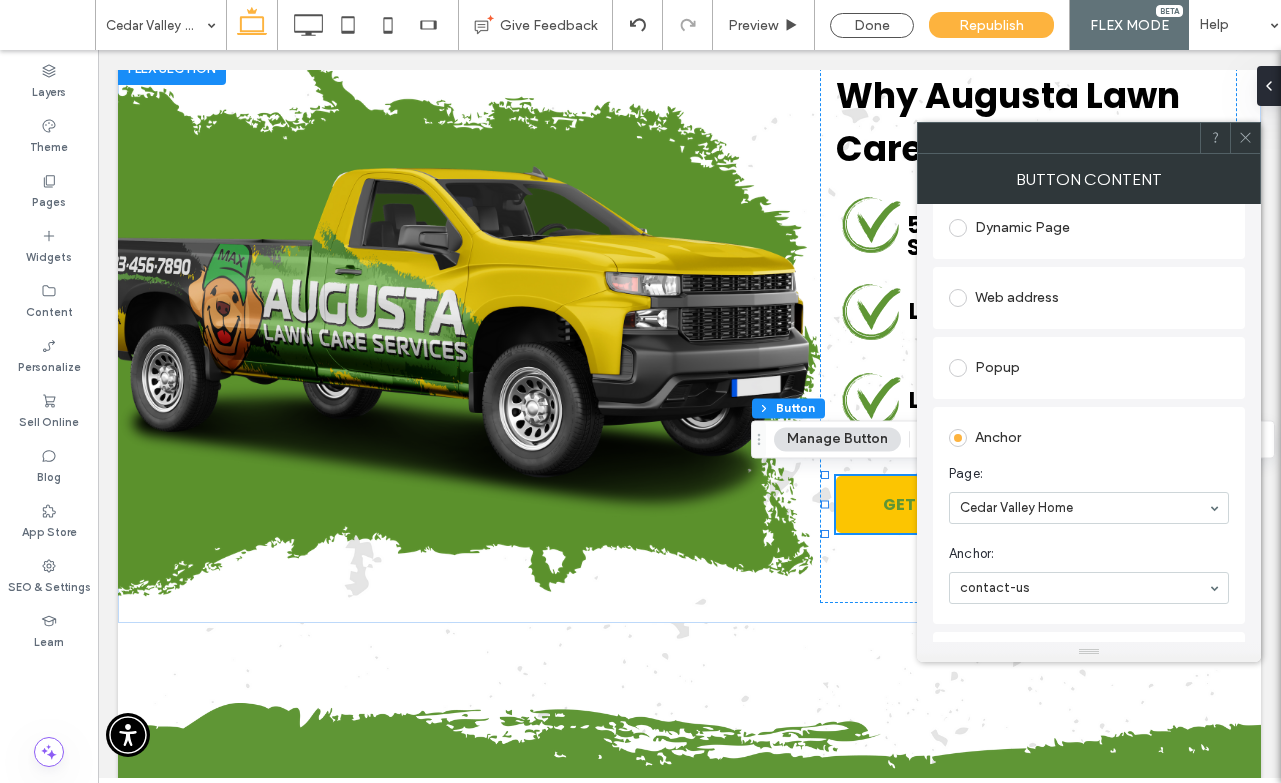click 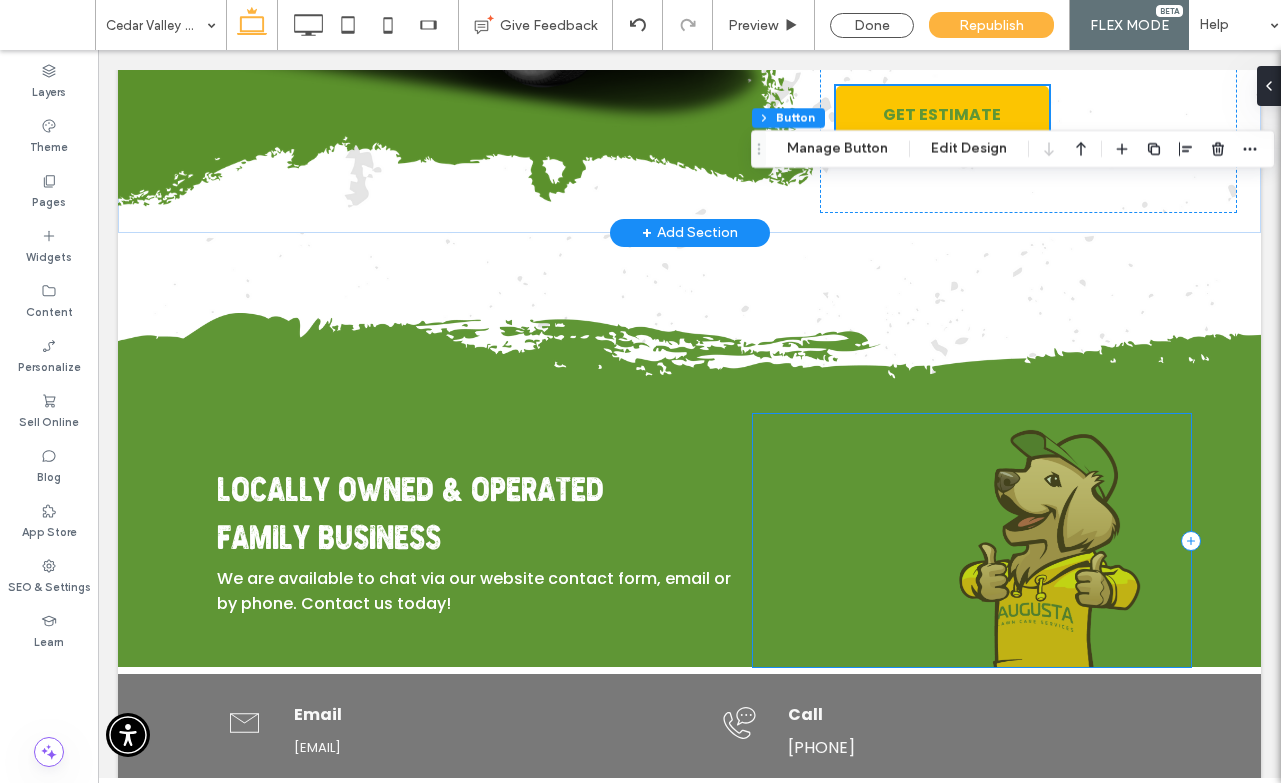 scroll, scrollTop: 4953, scrollLeft: 0, axis: vertical 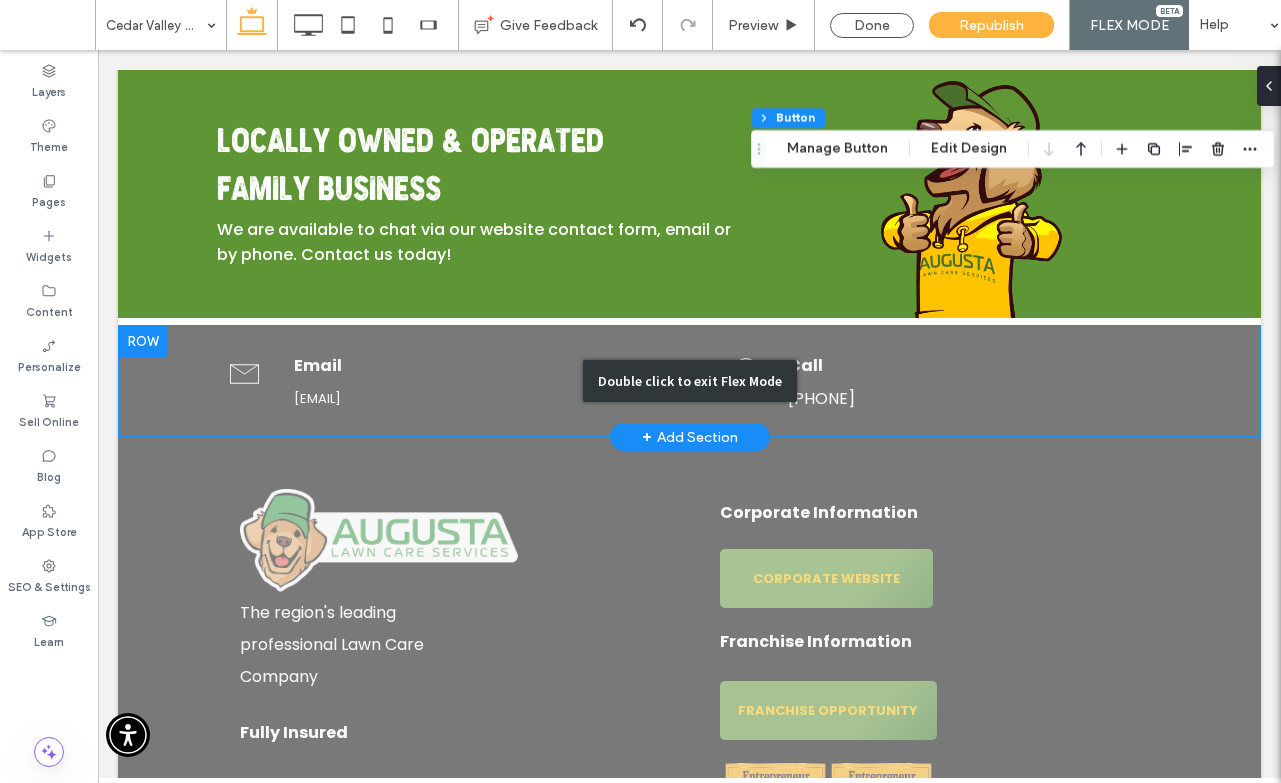 click on "Double click to exit Flex Mode" at bounding box center (689, 381) 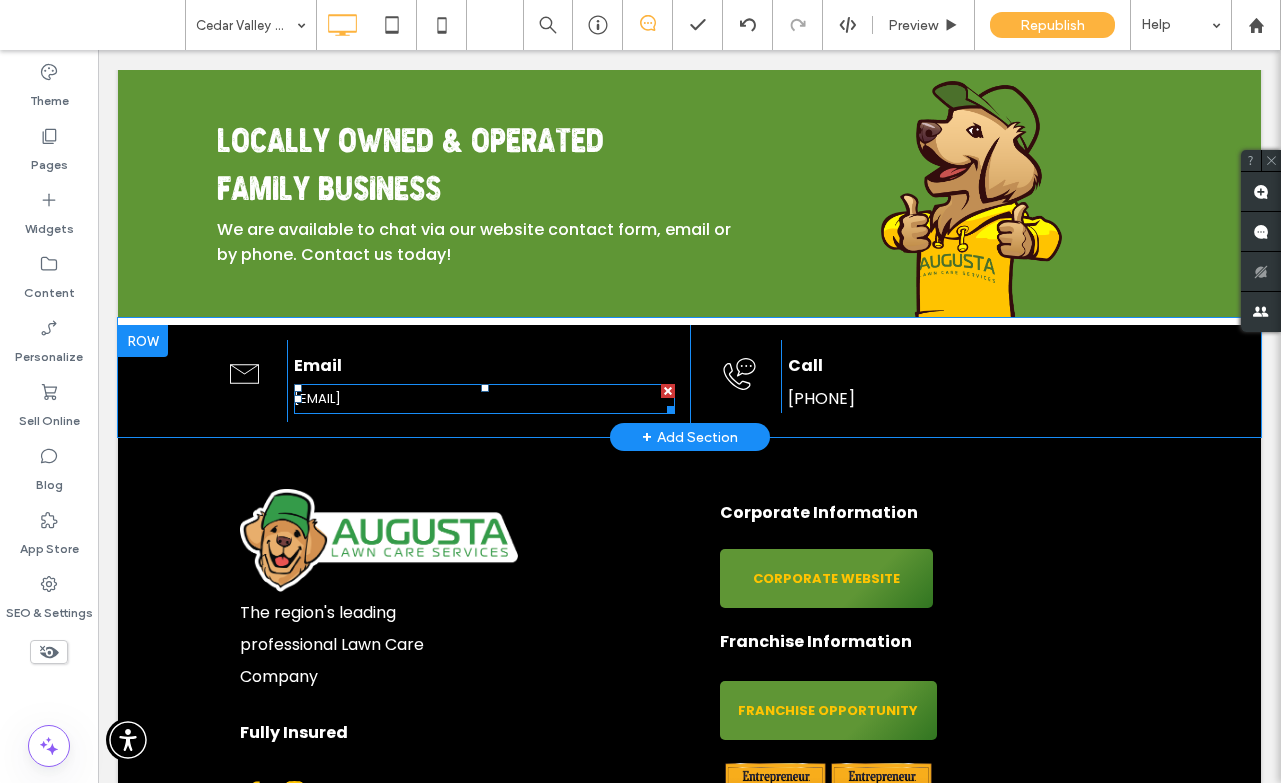 click on "[EMAIL]" at bounding box center (317, 398) 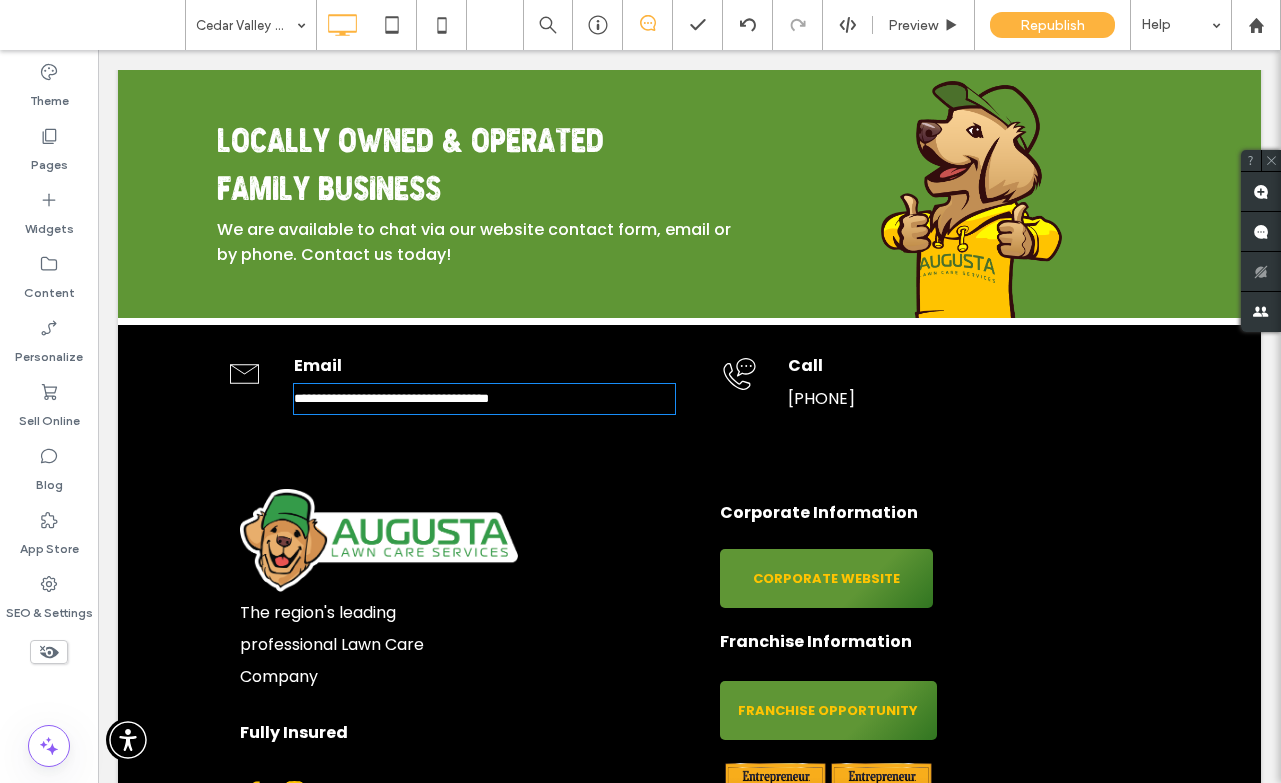 click on "**********" at bounding box center (391, 398) 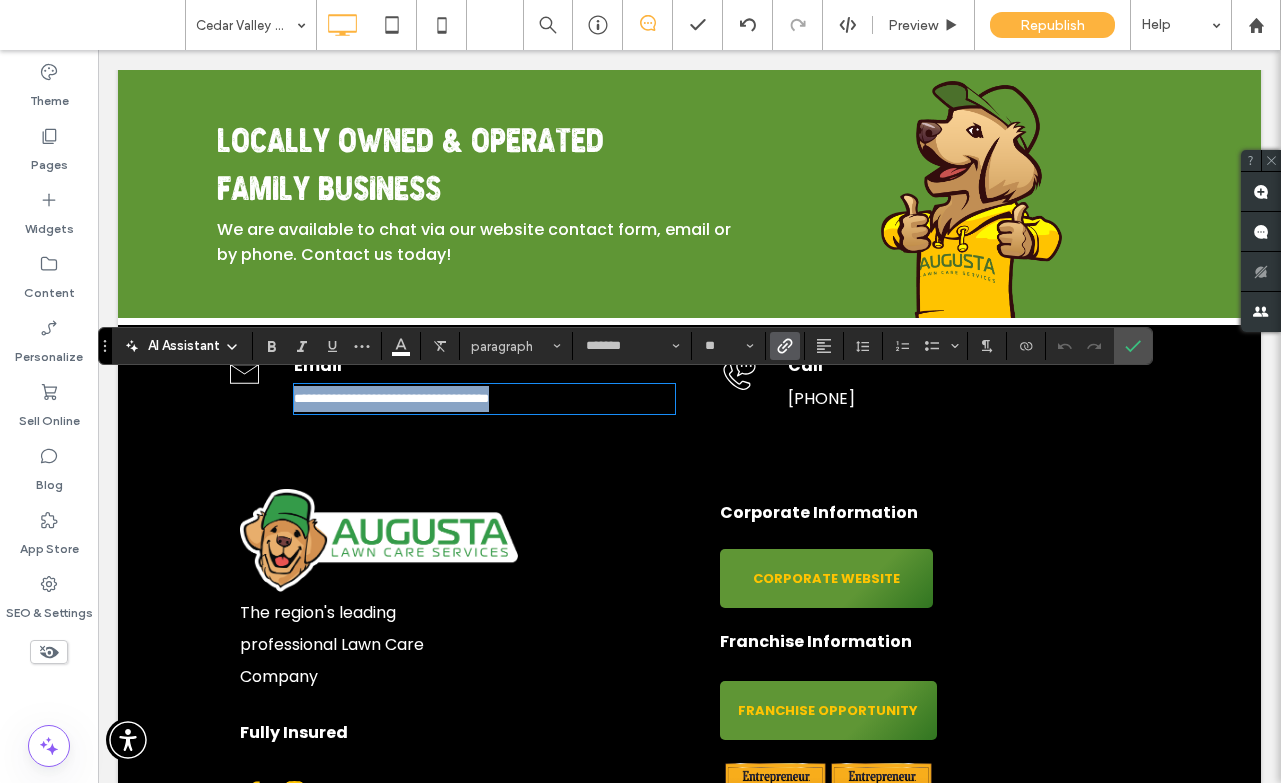 click on "**********" at bounding box center [391, 398] 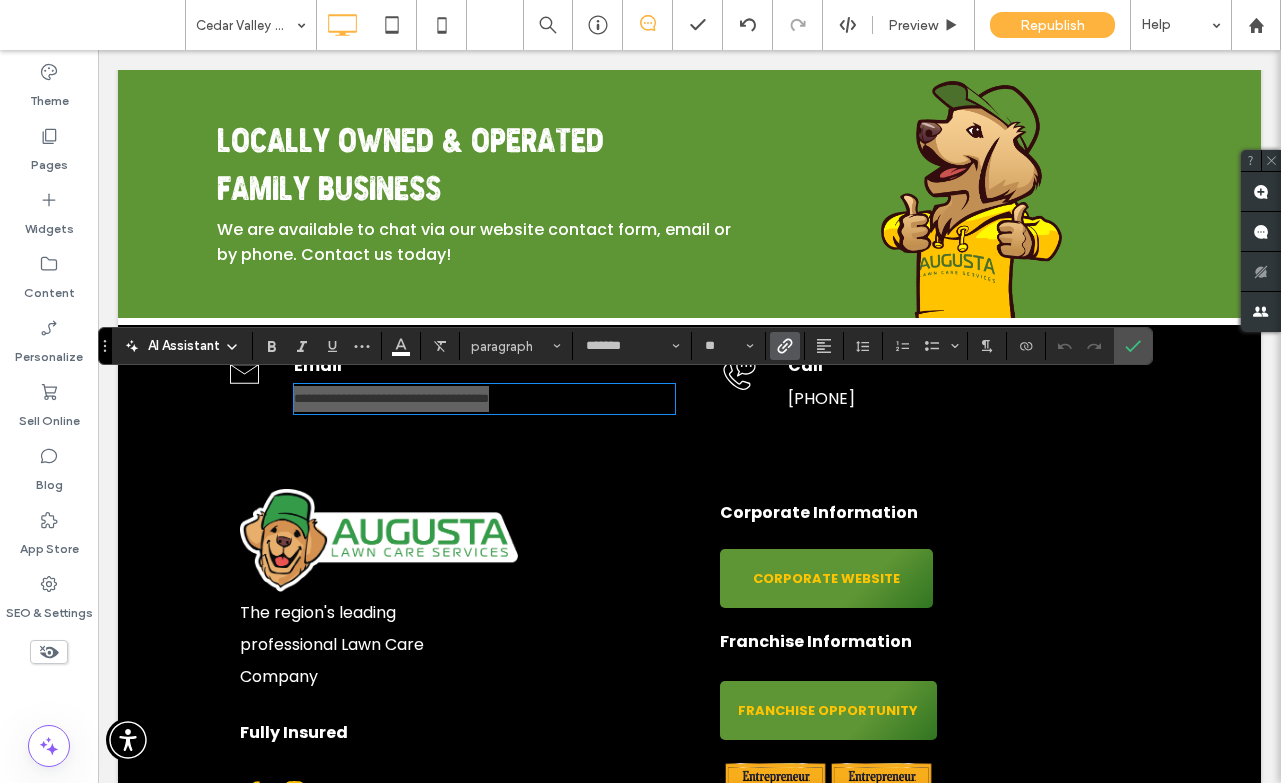 click 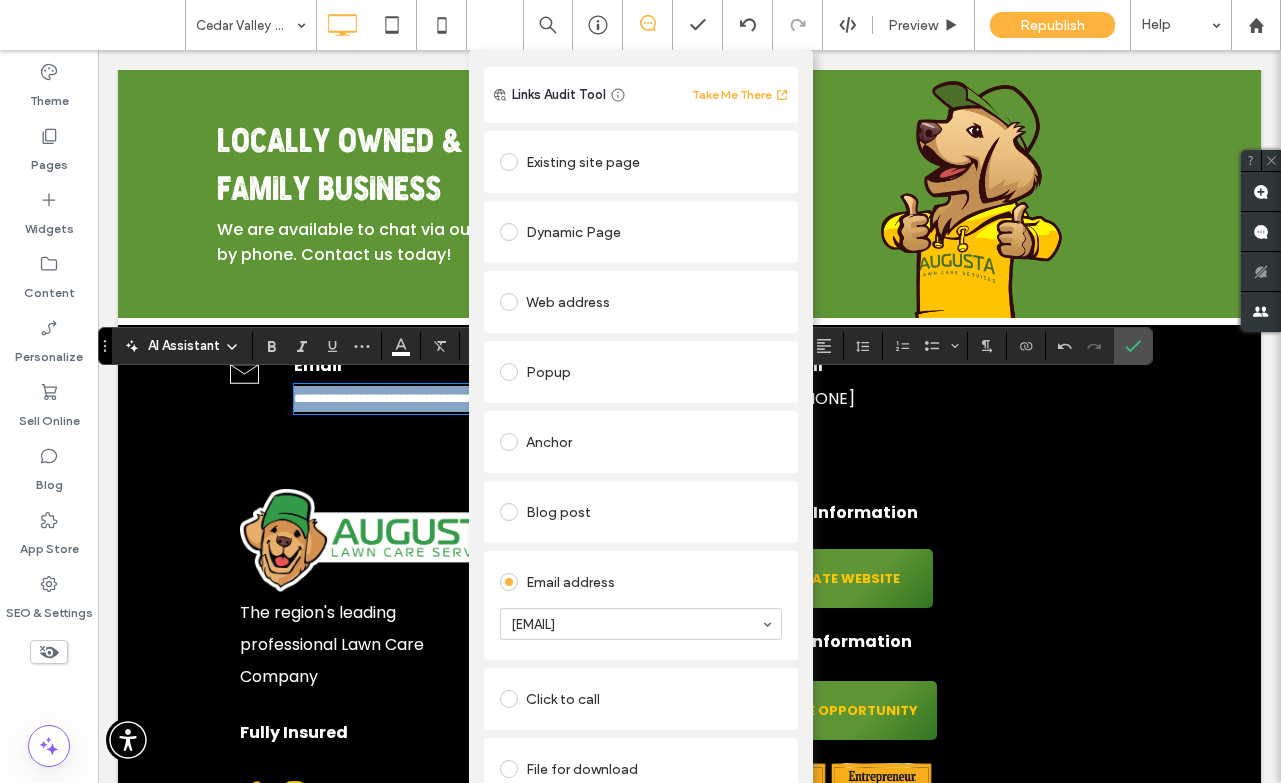 scroll, scrollTop: 0, scrollLeft: 0, axis: both 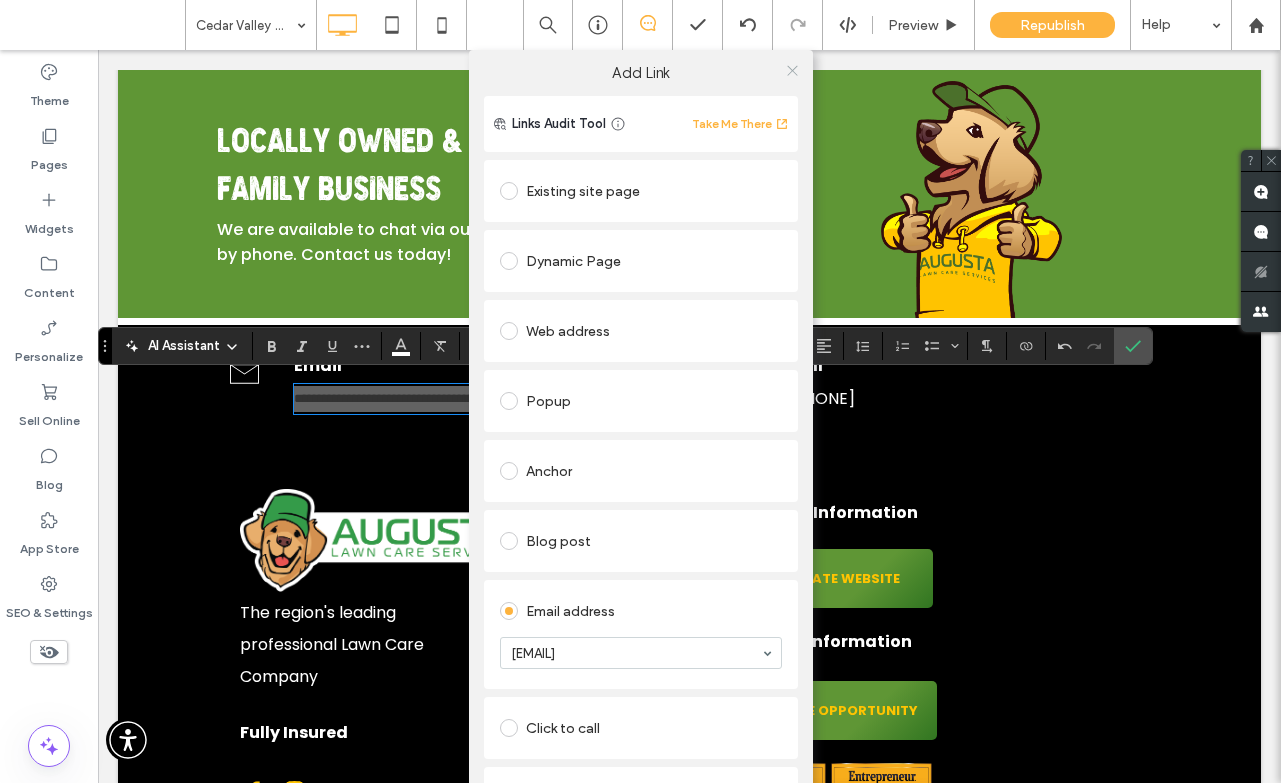 click 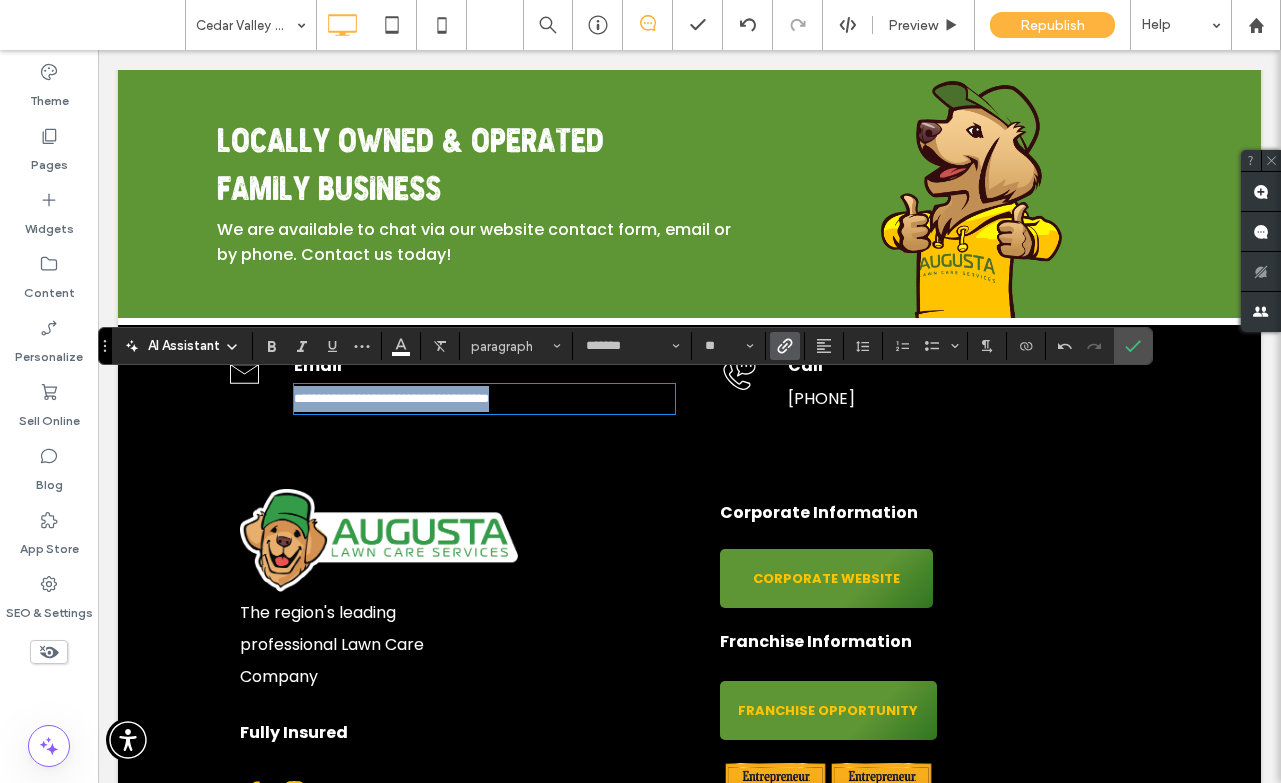 click on "[PHONE]" at bounding box center (821, 398) 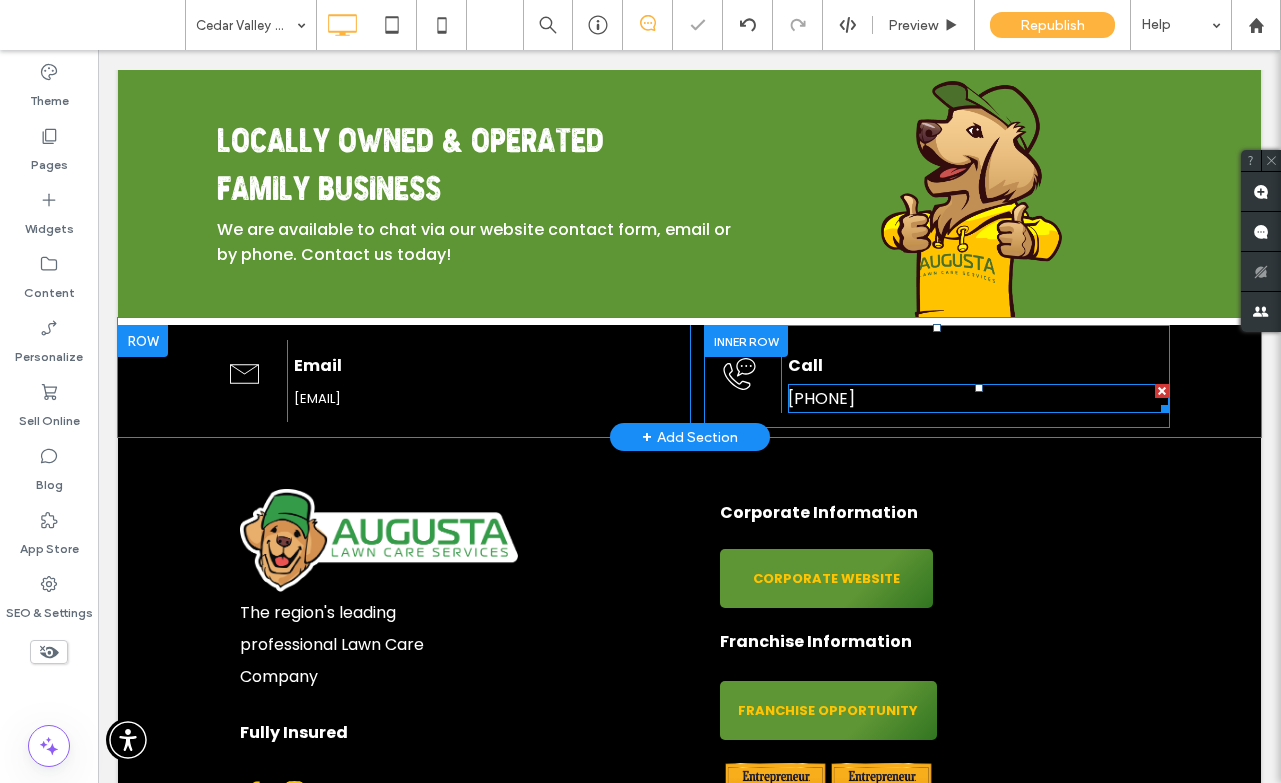 click on "[PHONE]" at bounding box center (821, 398) 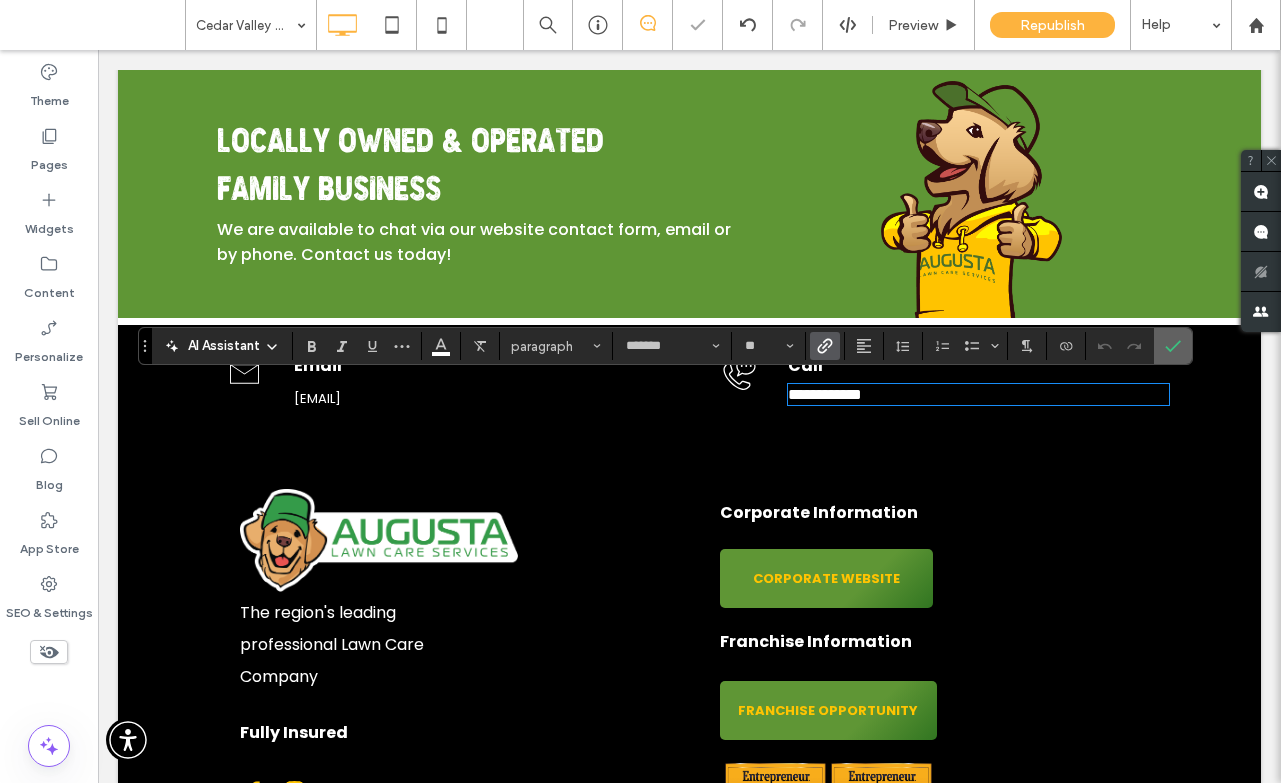 click 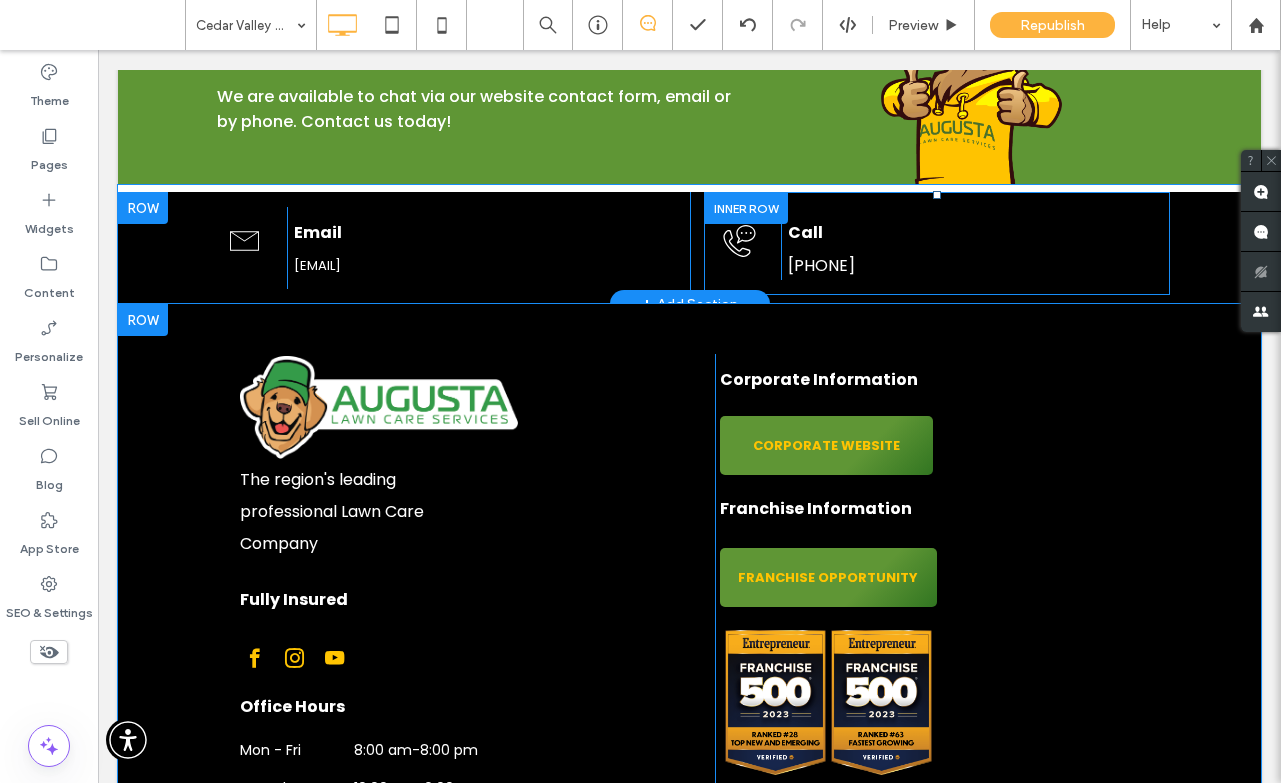 scroll, scrollTop: 4945, scrollLeft: 0, axis: vertical 